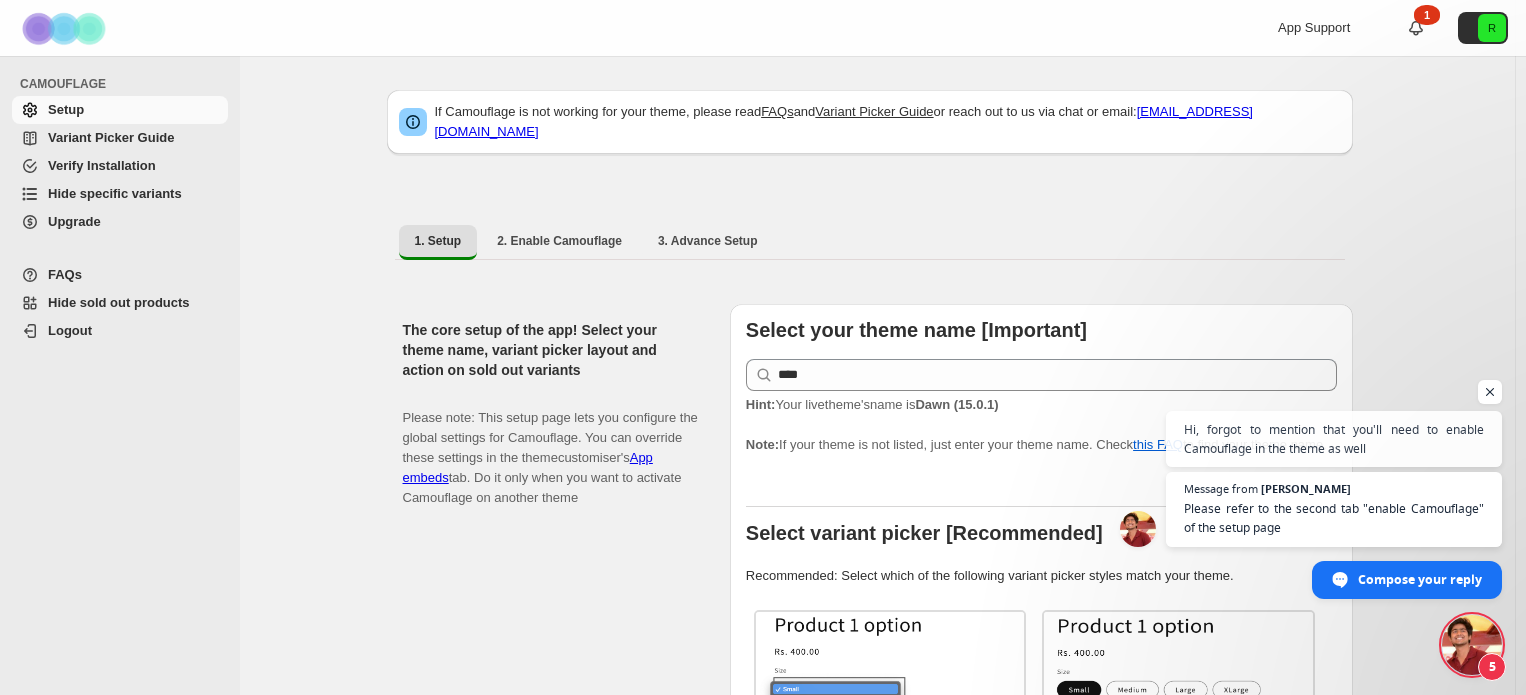 scroll, scrollTop: 426, scrollLeft: 0, axis: vertical 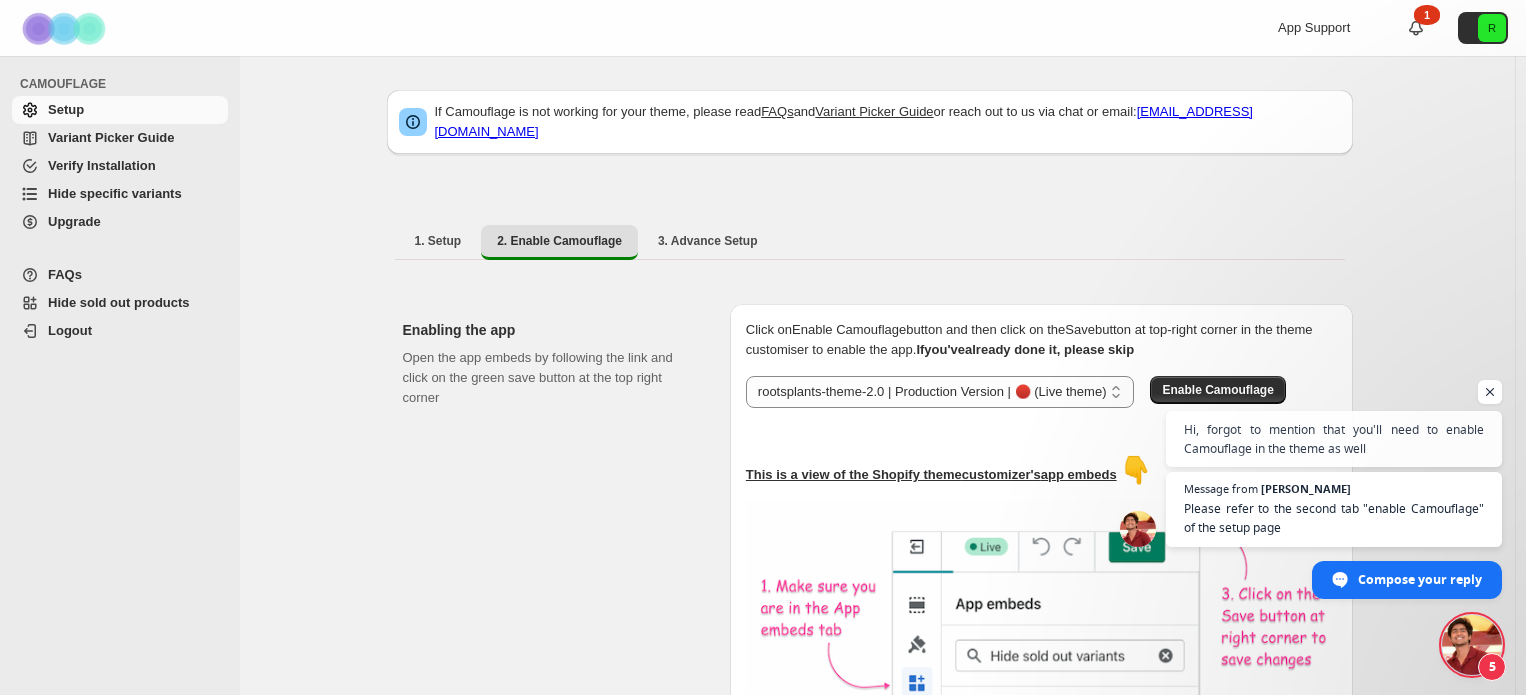 select on "**********" 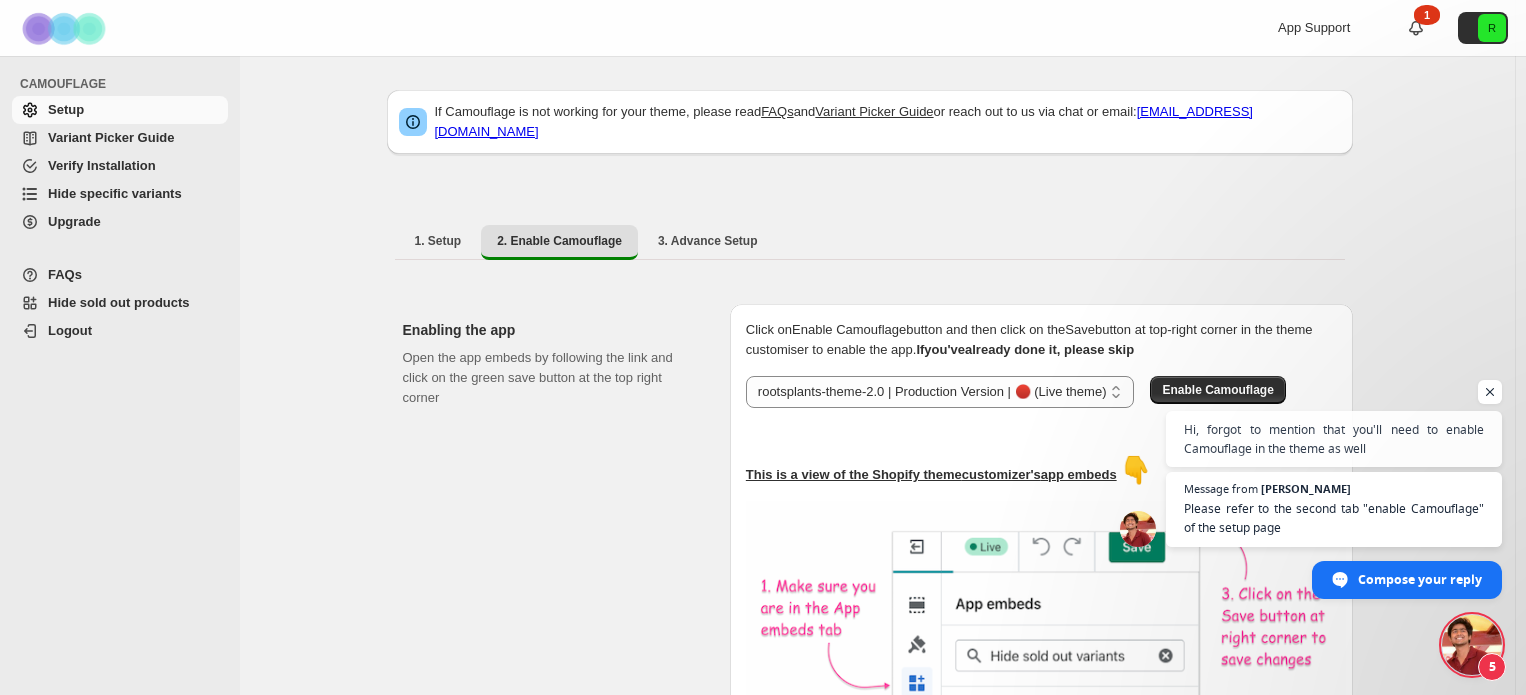 scroll, scrollTop: 491, scrollLeft: 0, axis: vertical 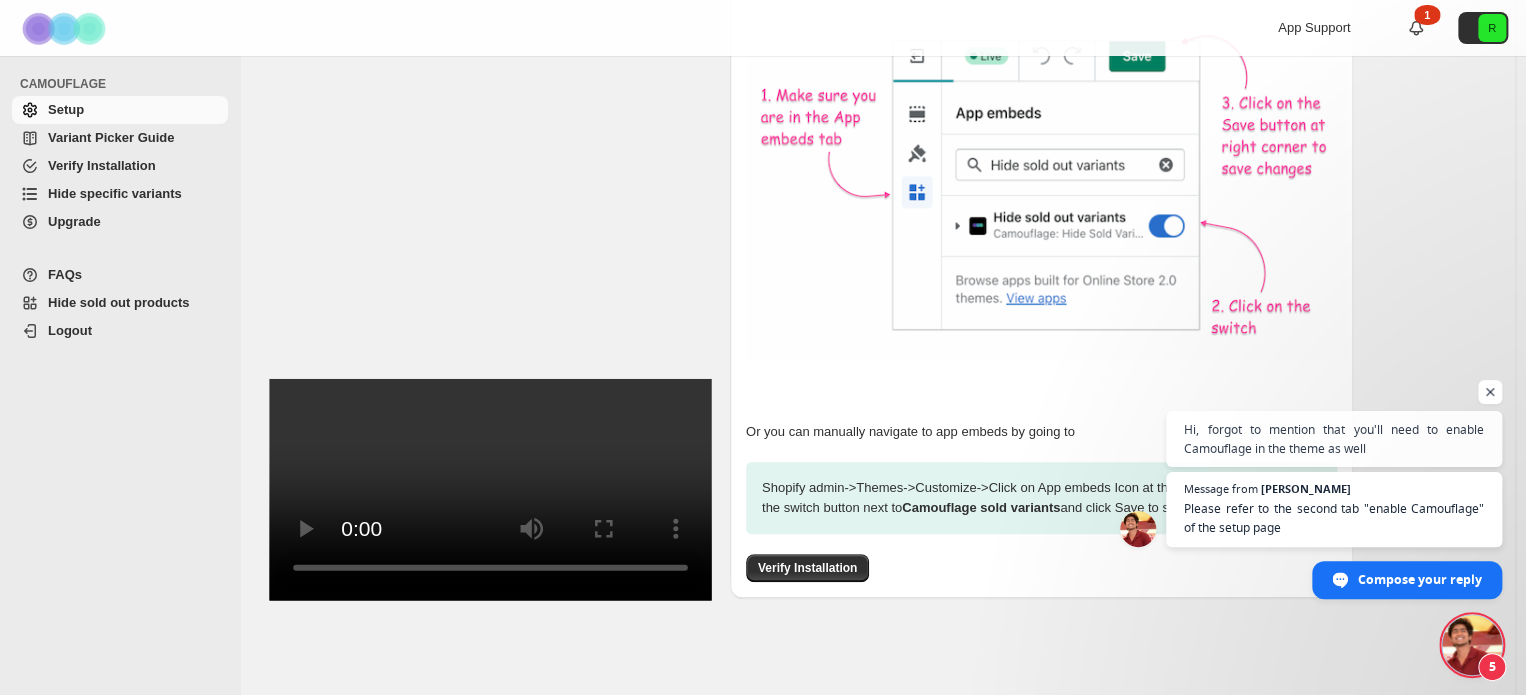 click at bounding box center [1490, 392] 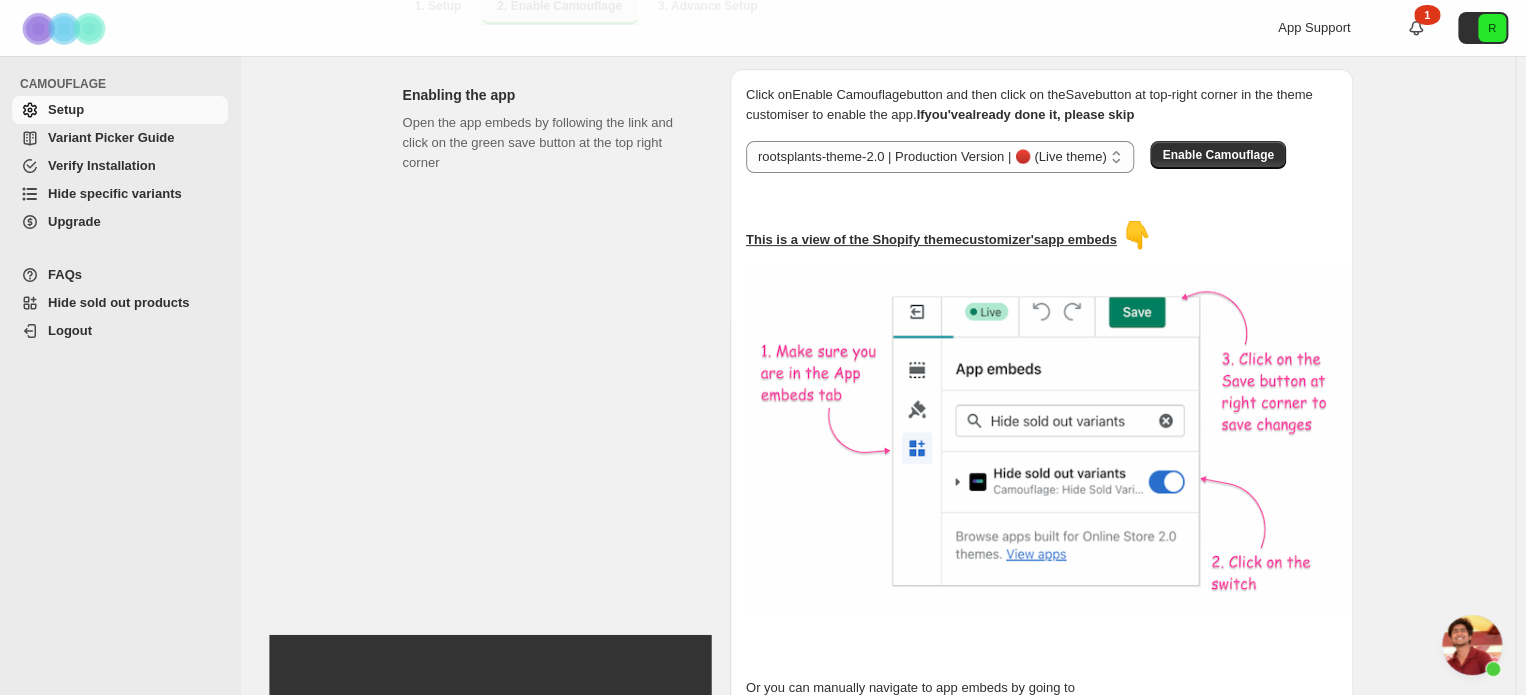scroll, scrollTop: 232, scrollLeft: 0, axis: vertical 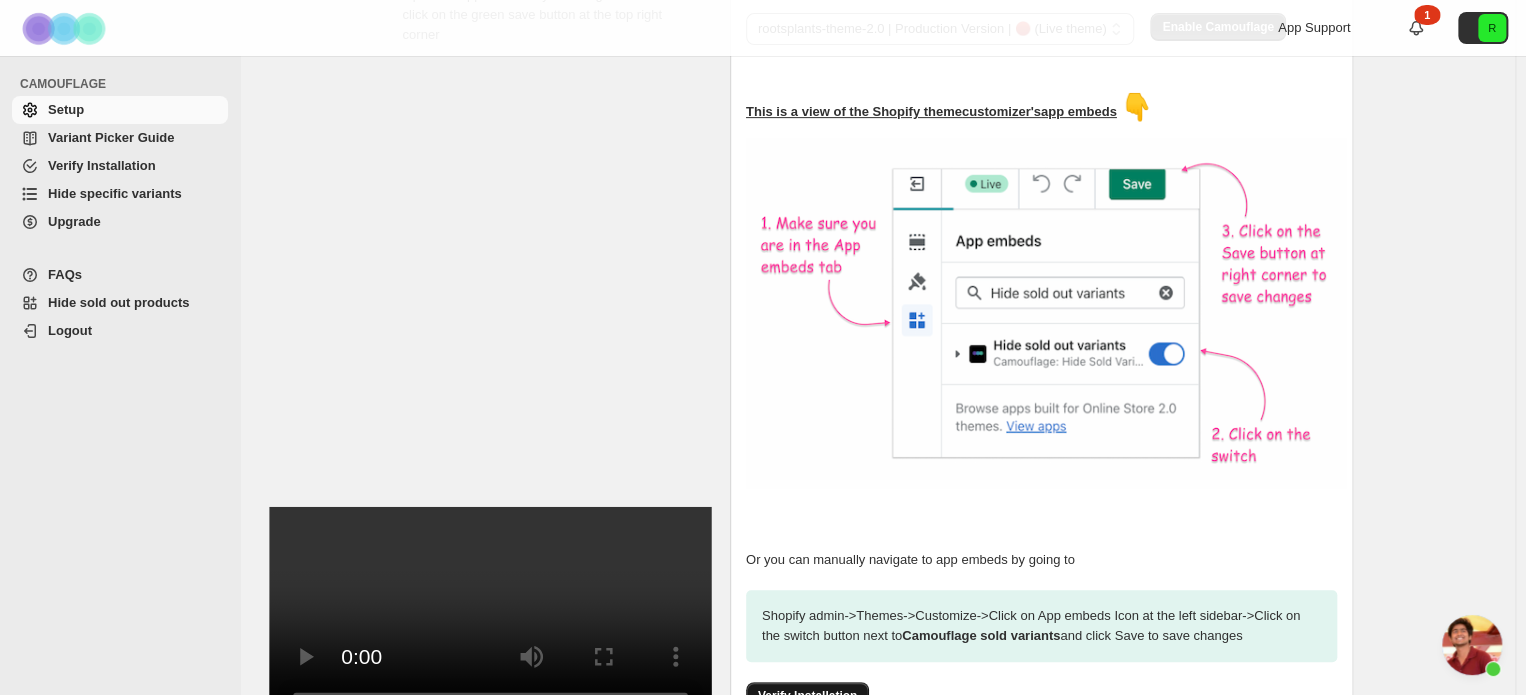 click on "Verify Installation" at bounding box center [807, 696] 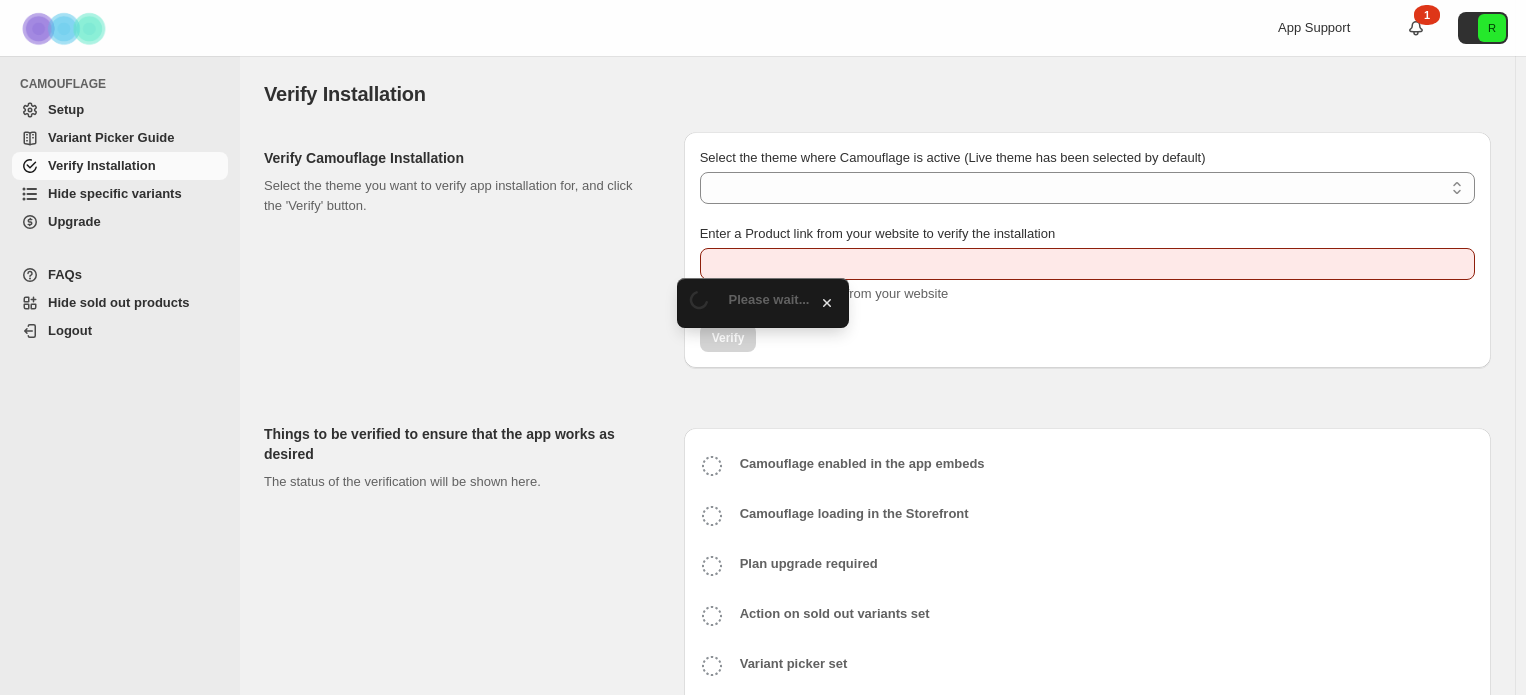 scroll, scrollTop: 0, scrollLeft: 0, axis: both 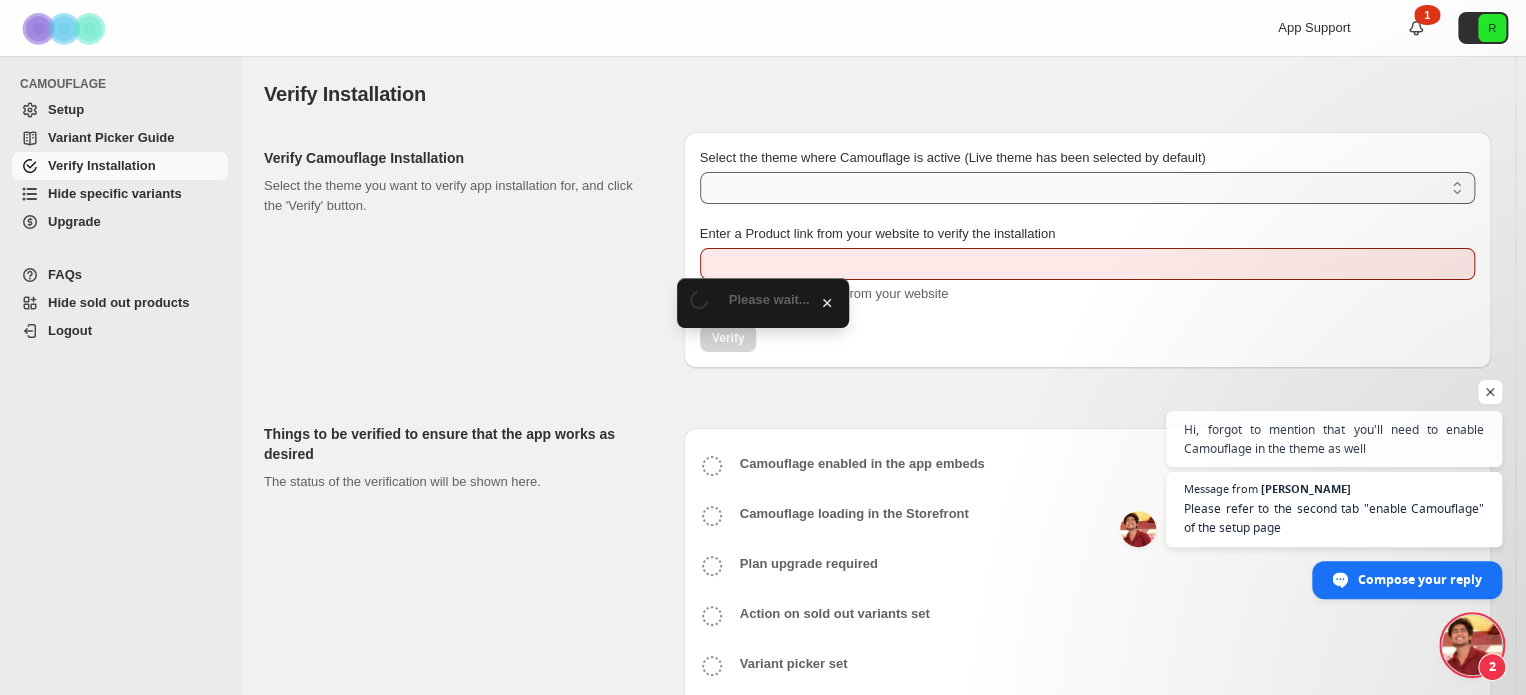 click on "Select the theme where Camouflage is active (Live theme has been selected by default)" at bounding box center (1087, 188) 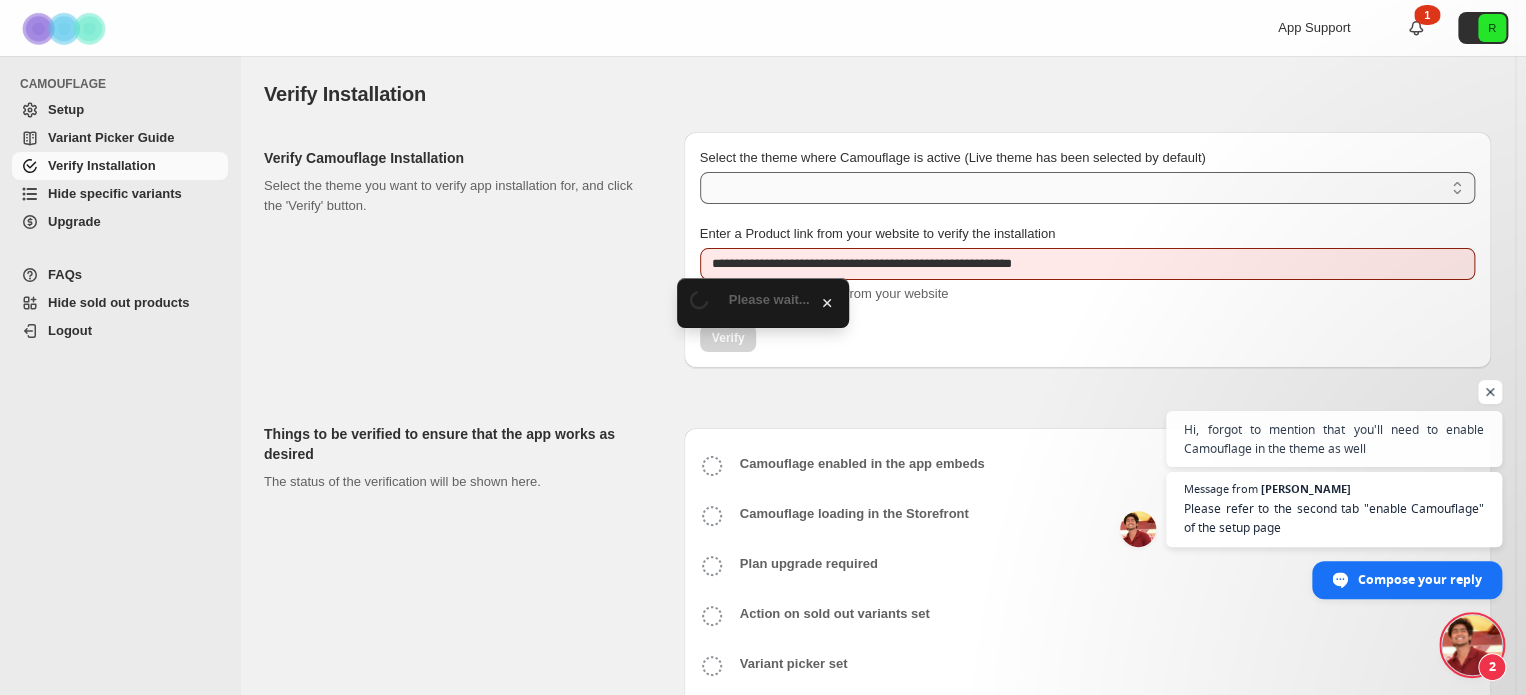 select on "**********" 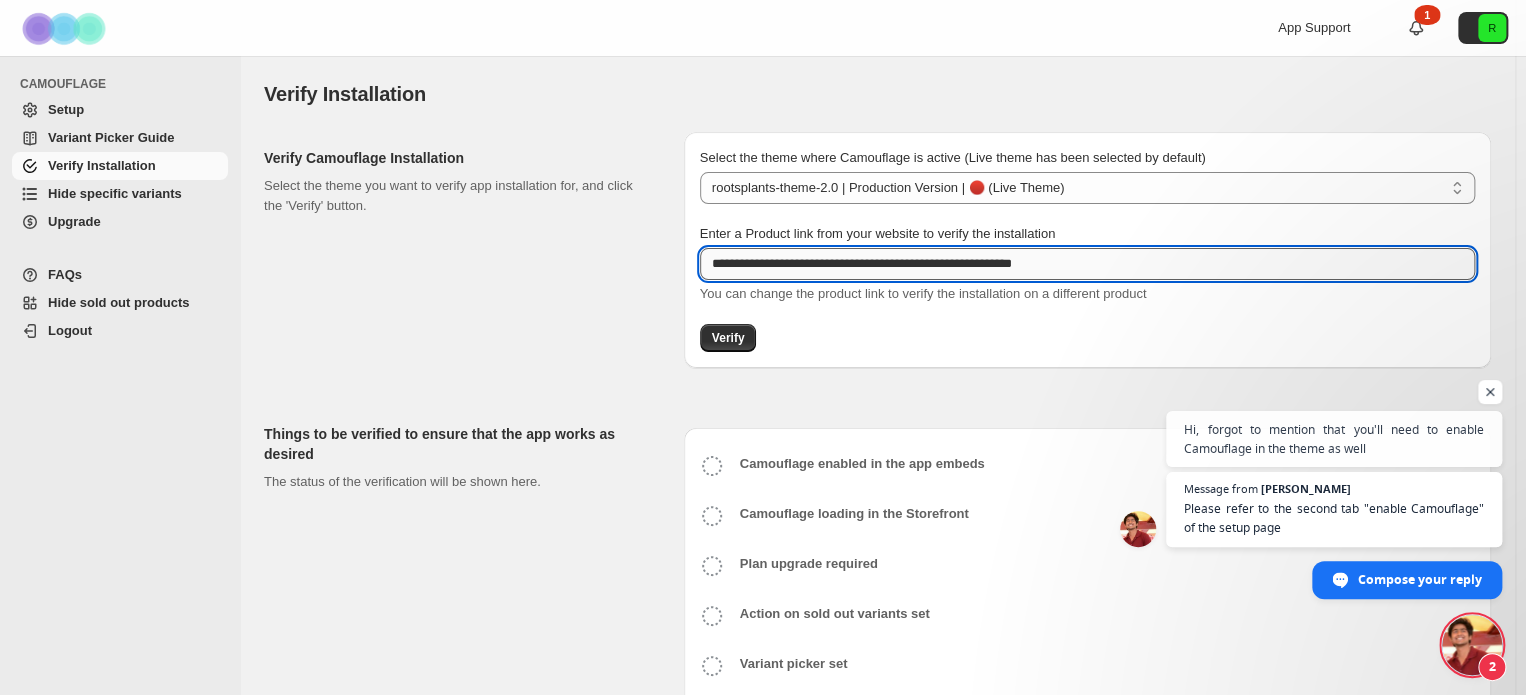 click on "**********" at bounding box center (1087, 264) 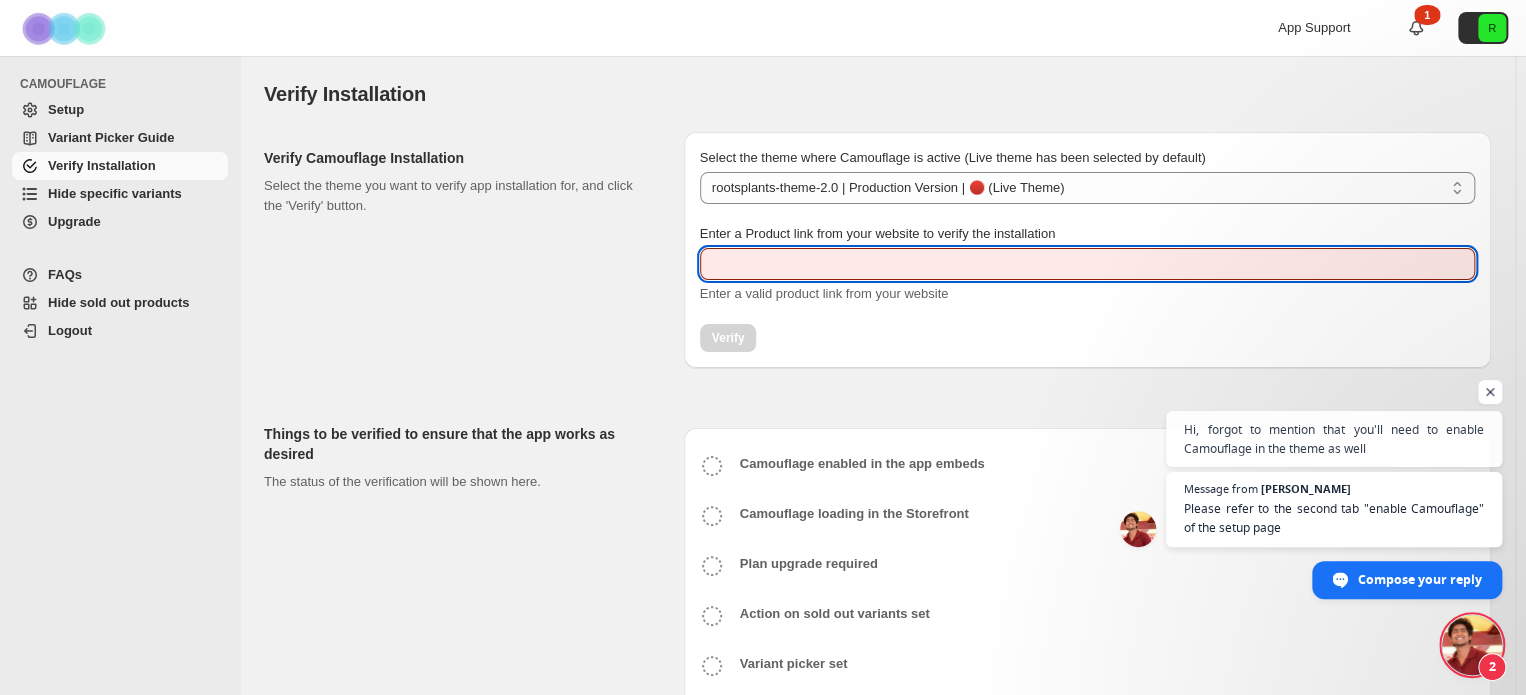 paste on "**********" 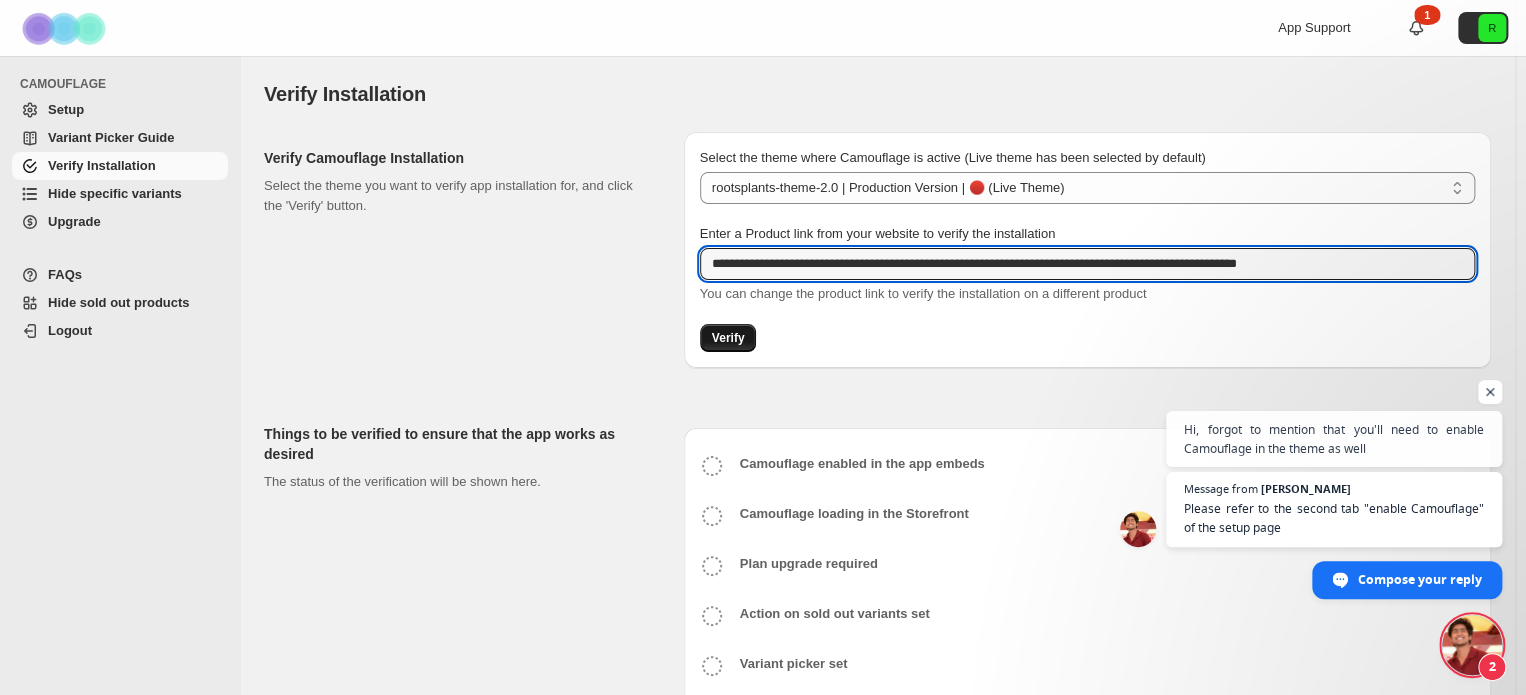 type on "**********" 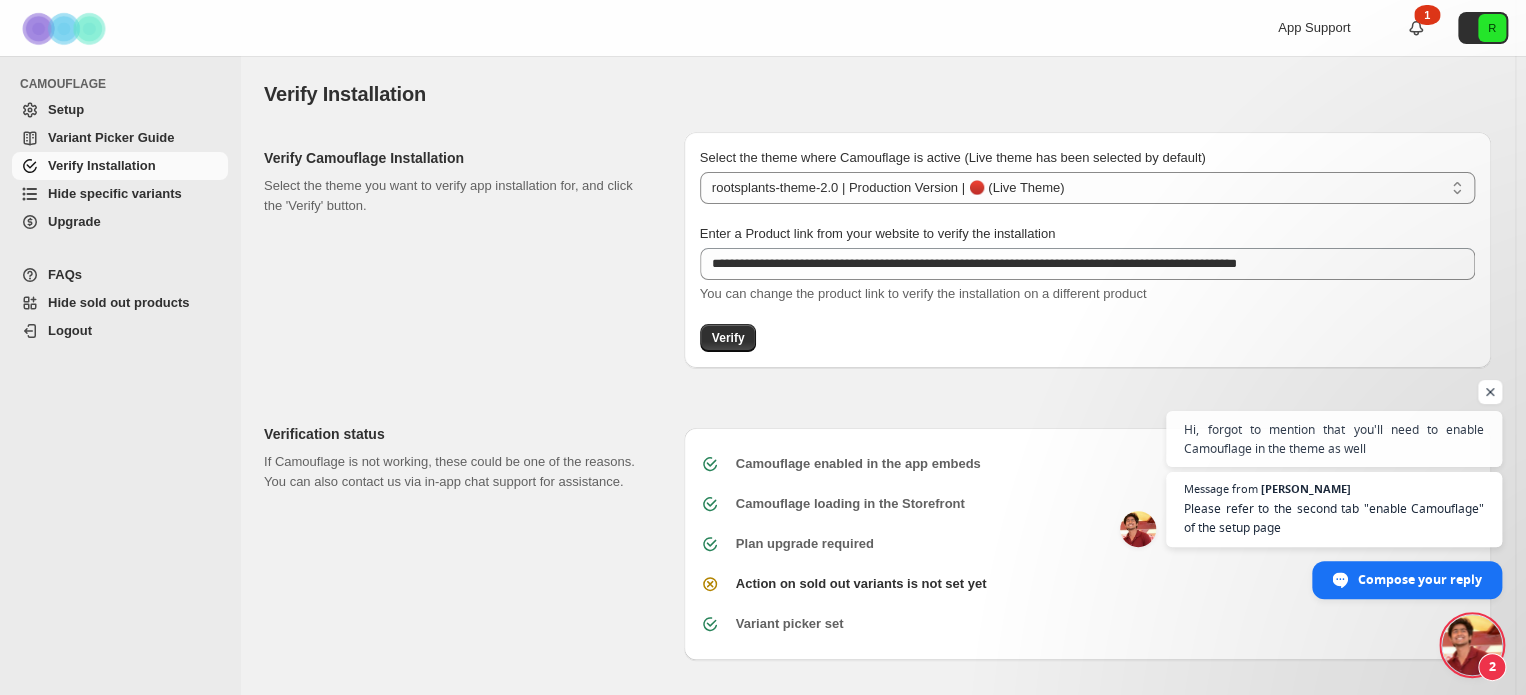 scroll, scrollTop: 4, scrollLeft: 0, axis: vertical 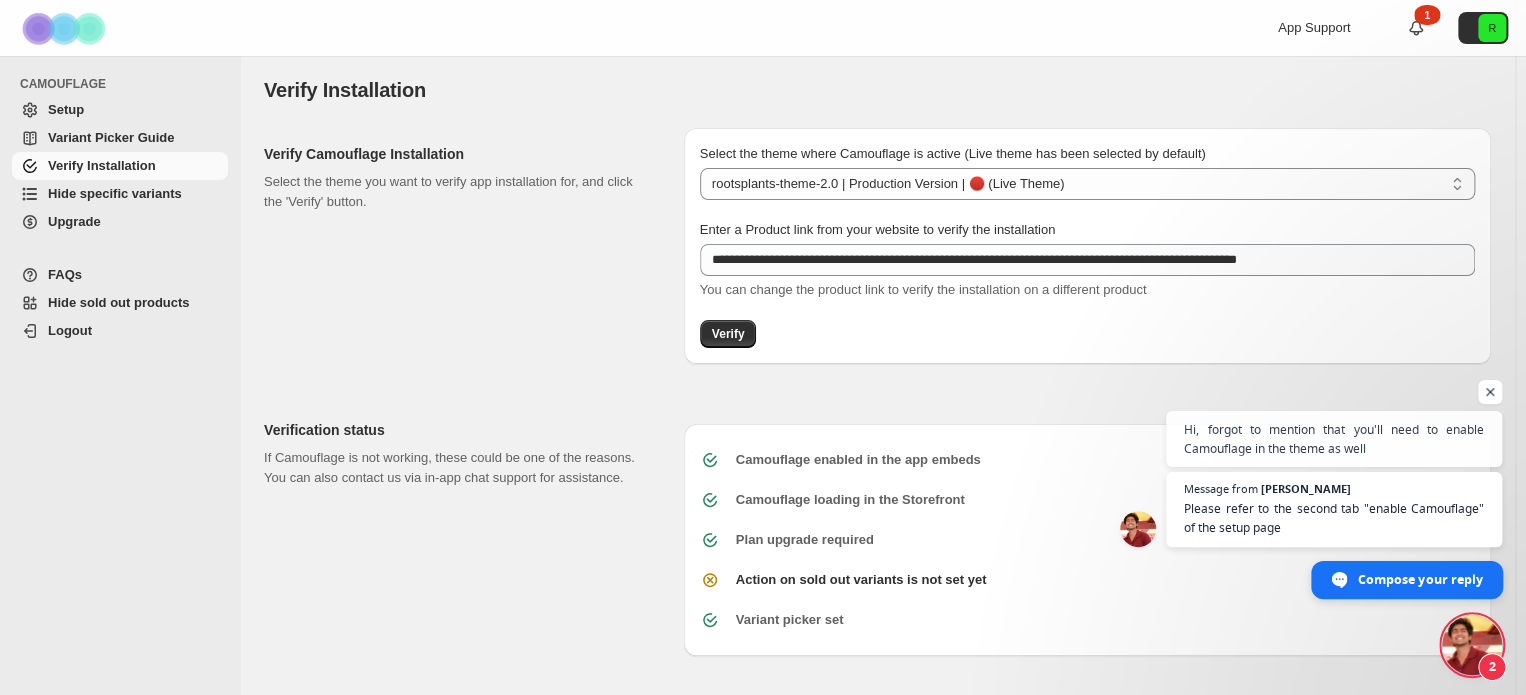 click on "Compose your reply" at bounding box center [1420, 578] 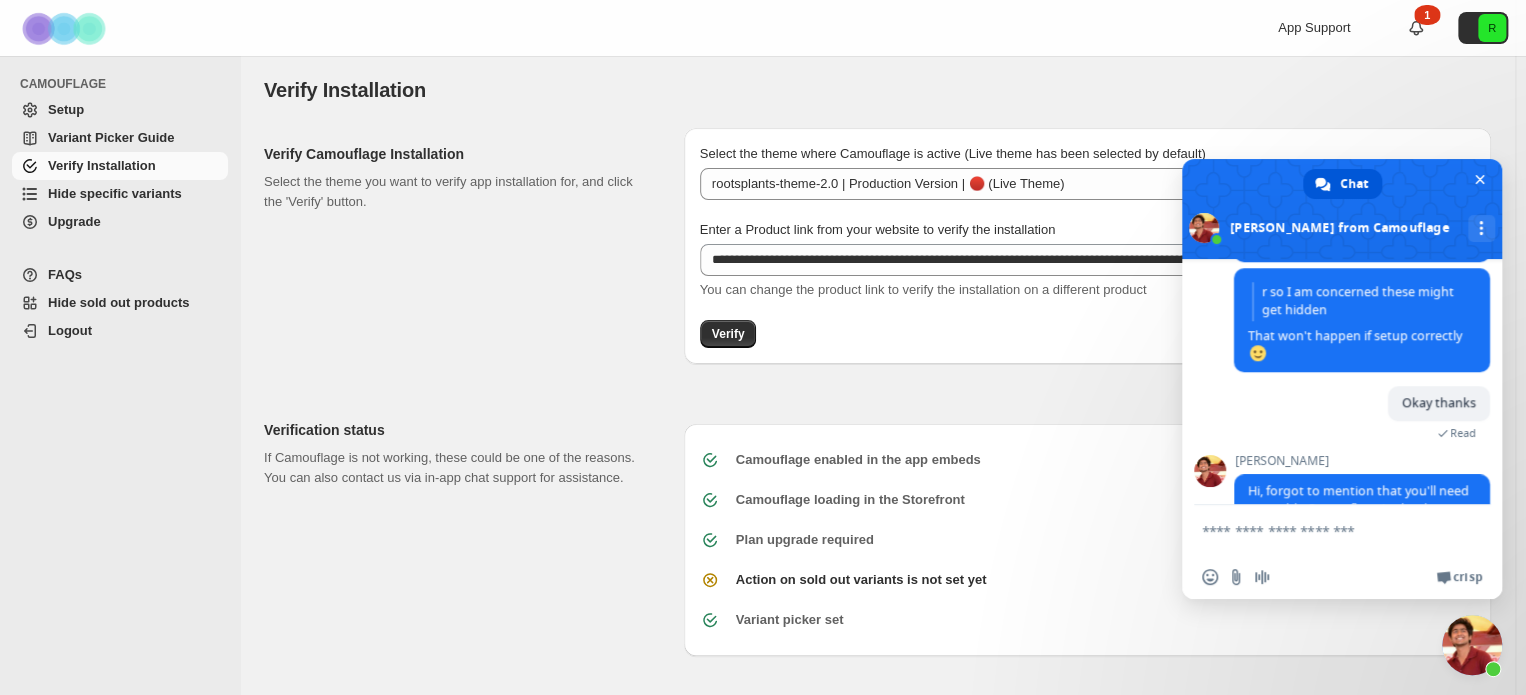 scroll, scrollTop: 1198, scrollLeft: 0, axis: vertical 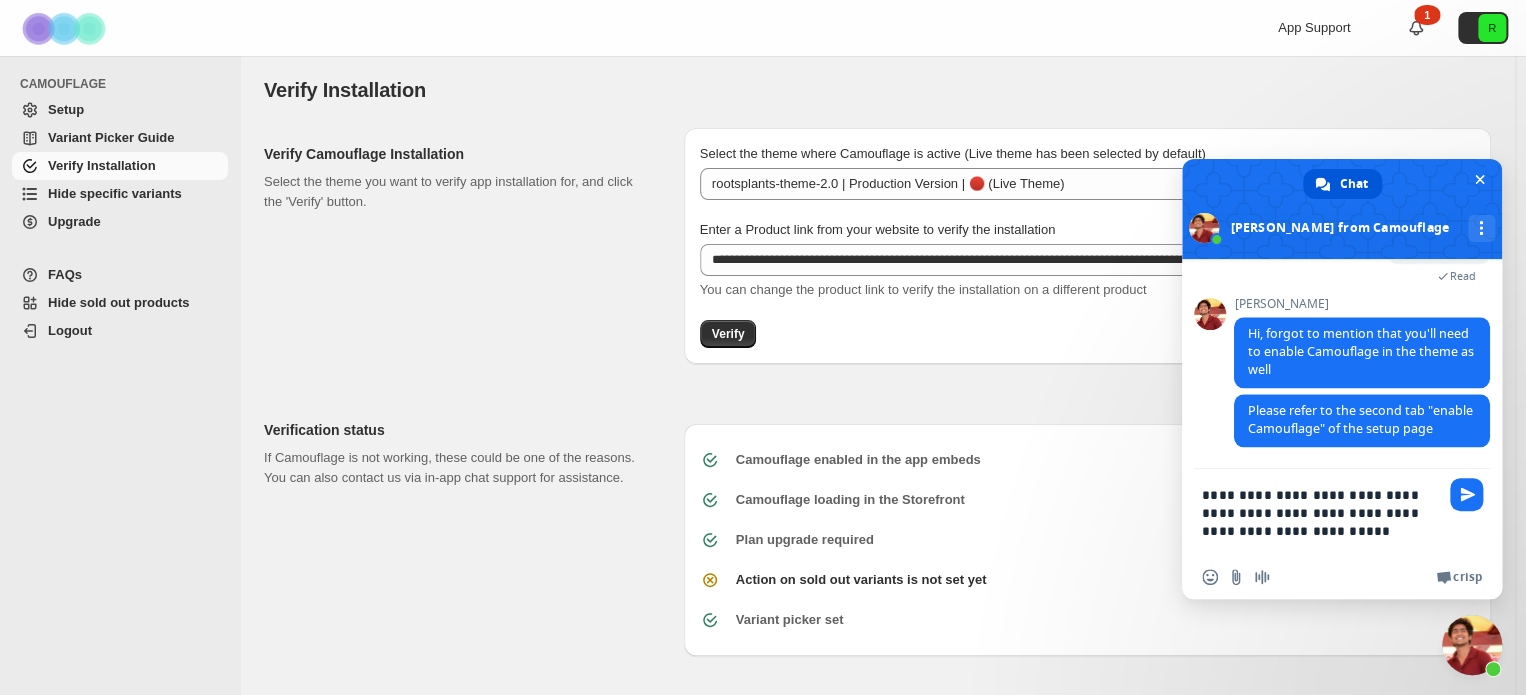 type on "**********" 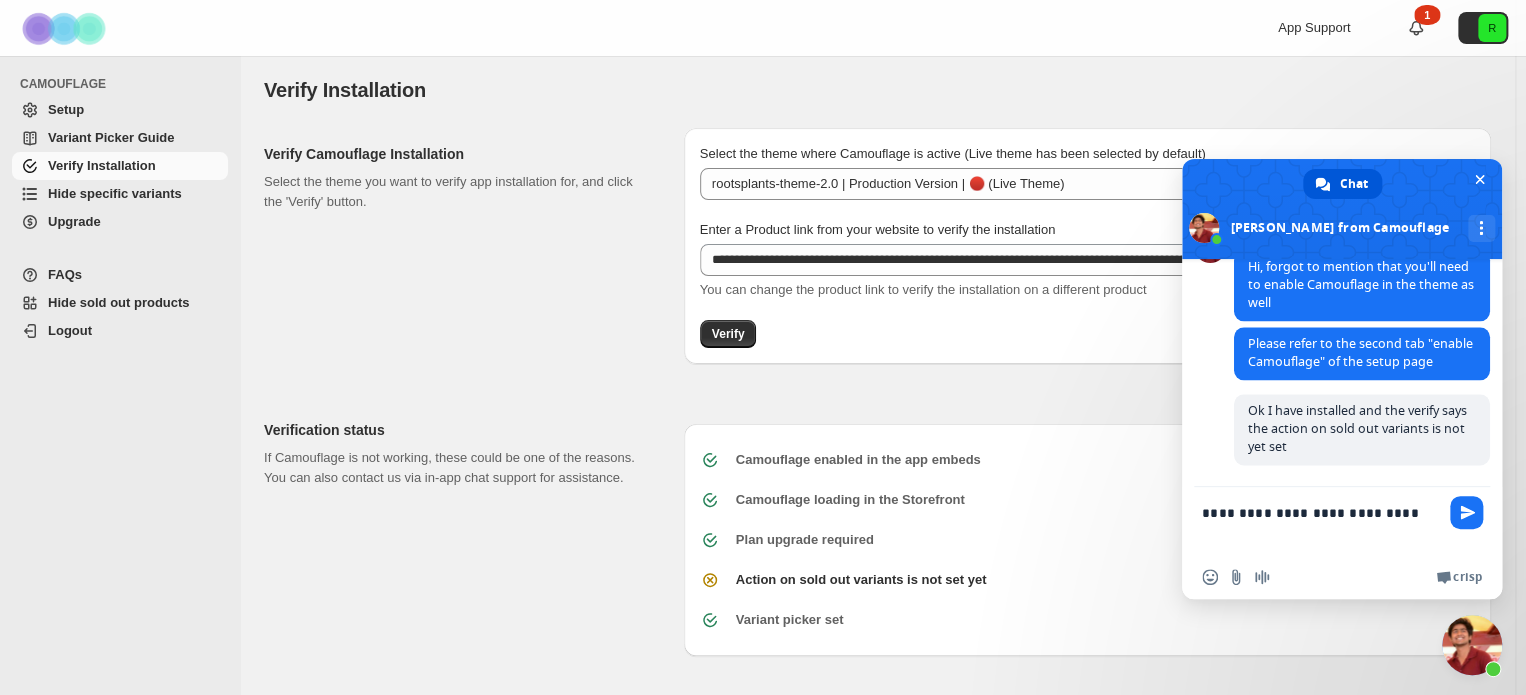 scroll, scrollTop: 1304, scrollLeft: 0, axis: vertical 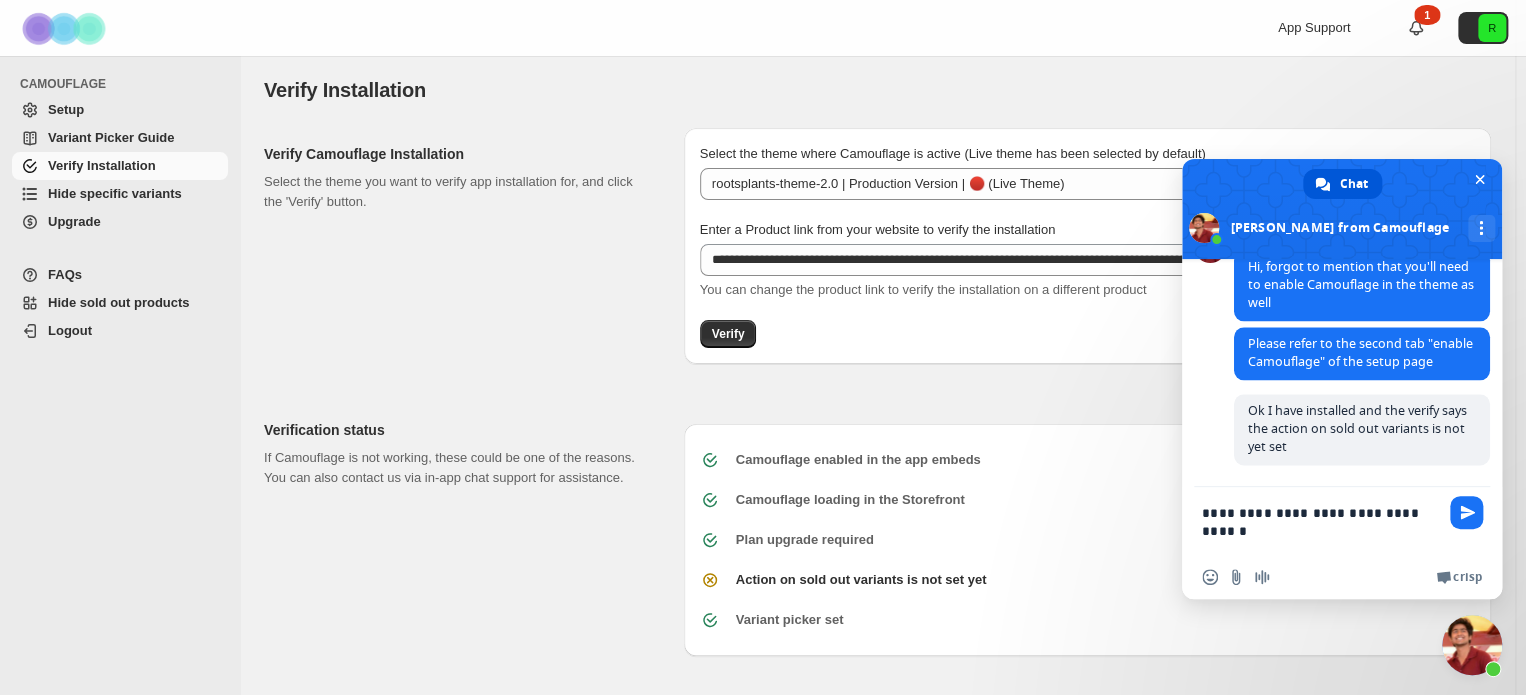 type on "**********" 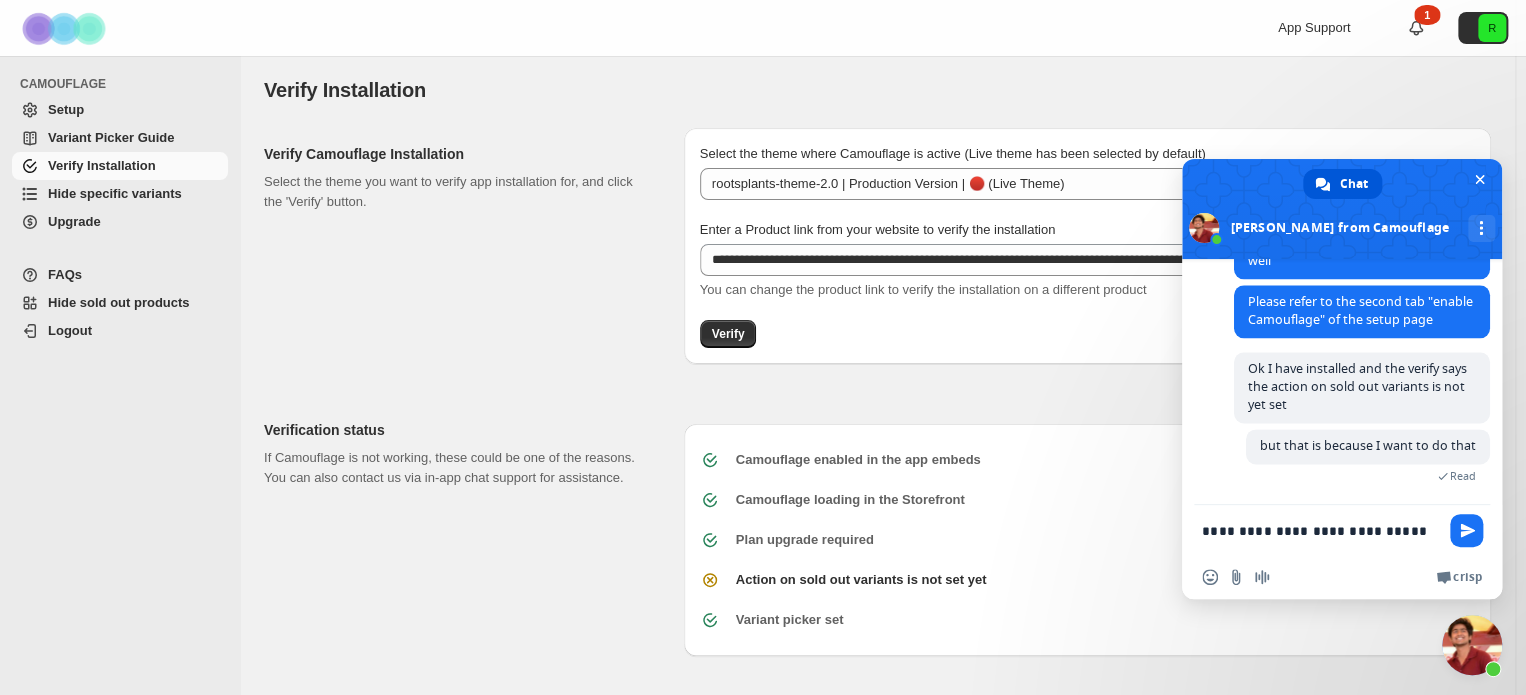 scroll, scrollTop: 1357, scrollLeft: 0, axis: vertical 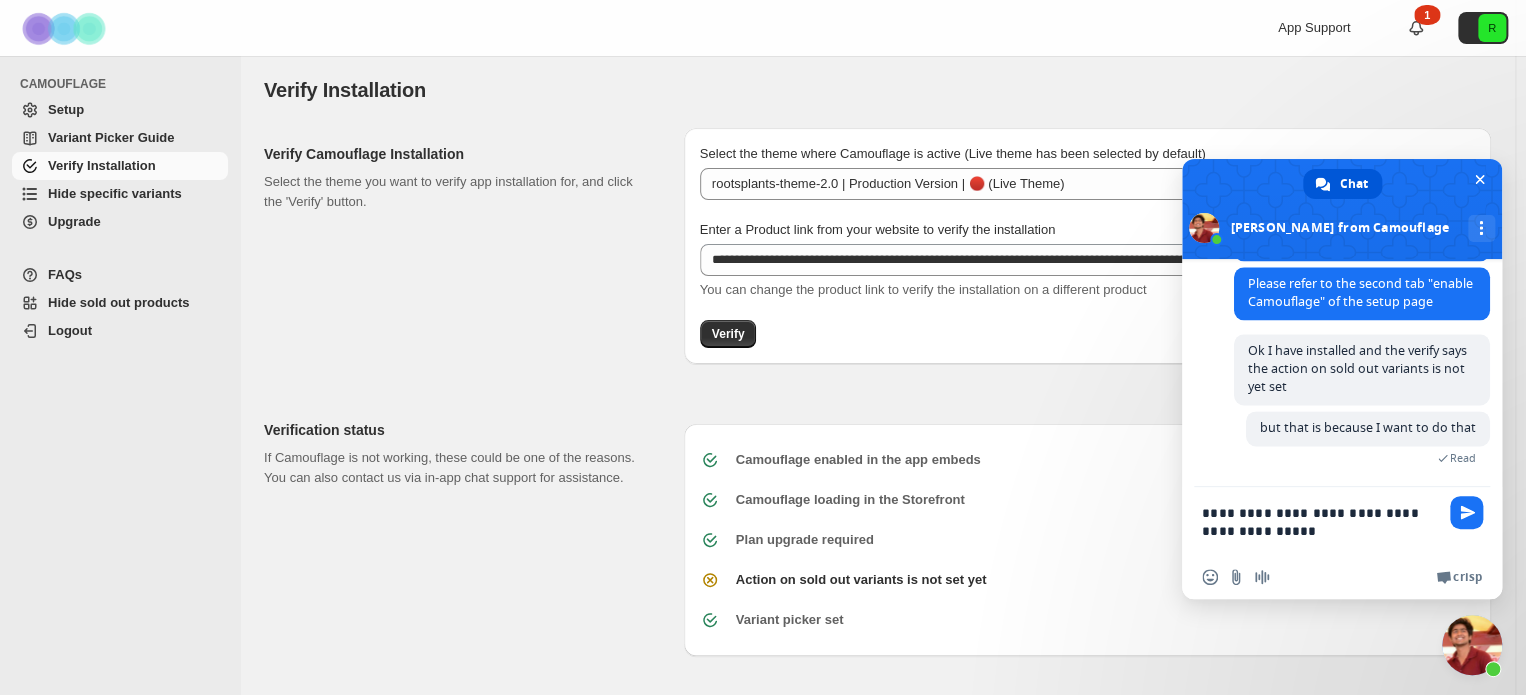 type on "**********" 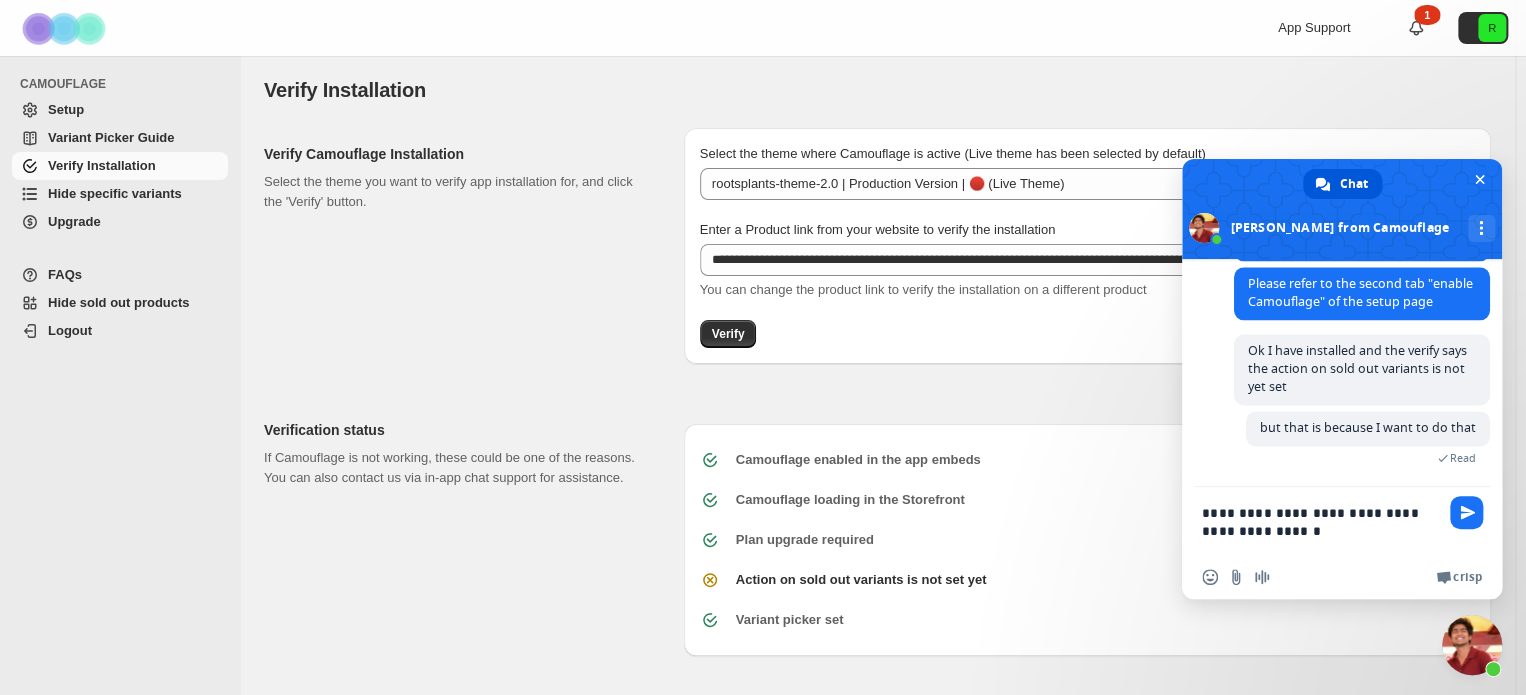 type 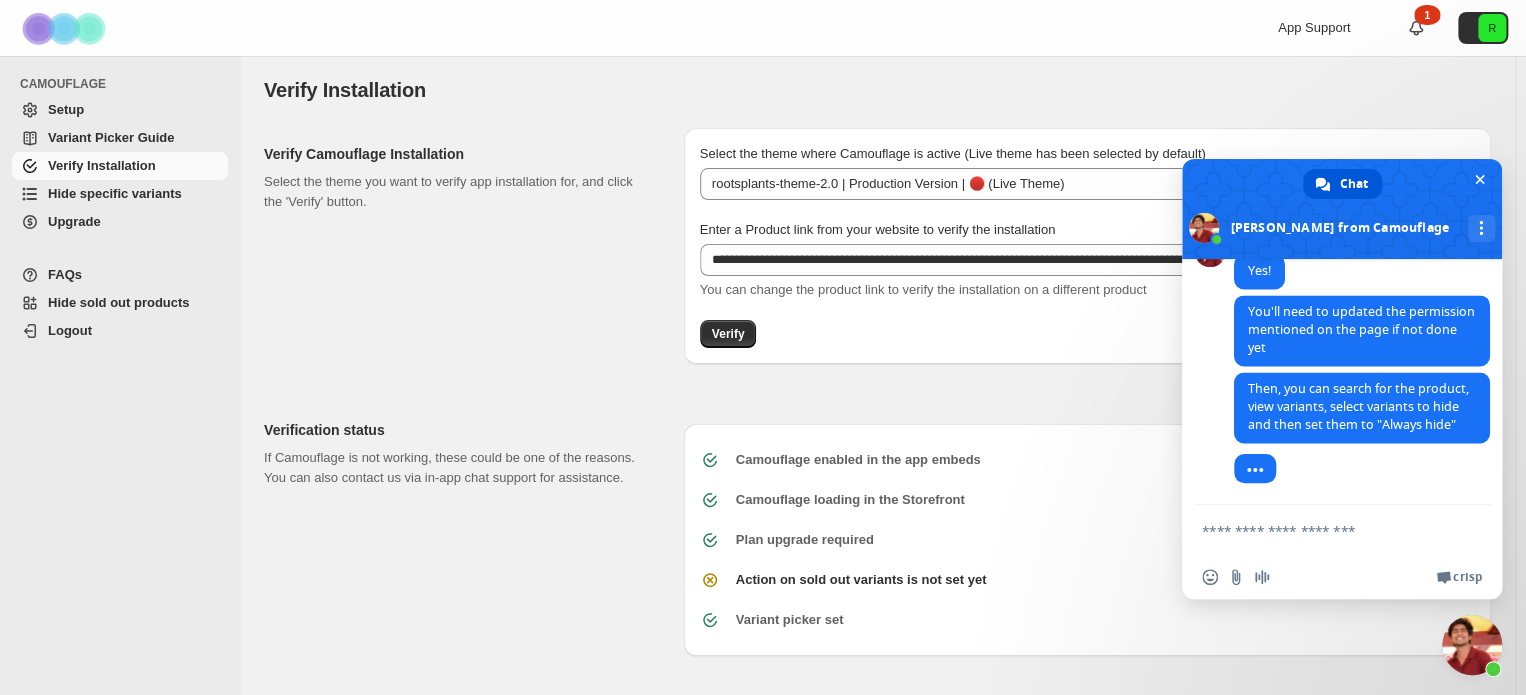 scroll, scrollTop: 1733, scrollLeft: 0, axis: vertical 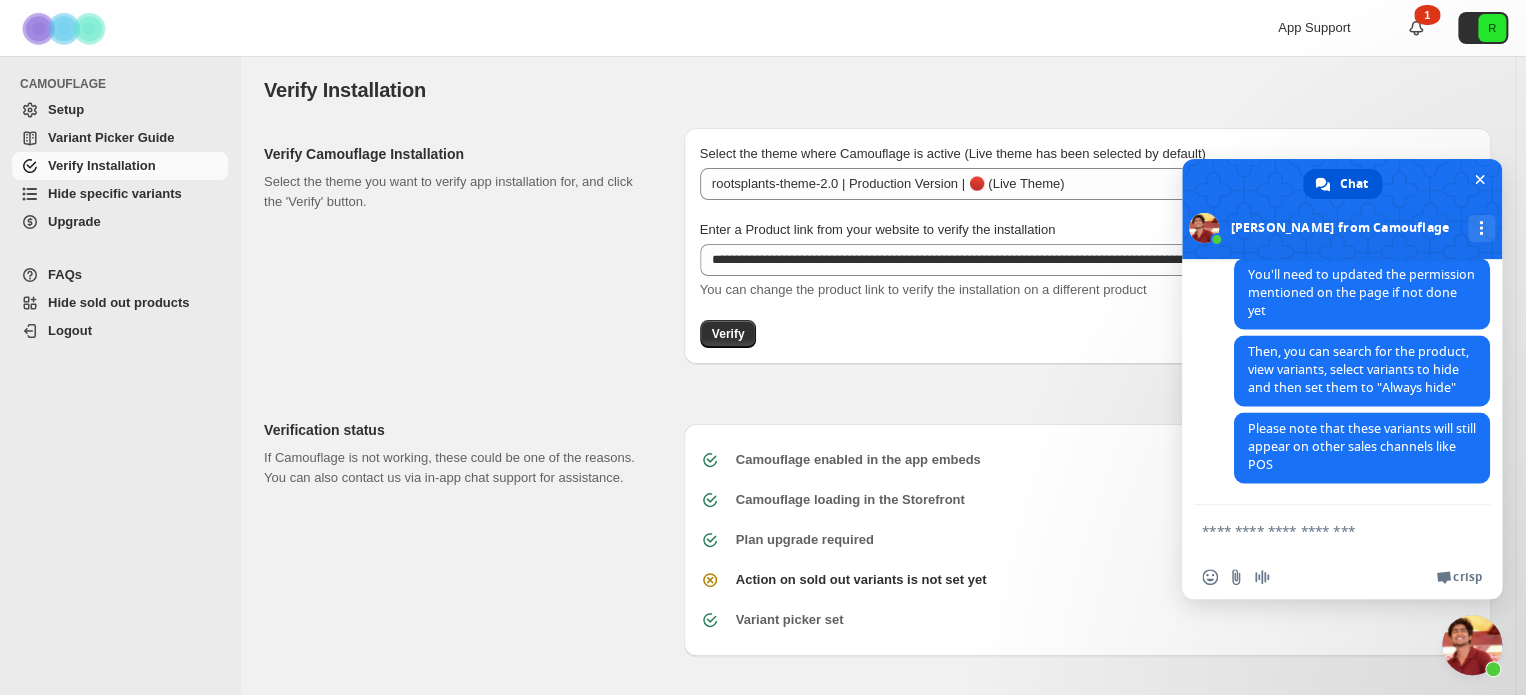 click on "Hide specific variants" at bounding box center (115, 193) 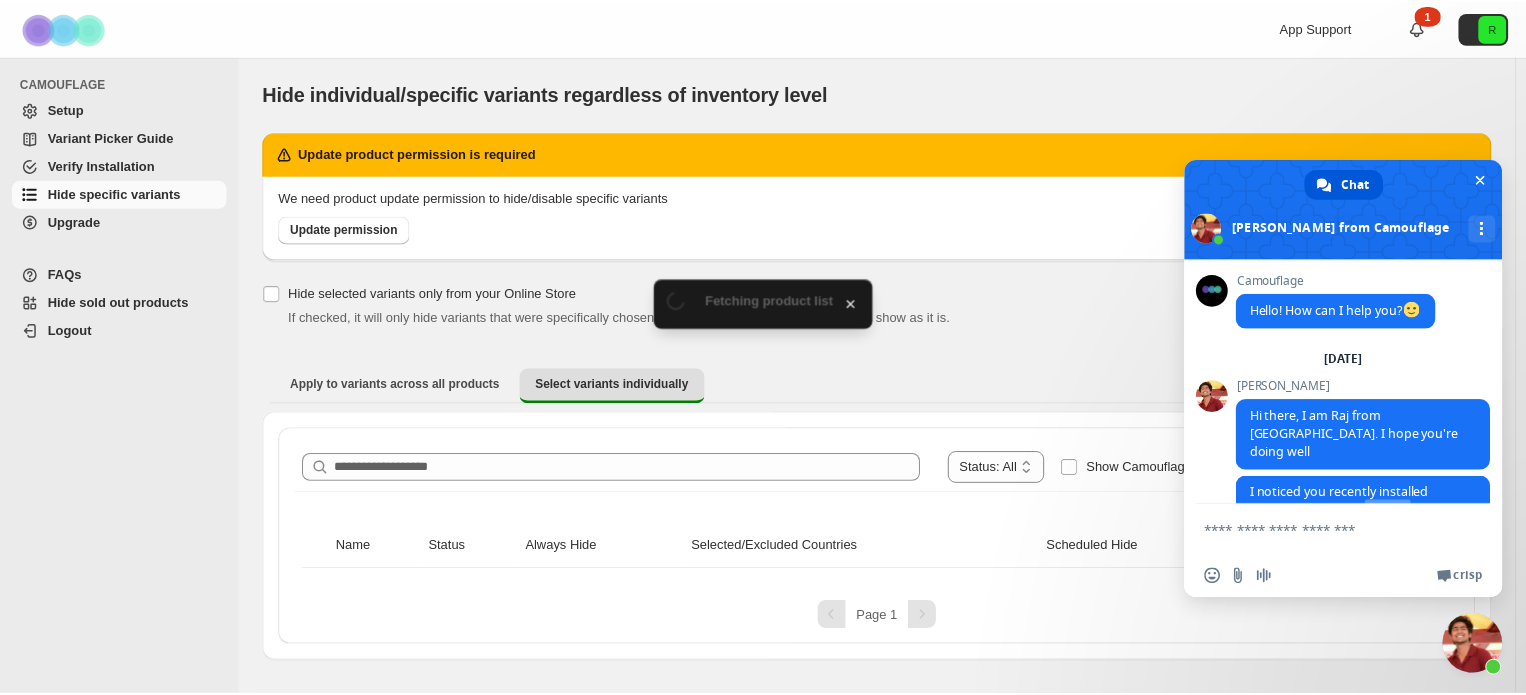 scroll, scrollTop: 0, scrollLeft: 0, axis: both 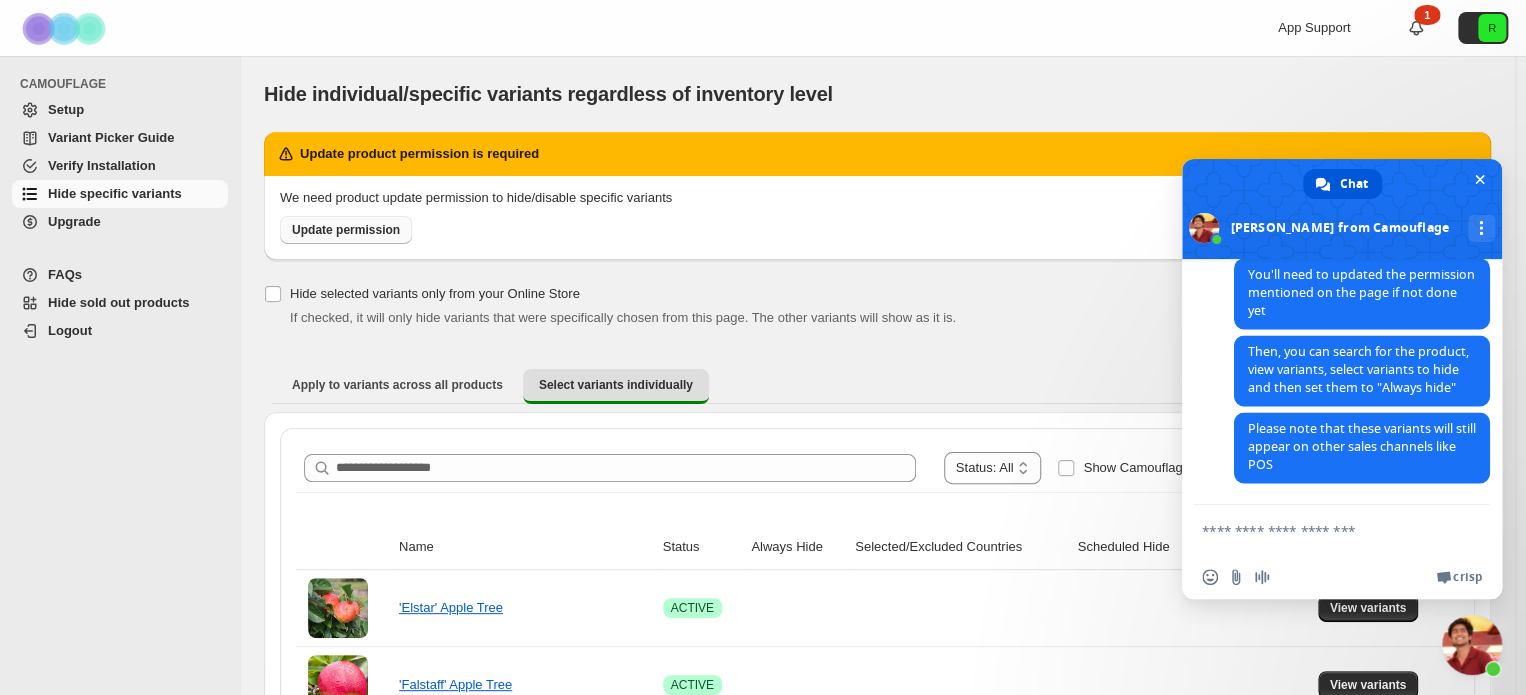 click on "Update permission" at bounding box center [346, 230] 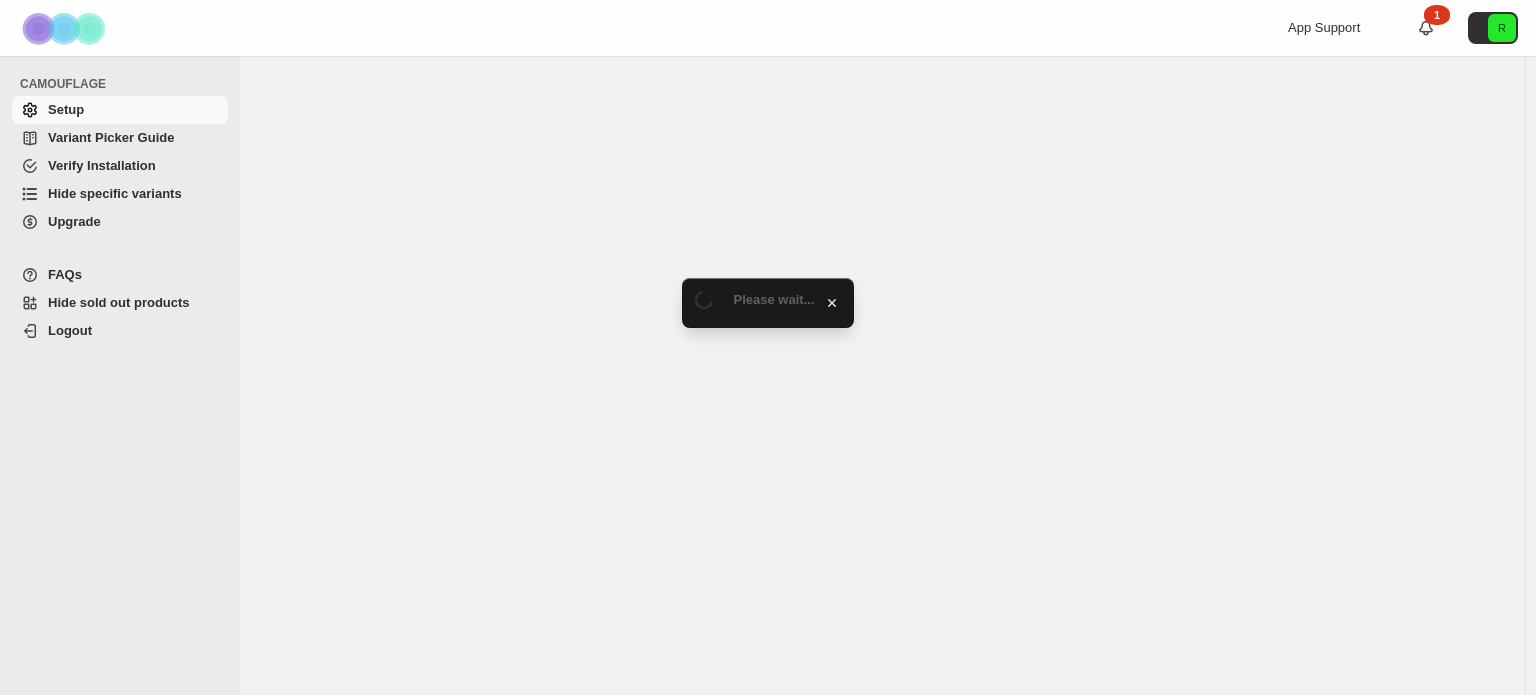 scroll, scrollTop: 0, scrollLeft: 0, axis: both 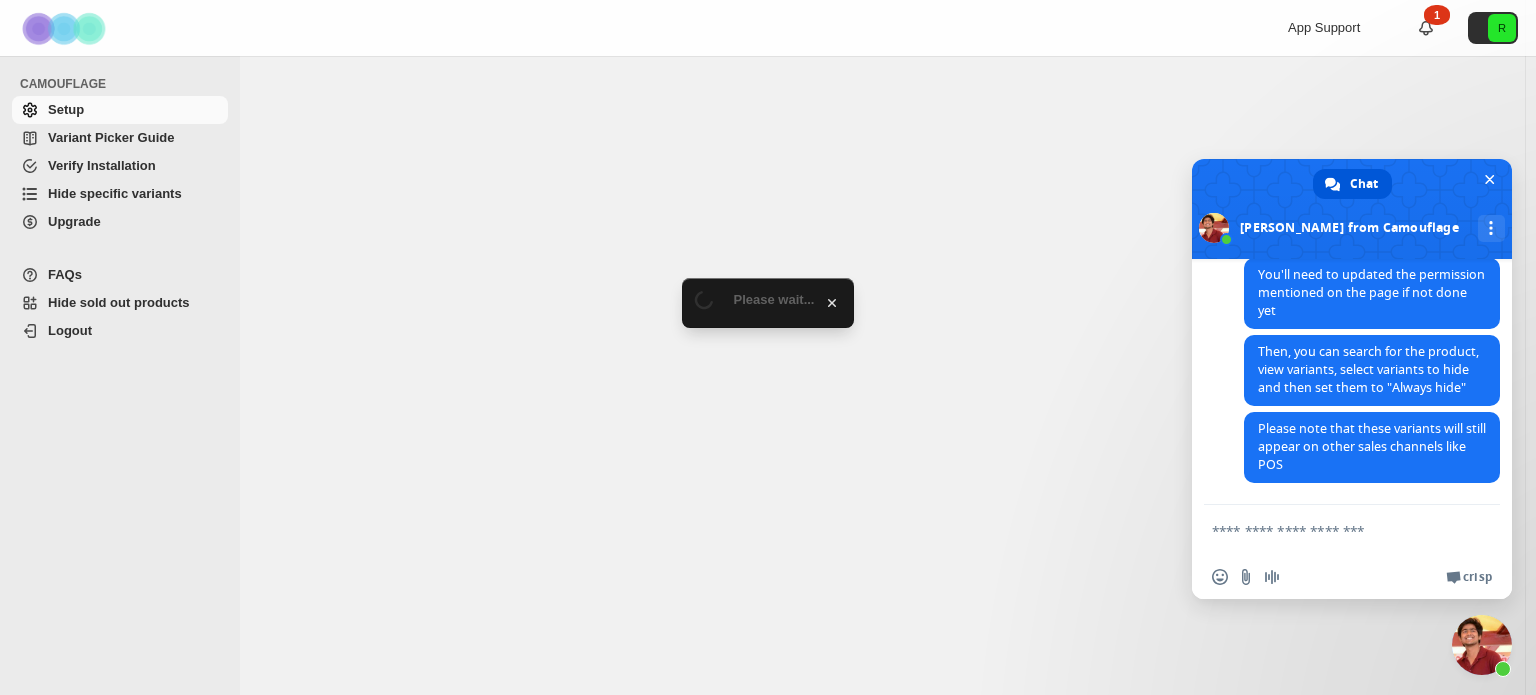 click on "Hide specific variants" at bounding box center [115, 193] 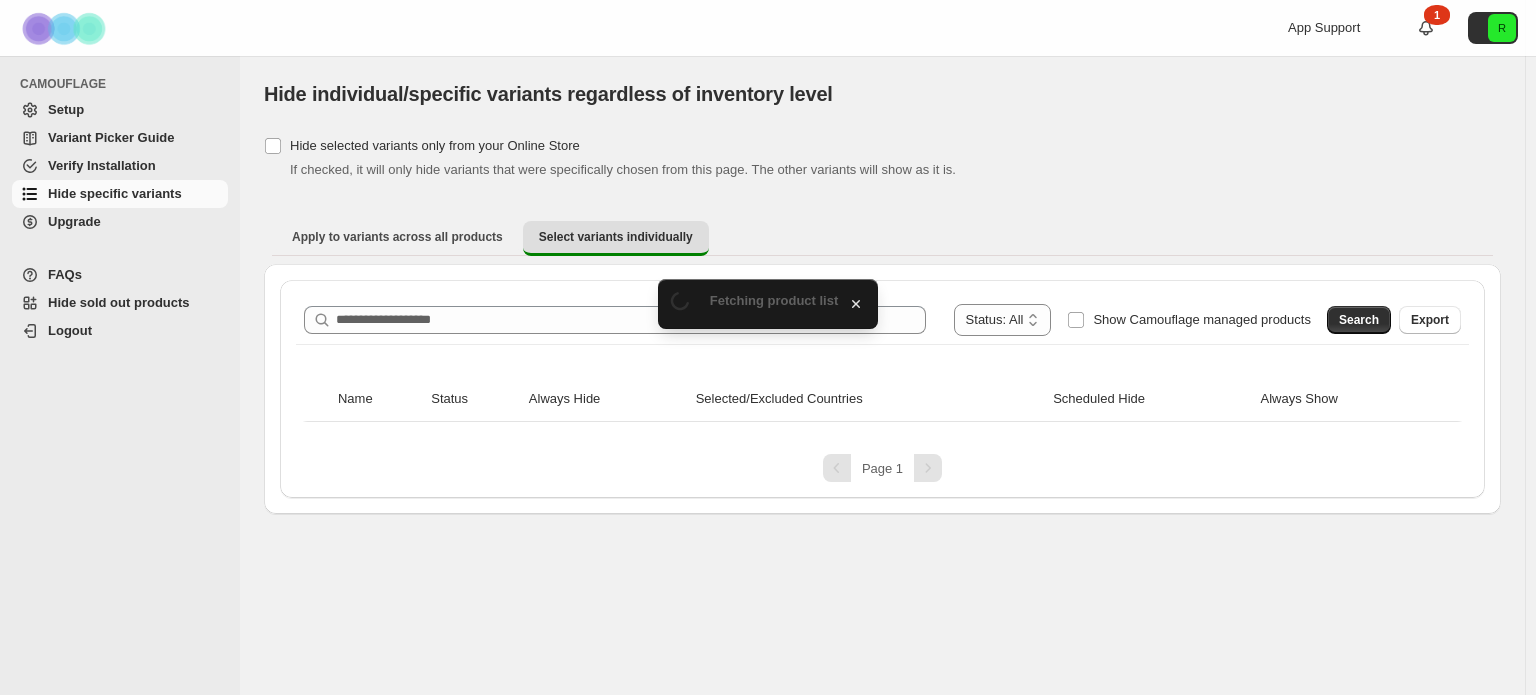 scroll, scrollTop: 0, scrollLeft: 0, axis: both 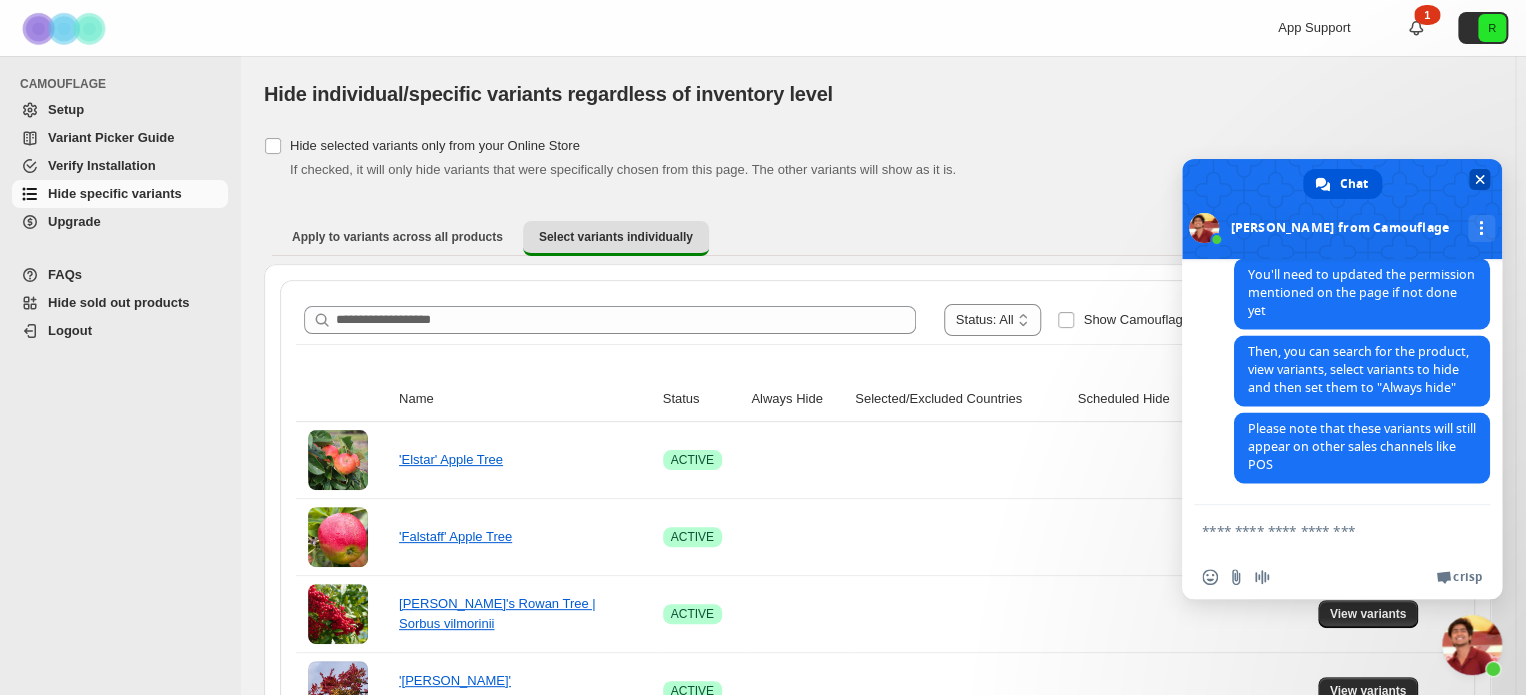 click at bounding box center (1480, 179) 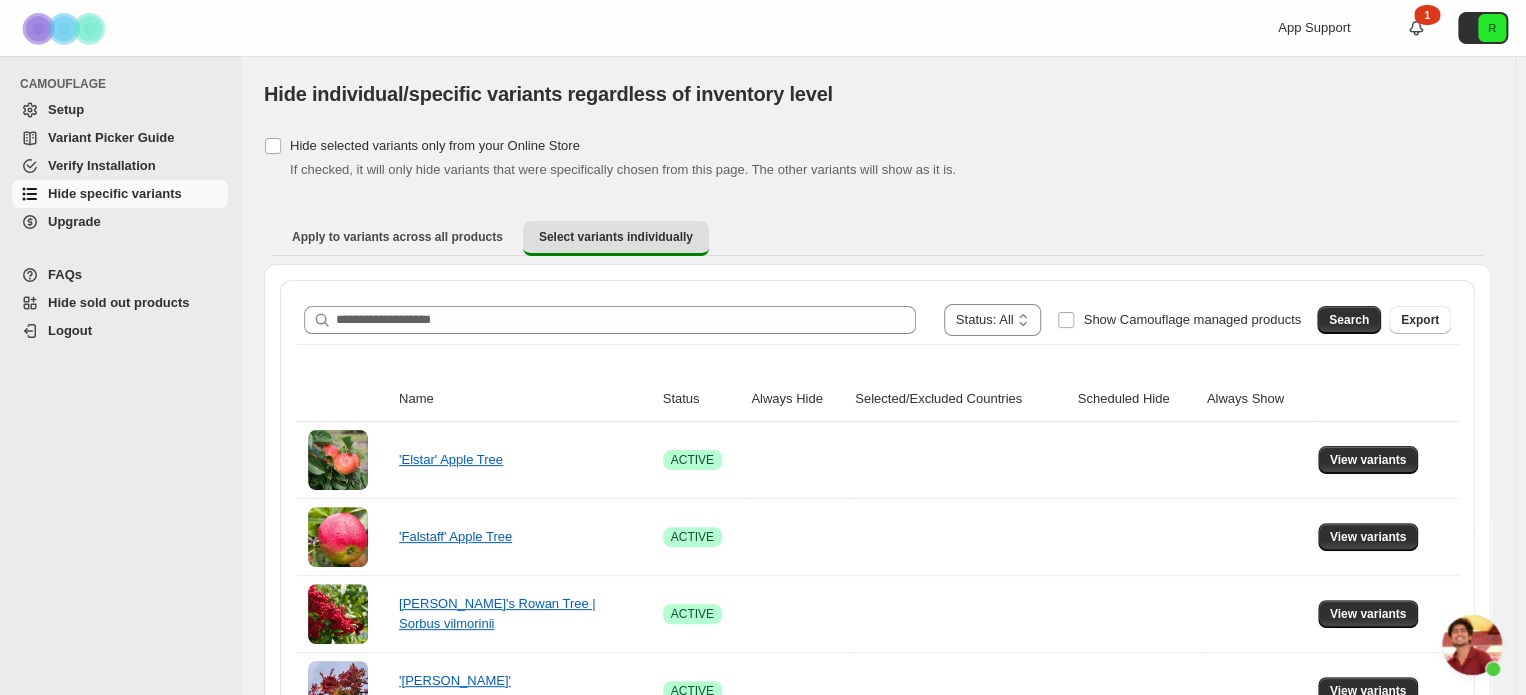 scroll, scrollTop: 0, scrollLeft: 0, axis: both 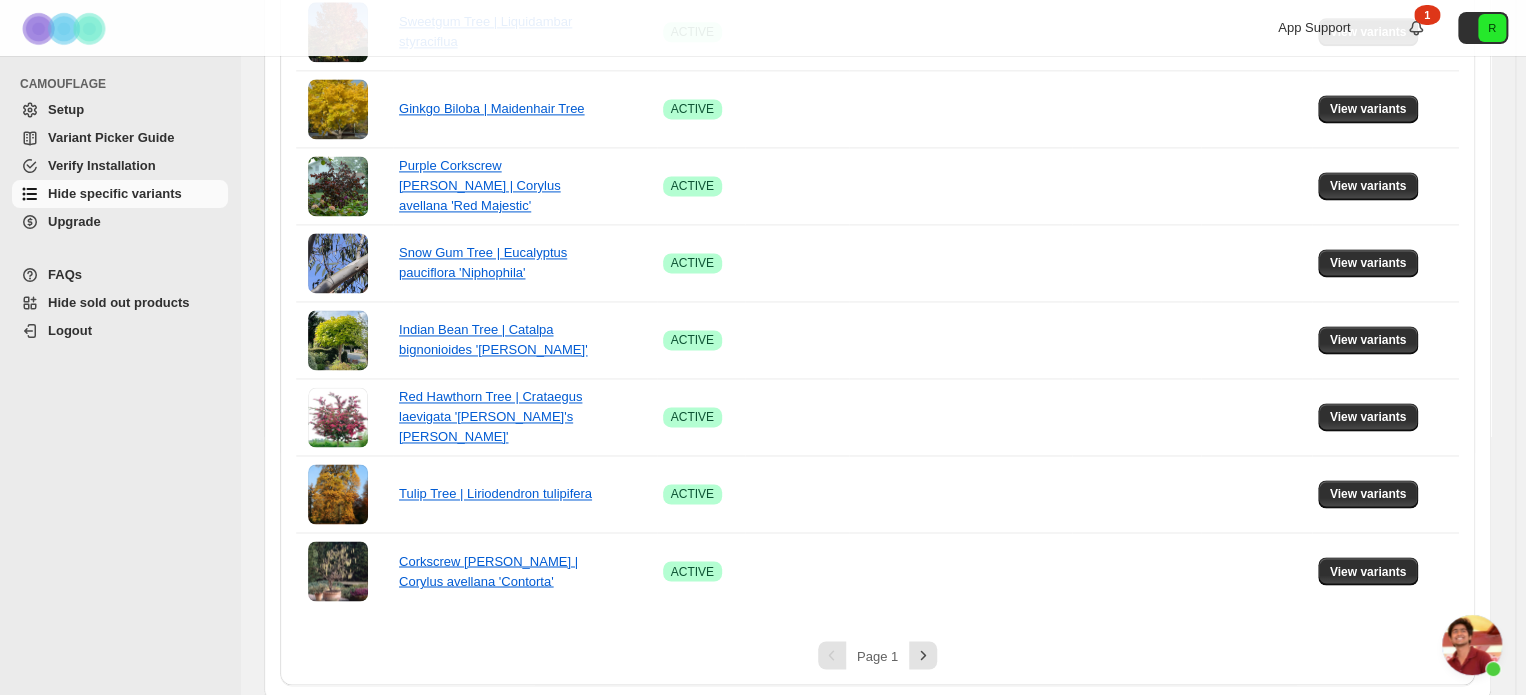 drag, startPoint x: 1469, startPoint y: 586, endPoint x: 1529, endPoint y: 285, distance: 306.9218 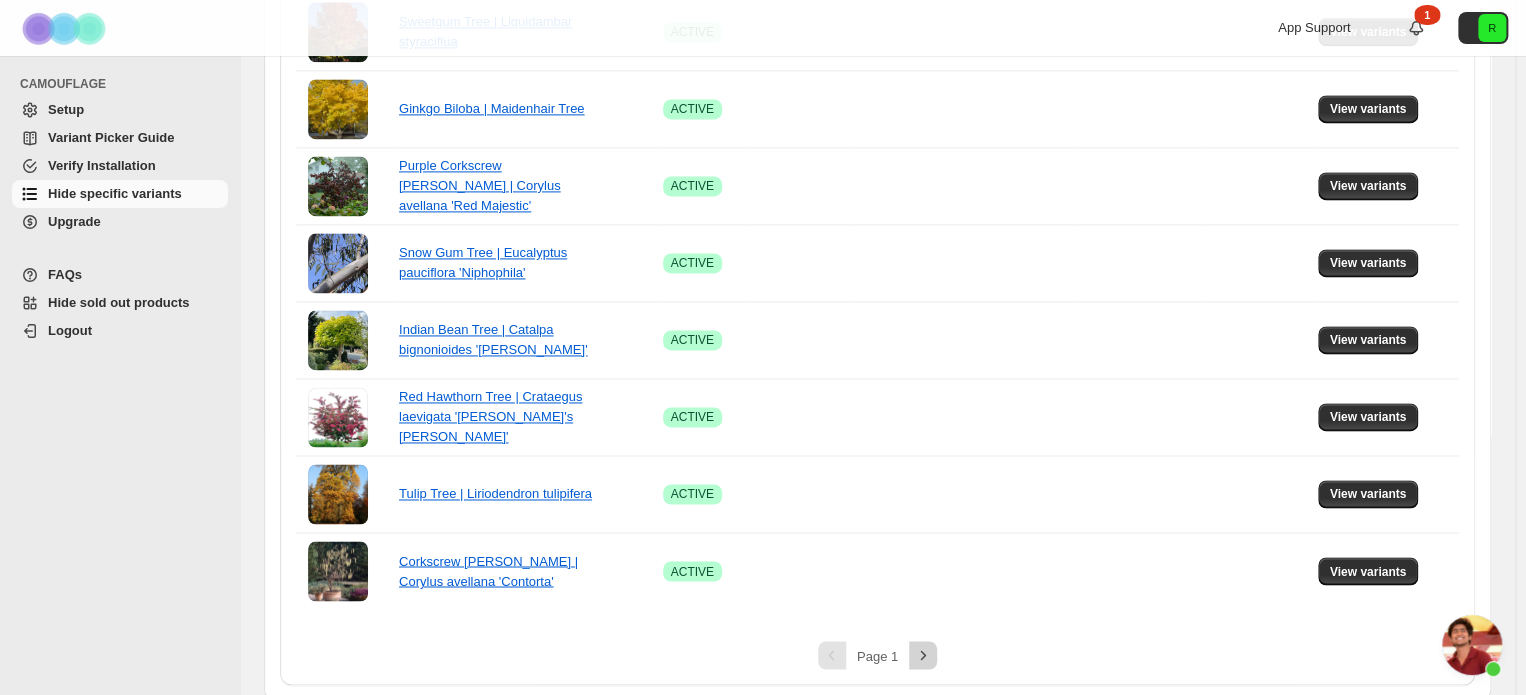 click 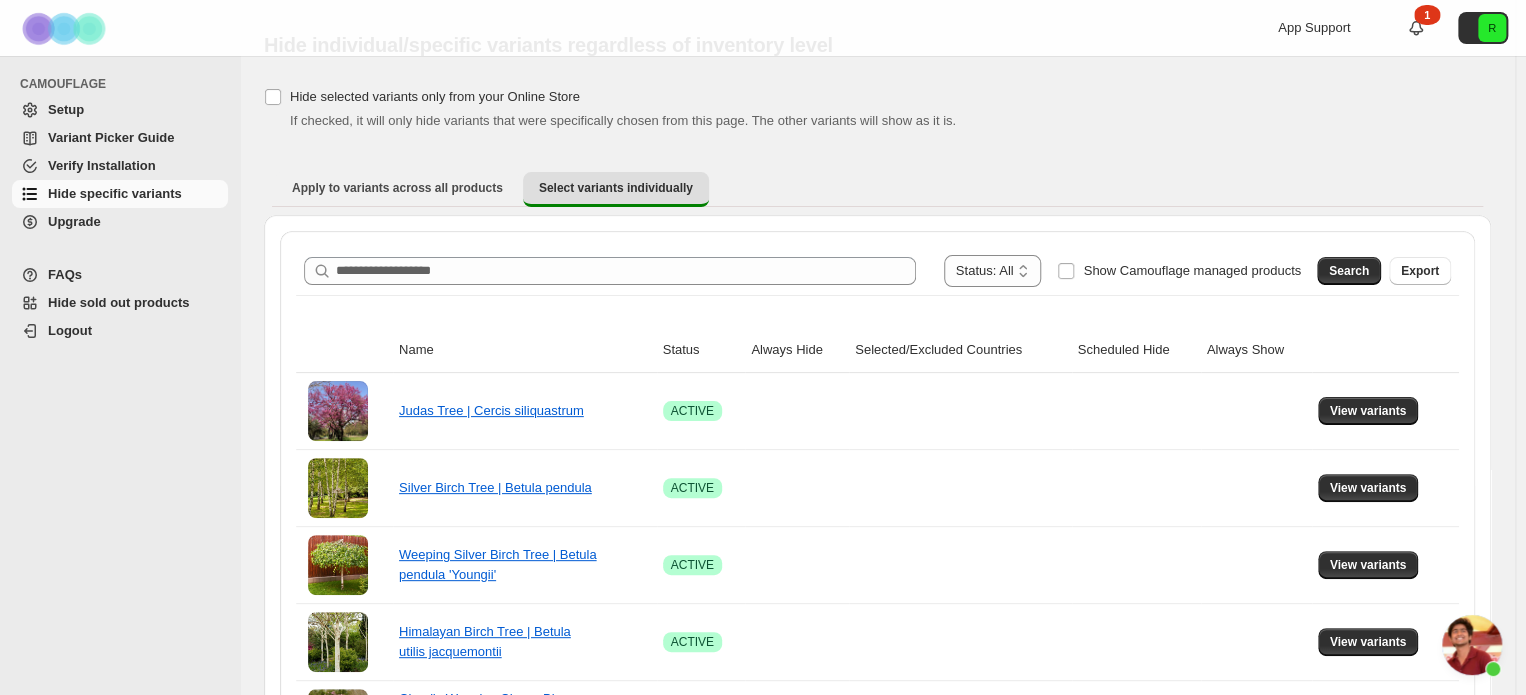 scroll, scrollTop: 61, scrollLeft: 0, axis: vertical 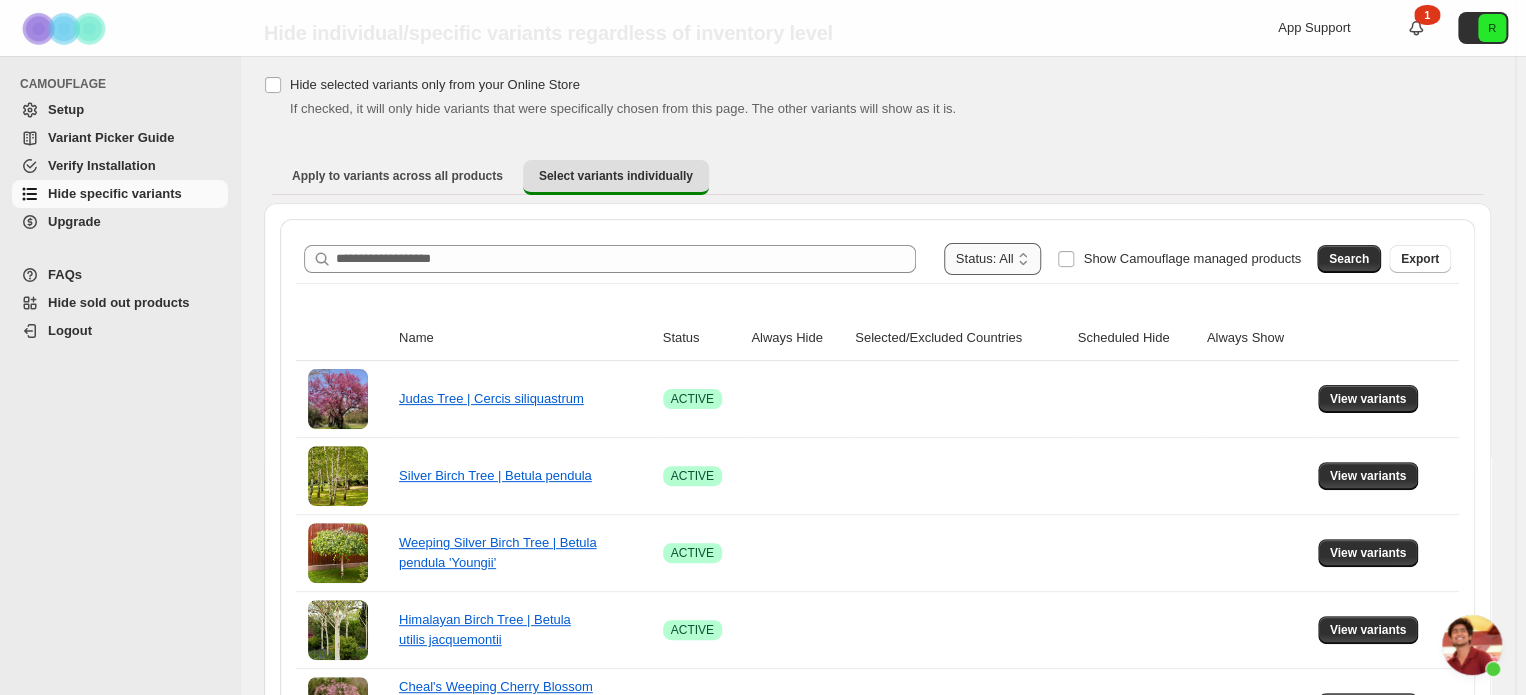 click on "**********" at bounding box center (993, 259) 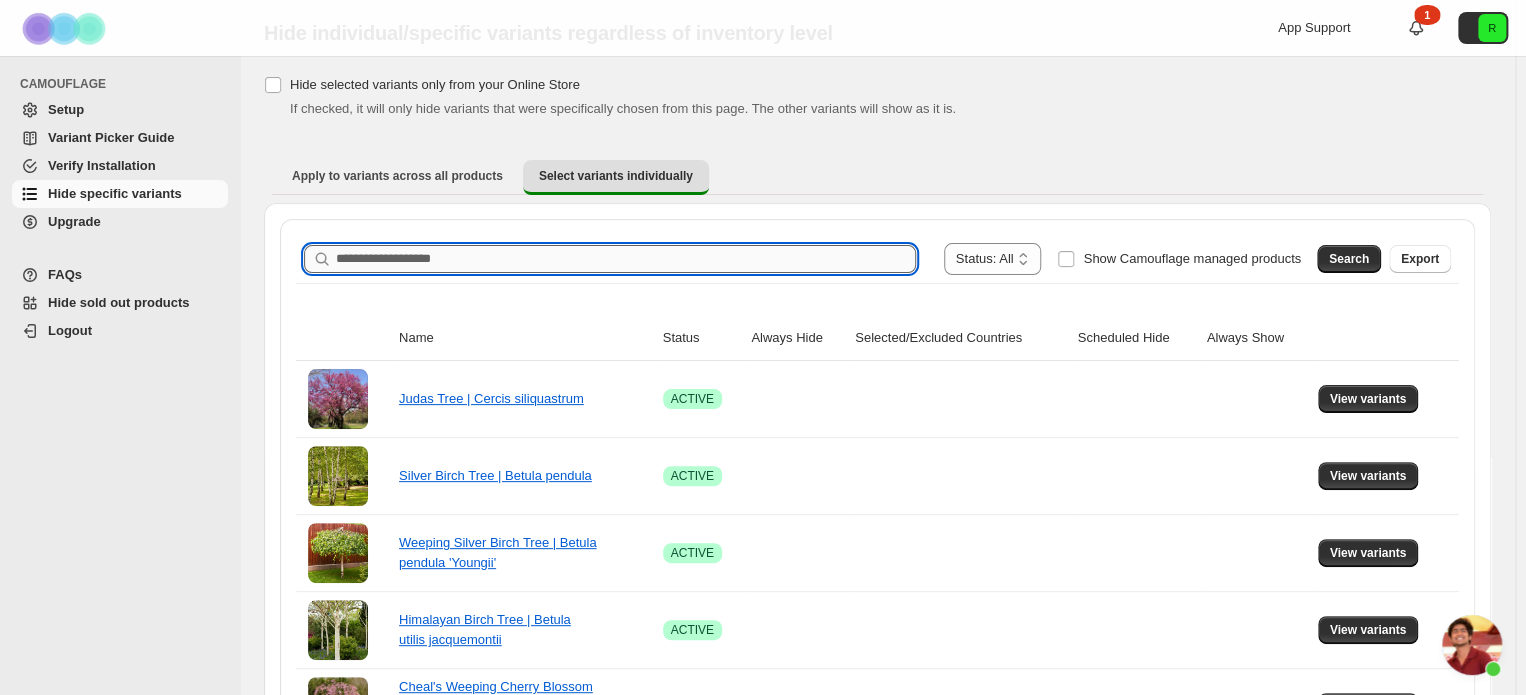 click on "Search product name" at bounding box center (626, 259) 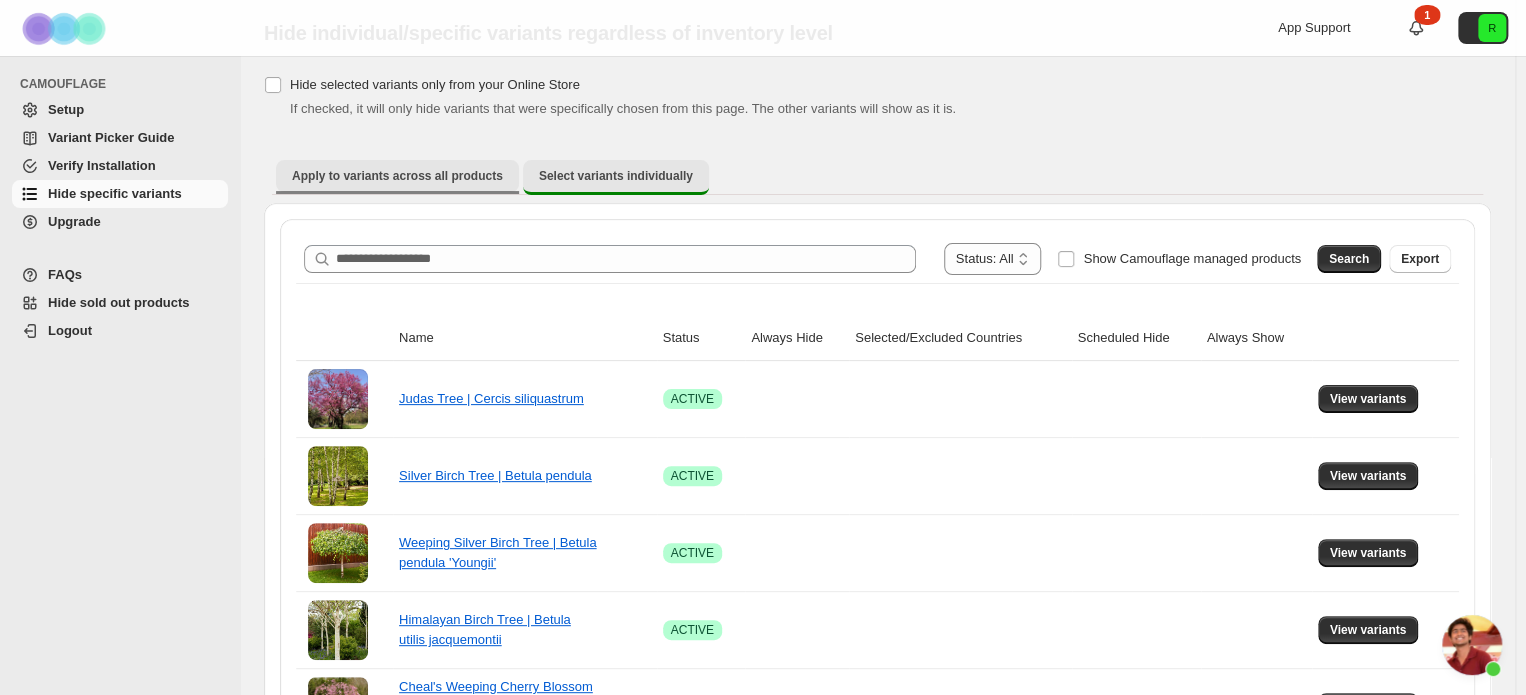 click on "Apply to variants across all products" at bounding box center [397, 176] 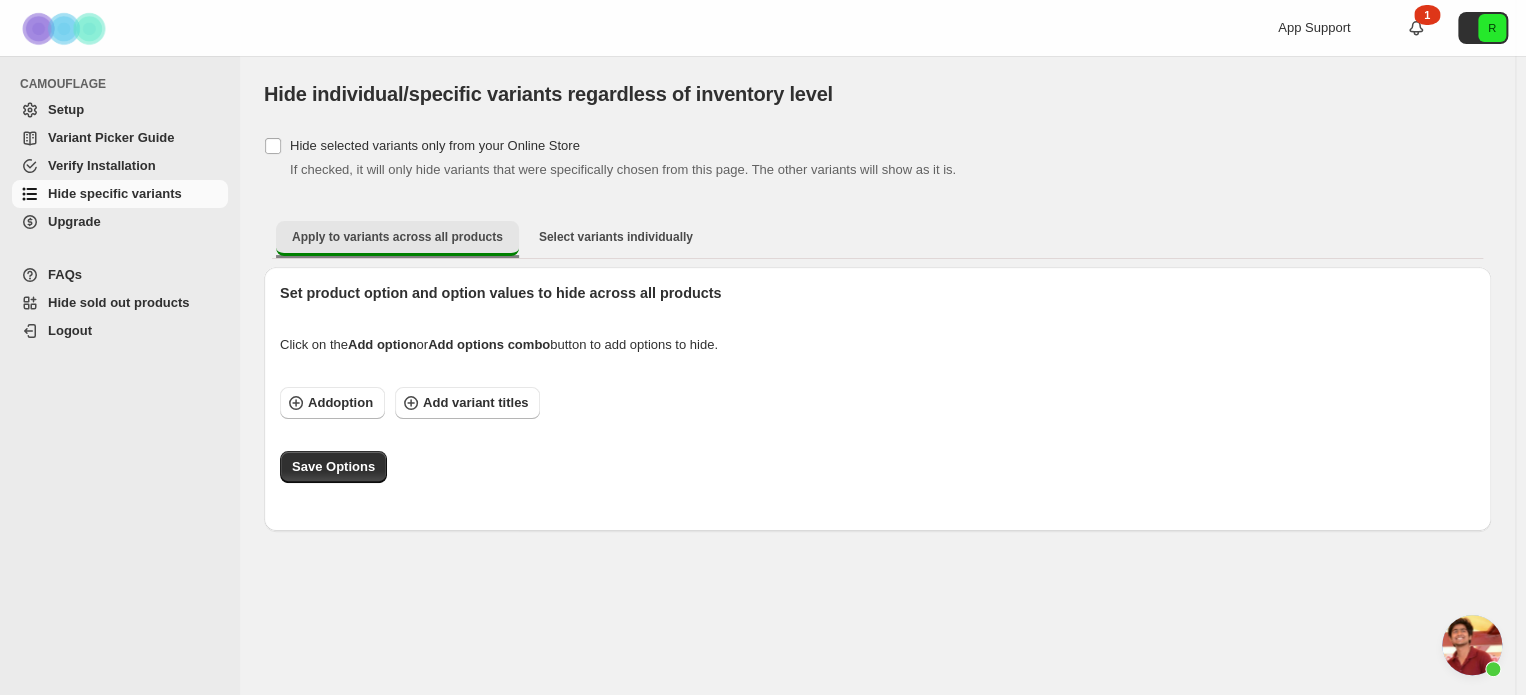 scroll, scrollTop: 0, scrollLeft: 0, axis: both 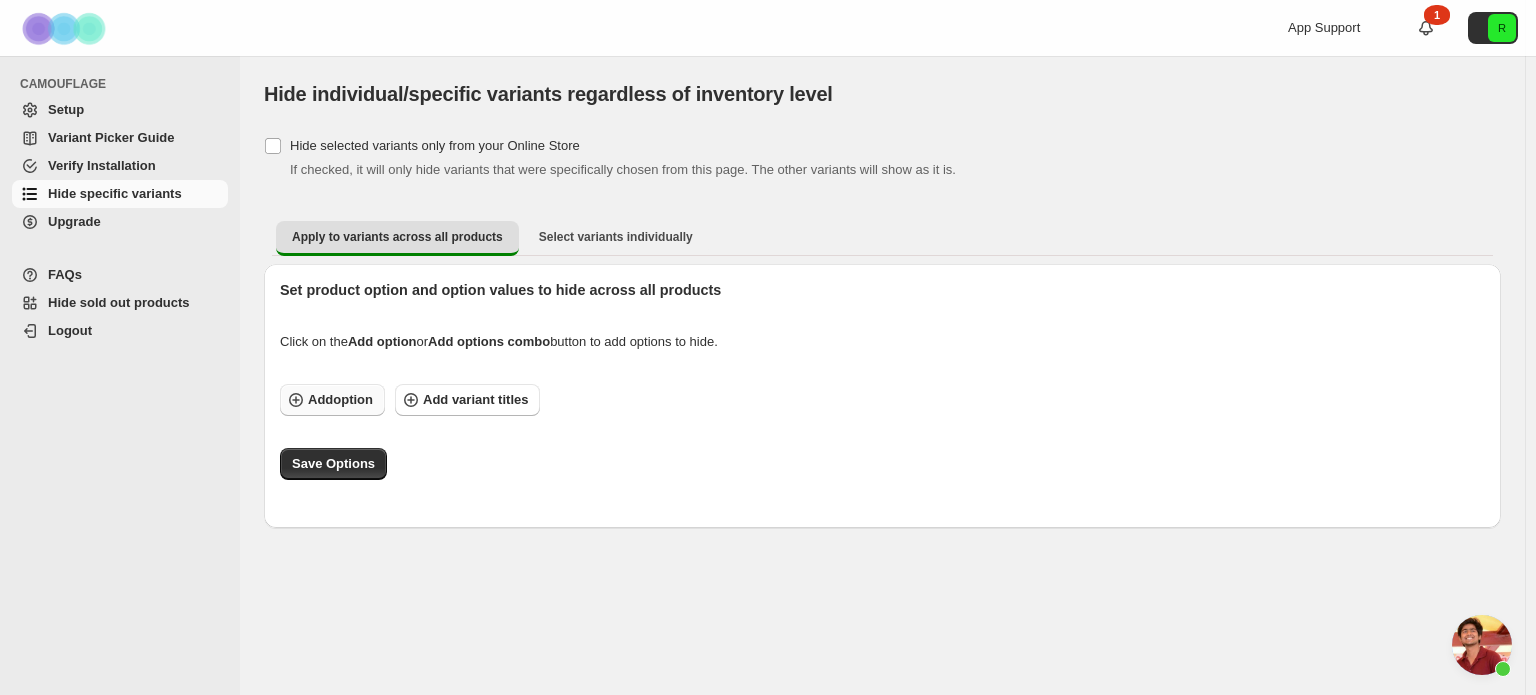 click on "Add   option" at bounding box center (340, 400) 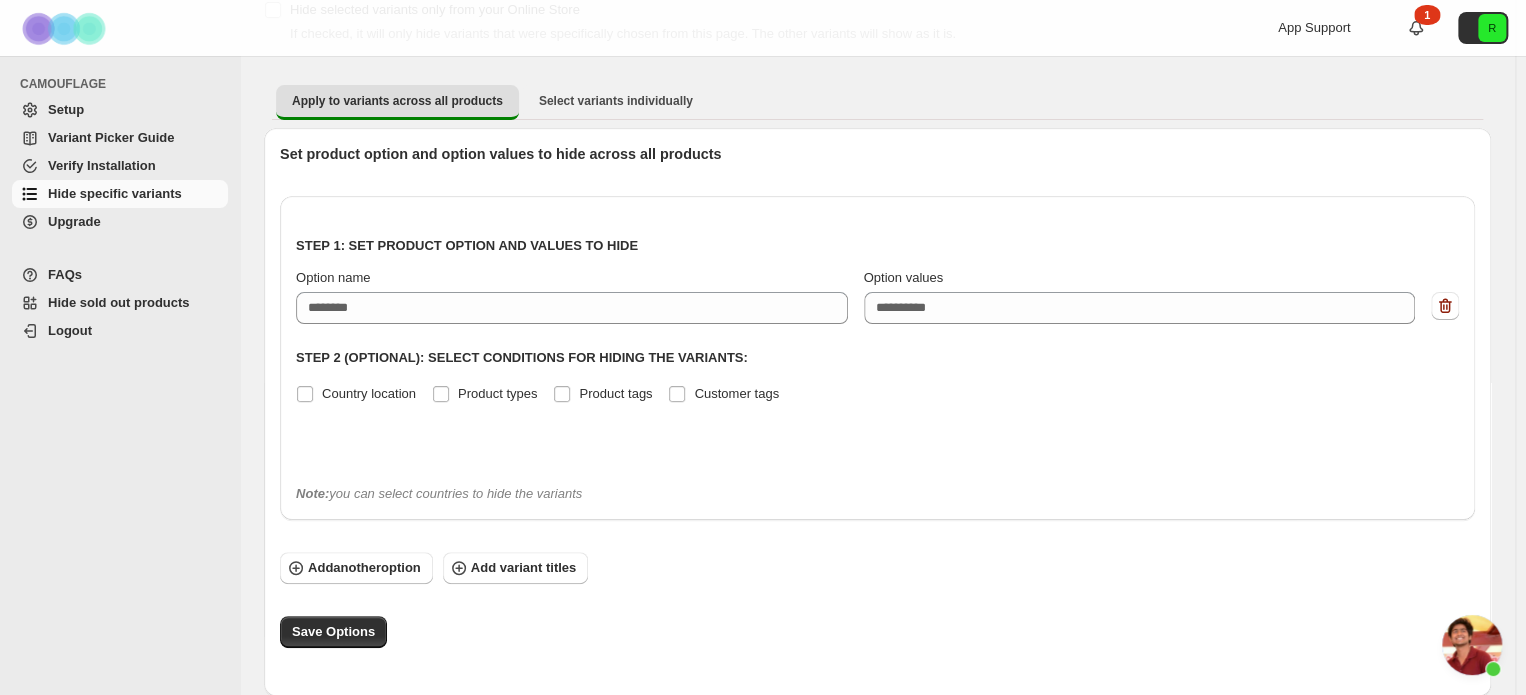 scroll, scrollTop: 127, scrollLeft: 0, axis: vertical 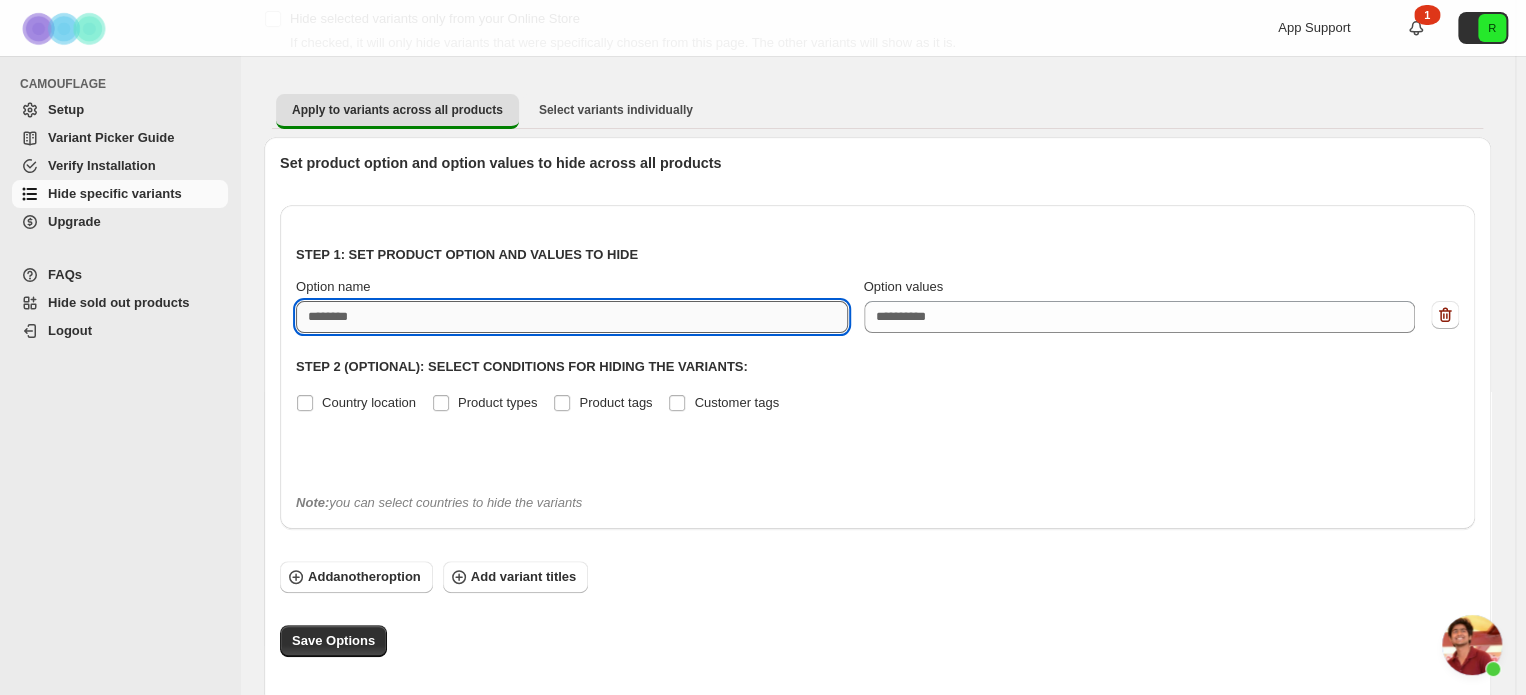 click on "Option name" at bounding box center (572, 317) 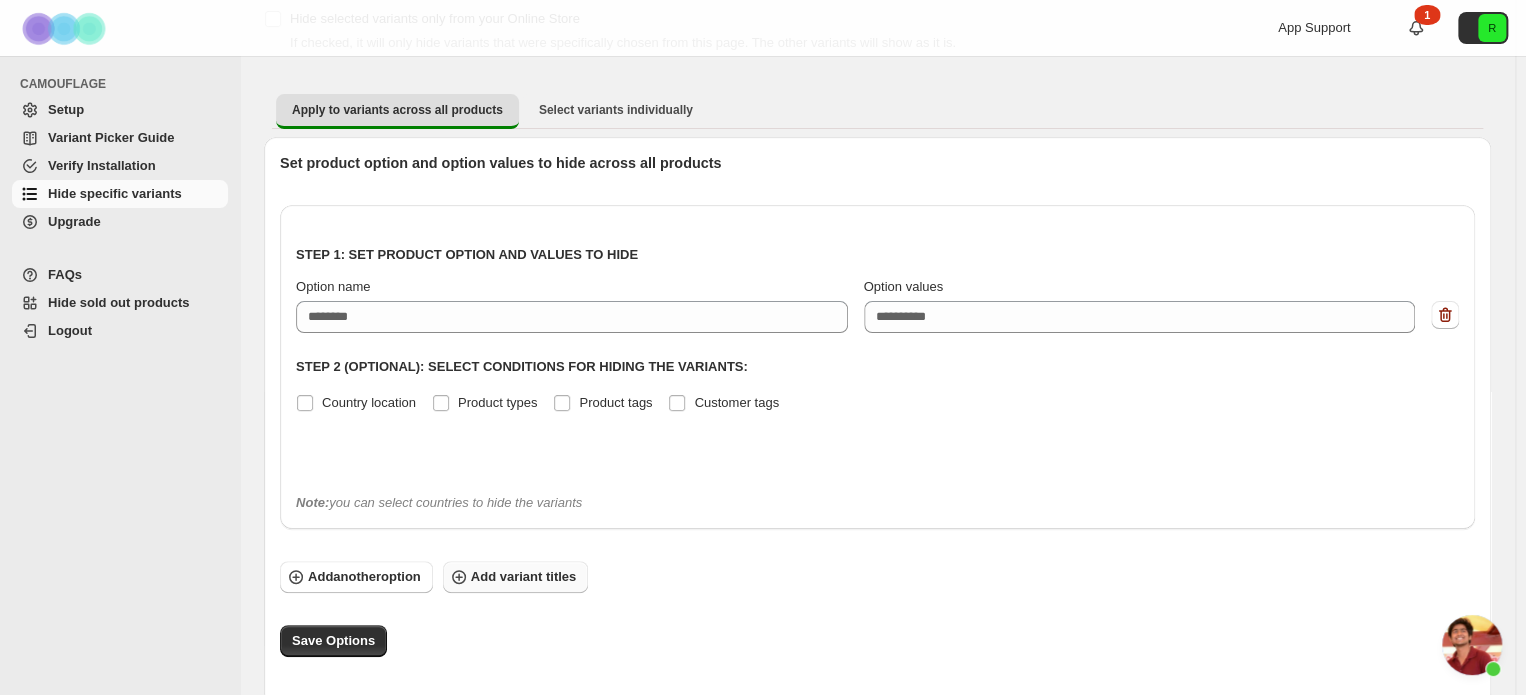 click on "Add variant titles" at bounding box center [523, 577] 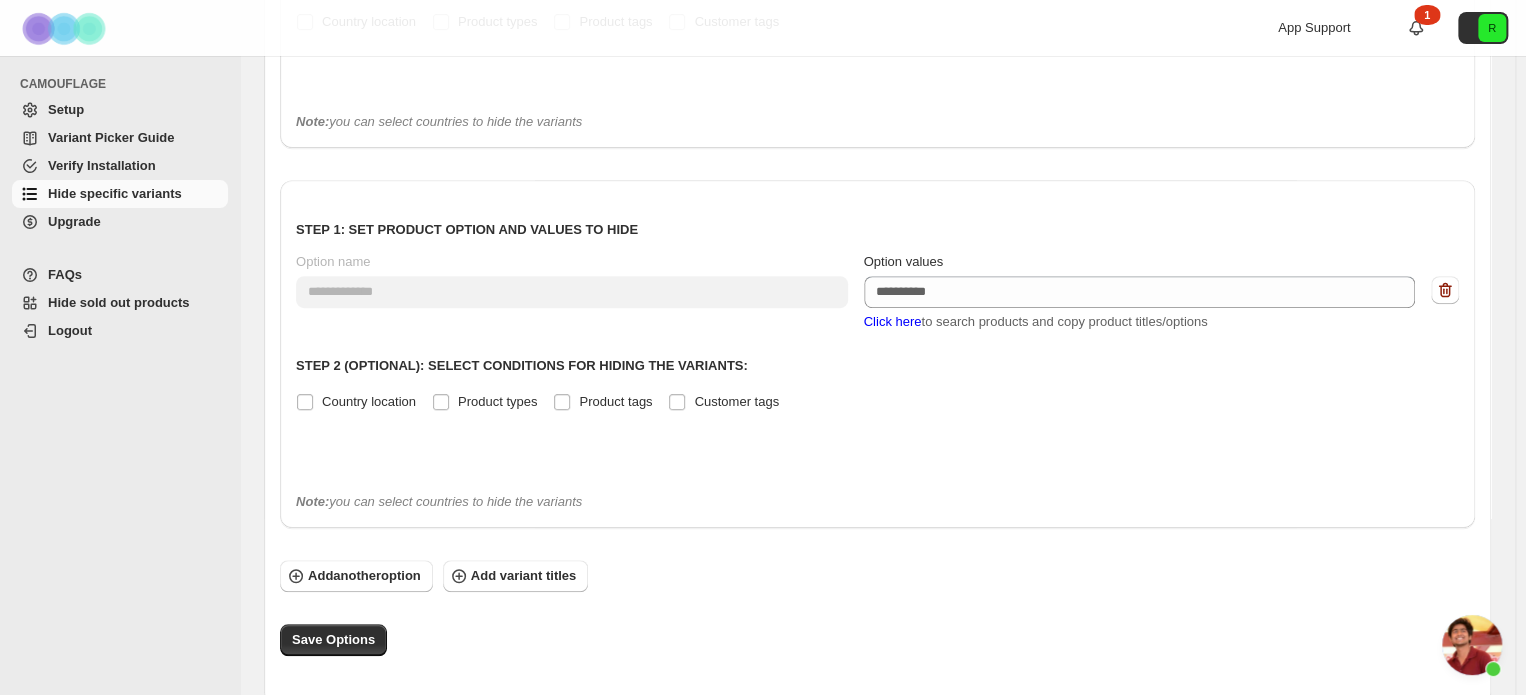 scroll, scrollTop: 516, scrollLeft: 0, axis: vertical 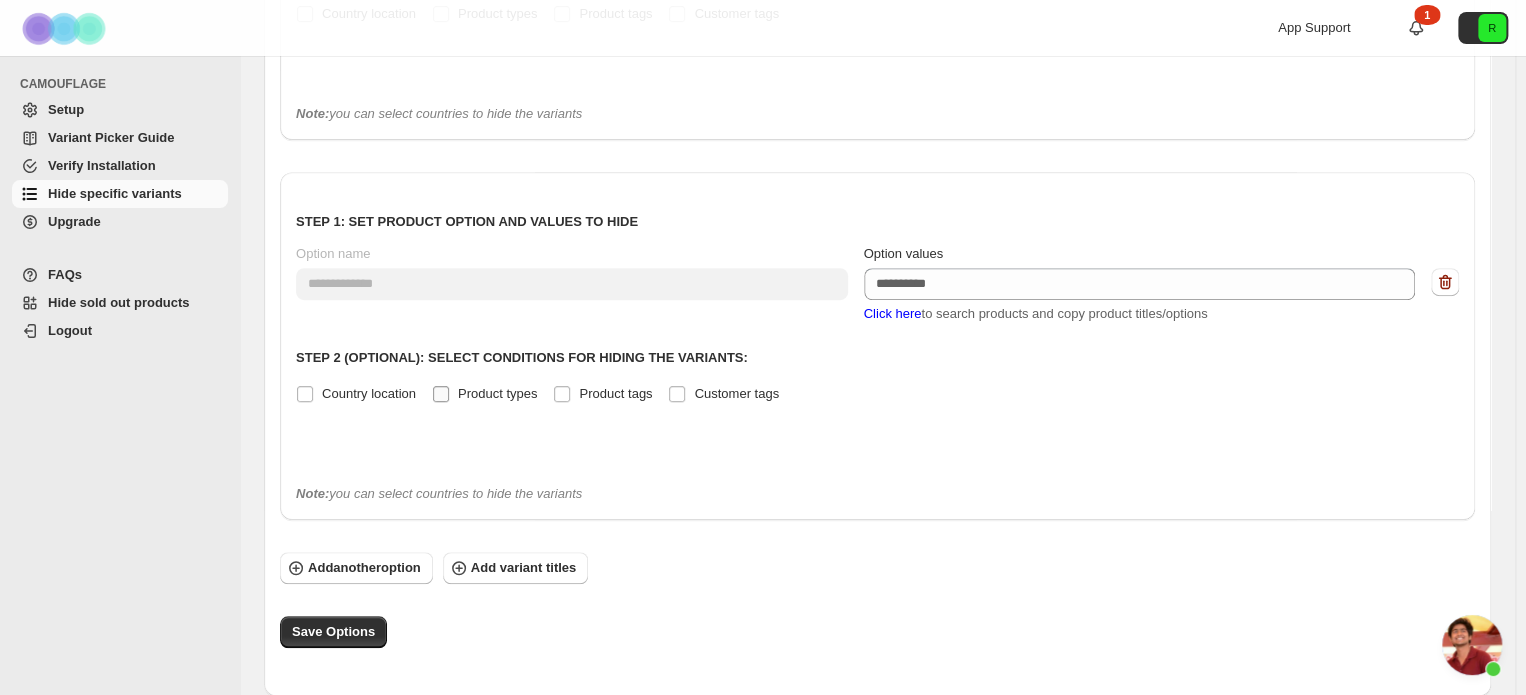 click on "Product types" at bounding box center (485, 394) 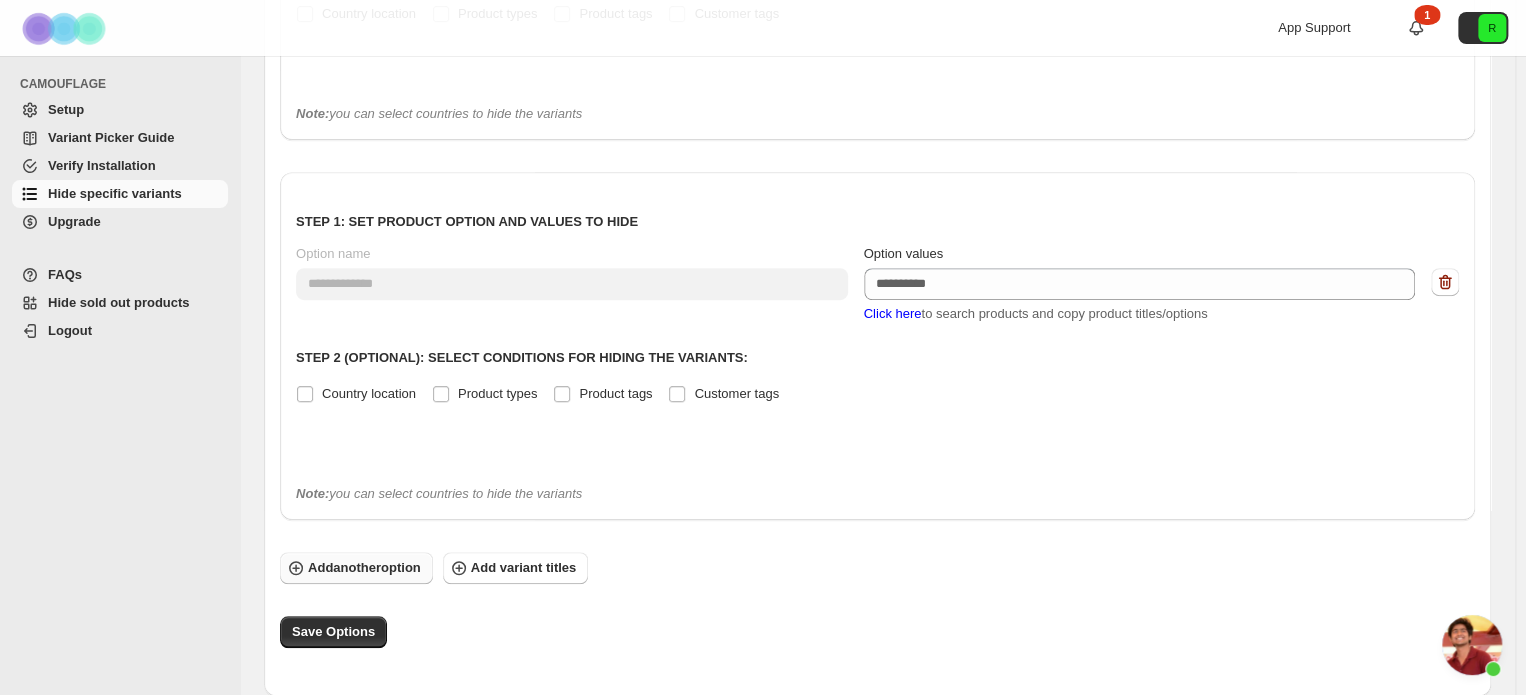 click on "Add  another  option" at bounding box center (364, 568) 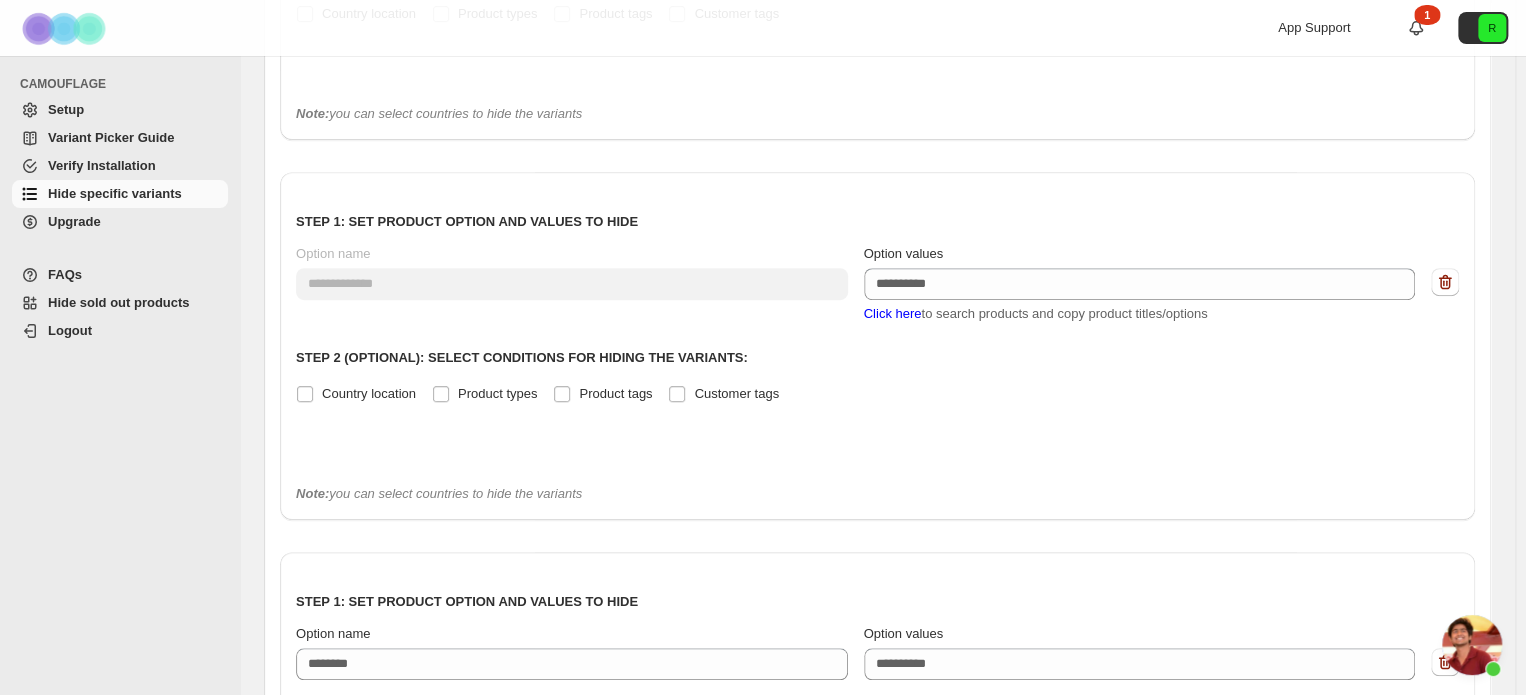 click on "**********" at bounding box center [877, 296] 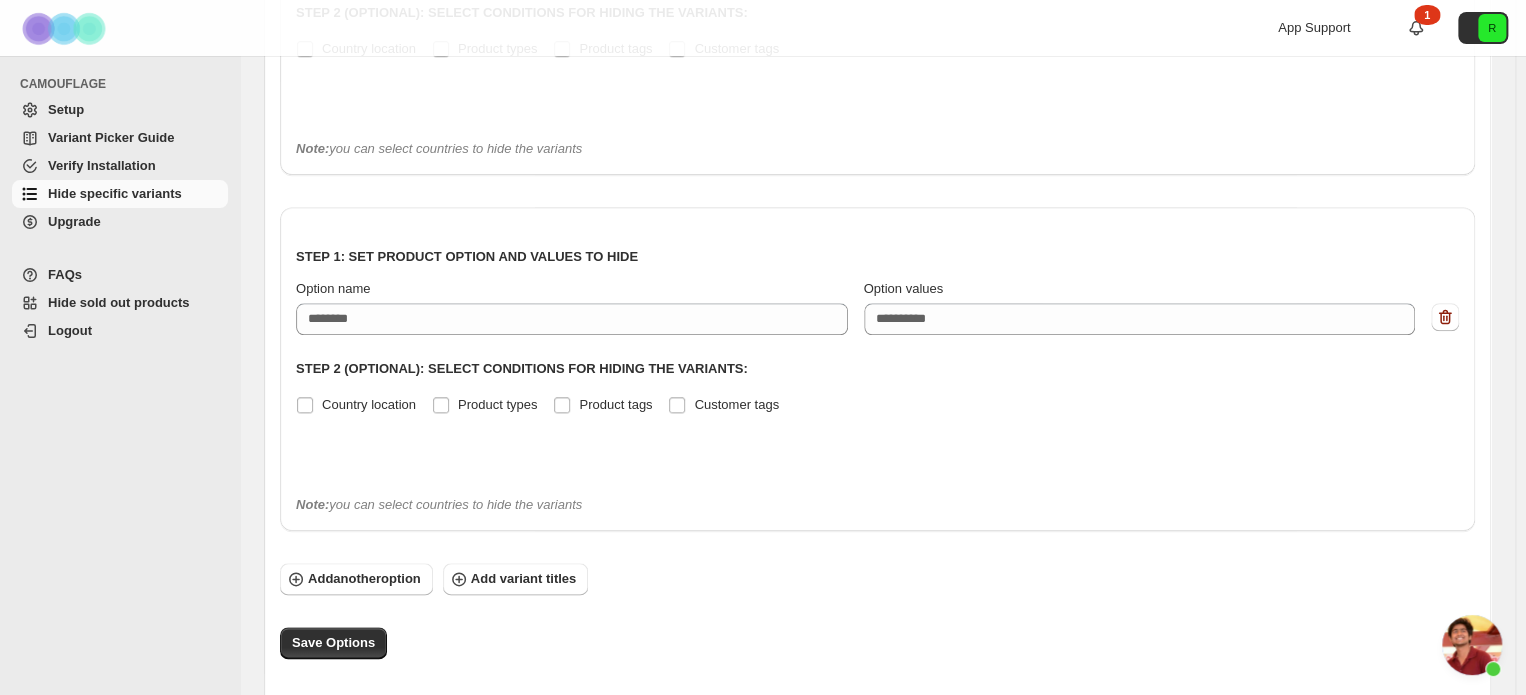 scroll, scrollTop: 872, scrollLeft: 0, axis: vertical 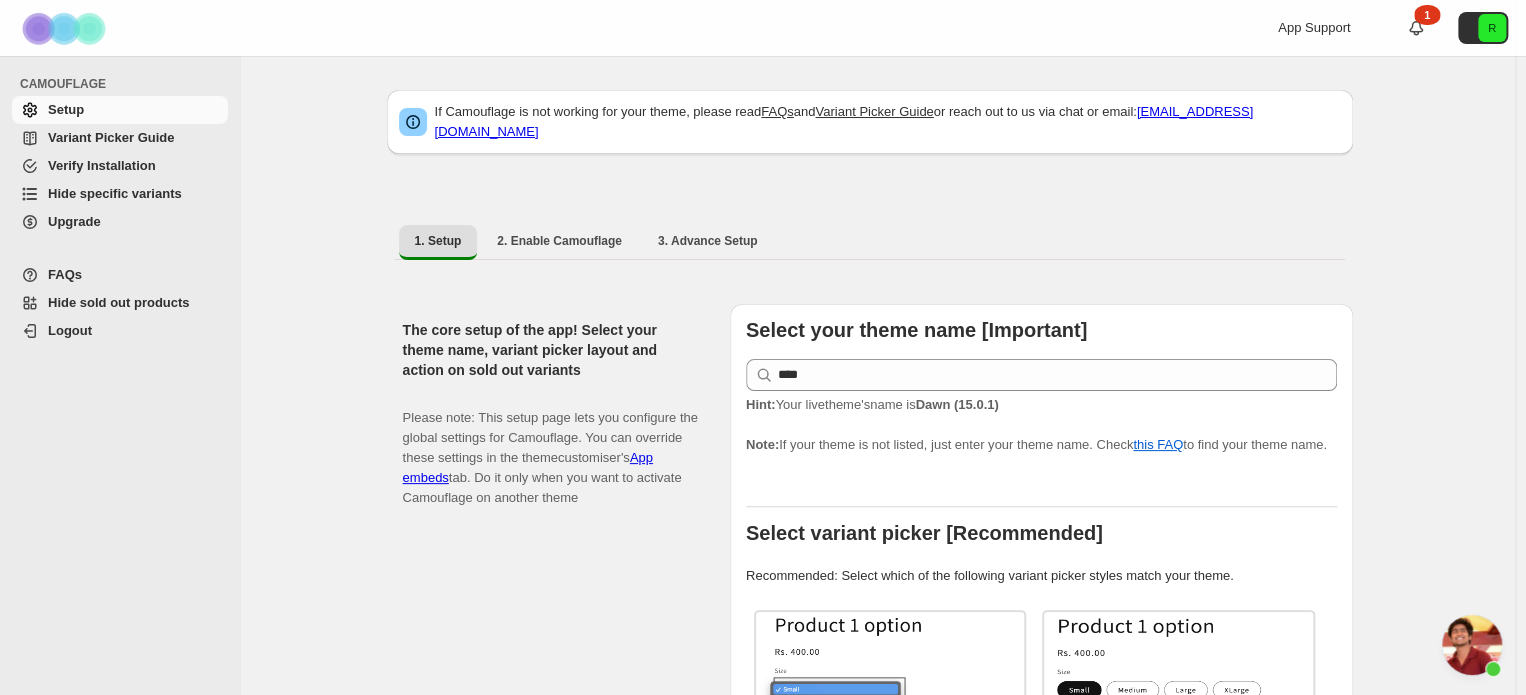 click on "Verify Installation" at bounding box center (120, 166) 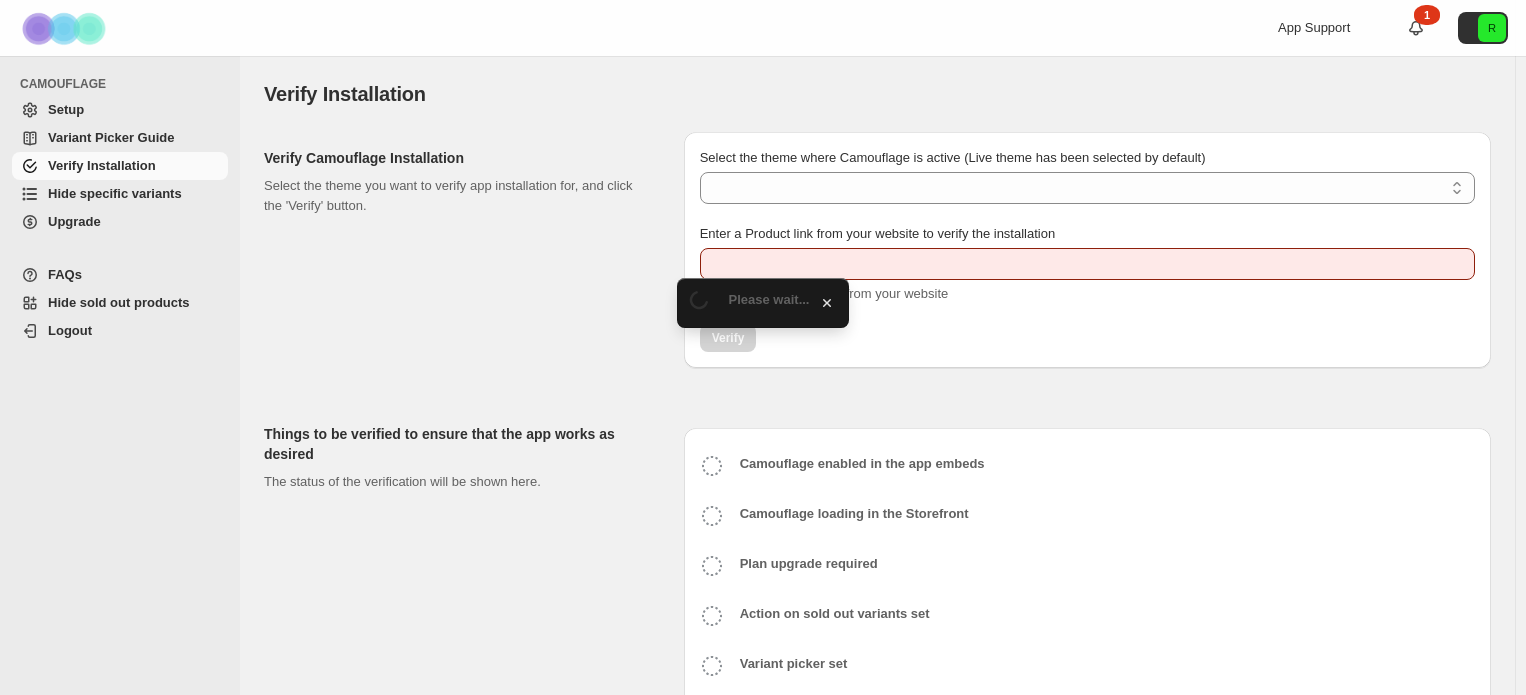 scroll, scrollTop: 0, scrollLeft: 0, axis: both 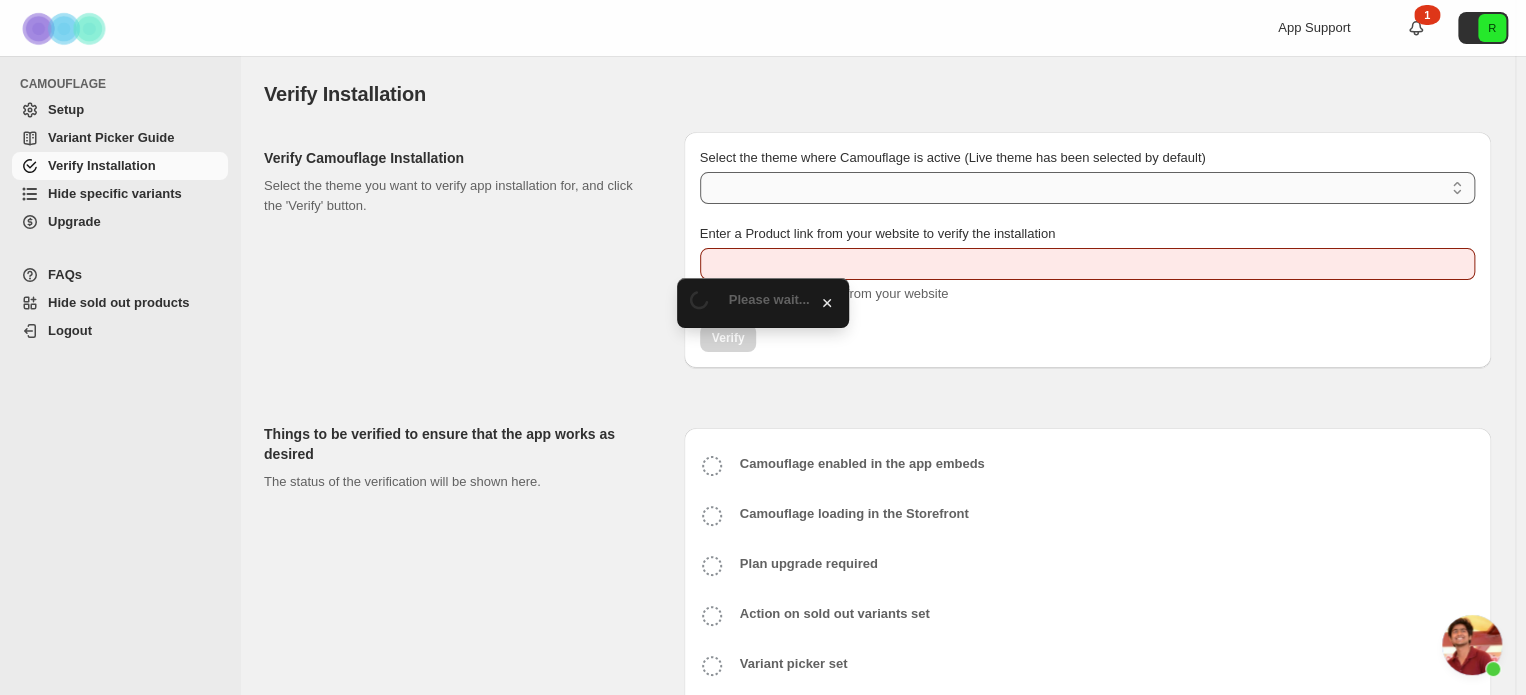 click on "Select the theme where Camouflage is active (Live theme has been selected by default)" at bounding box center [1087, 188] 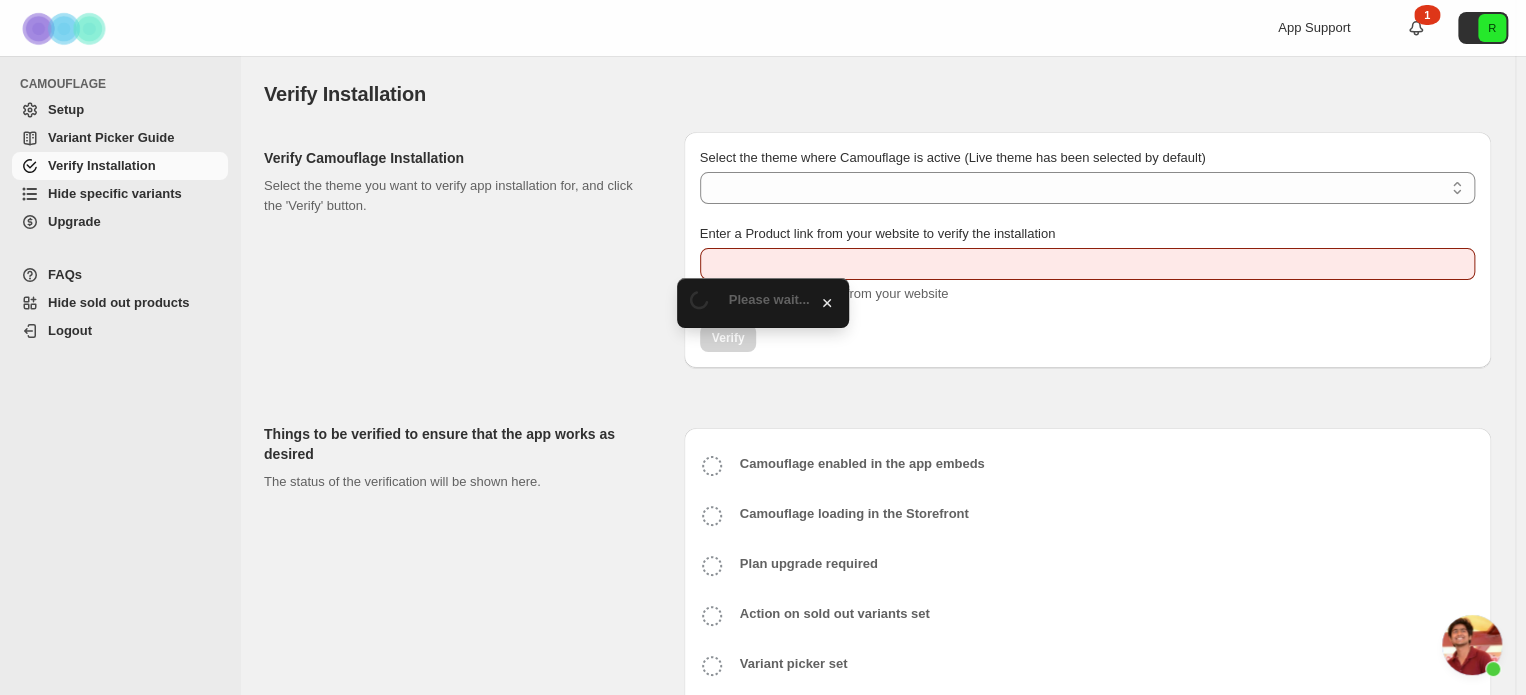 type on "**********" 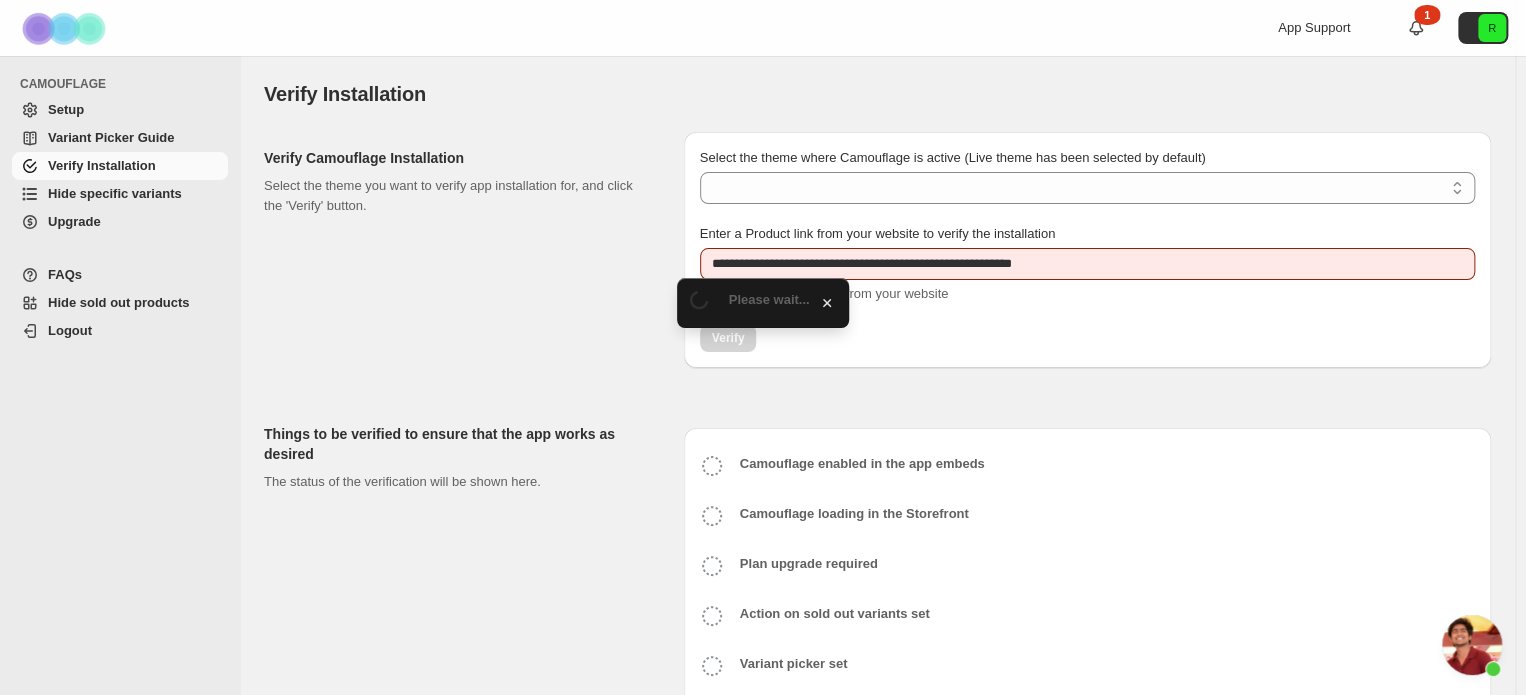 select on "**********" 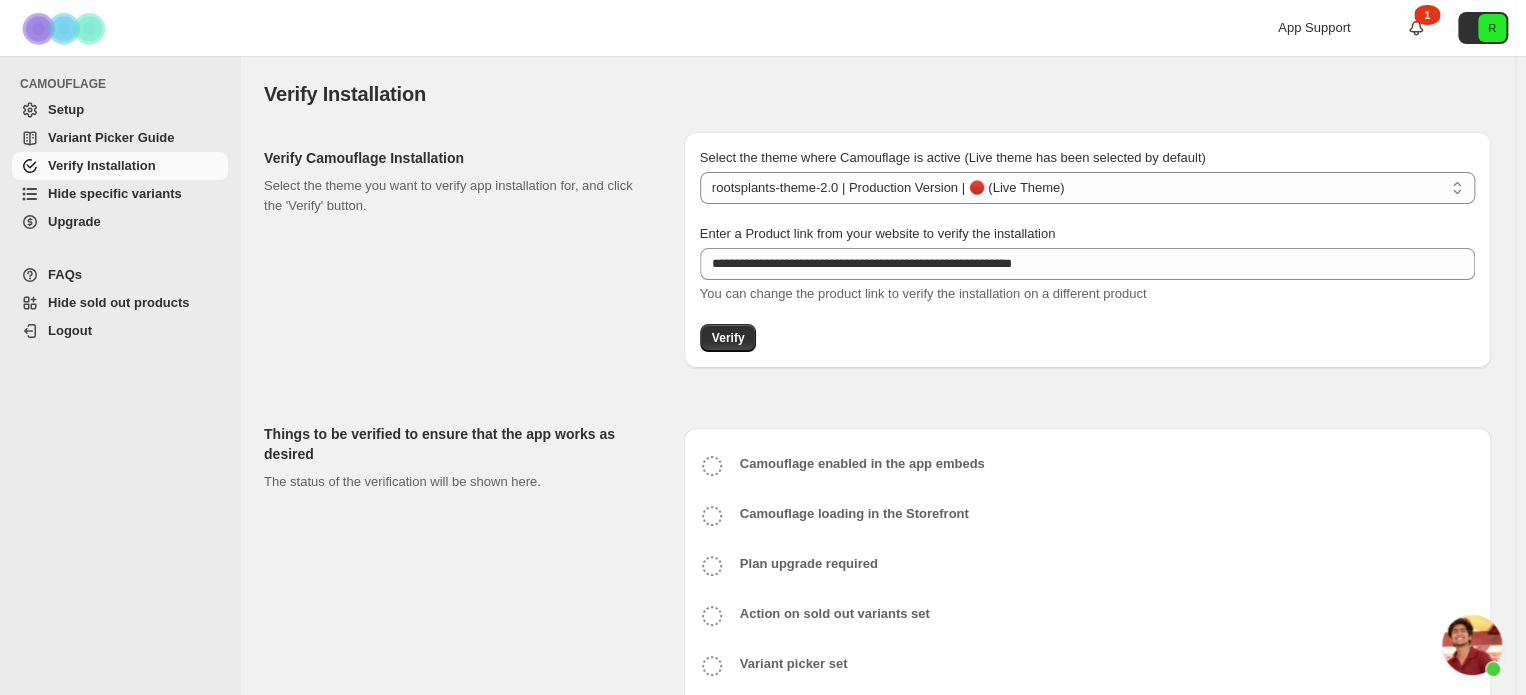 click on "Hide specific variants" at bounding box center [115, 193] 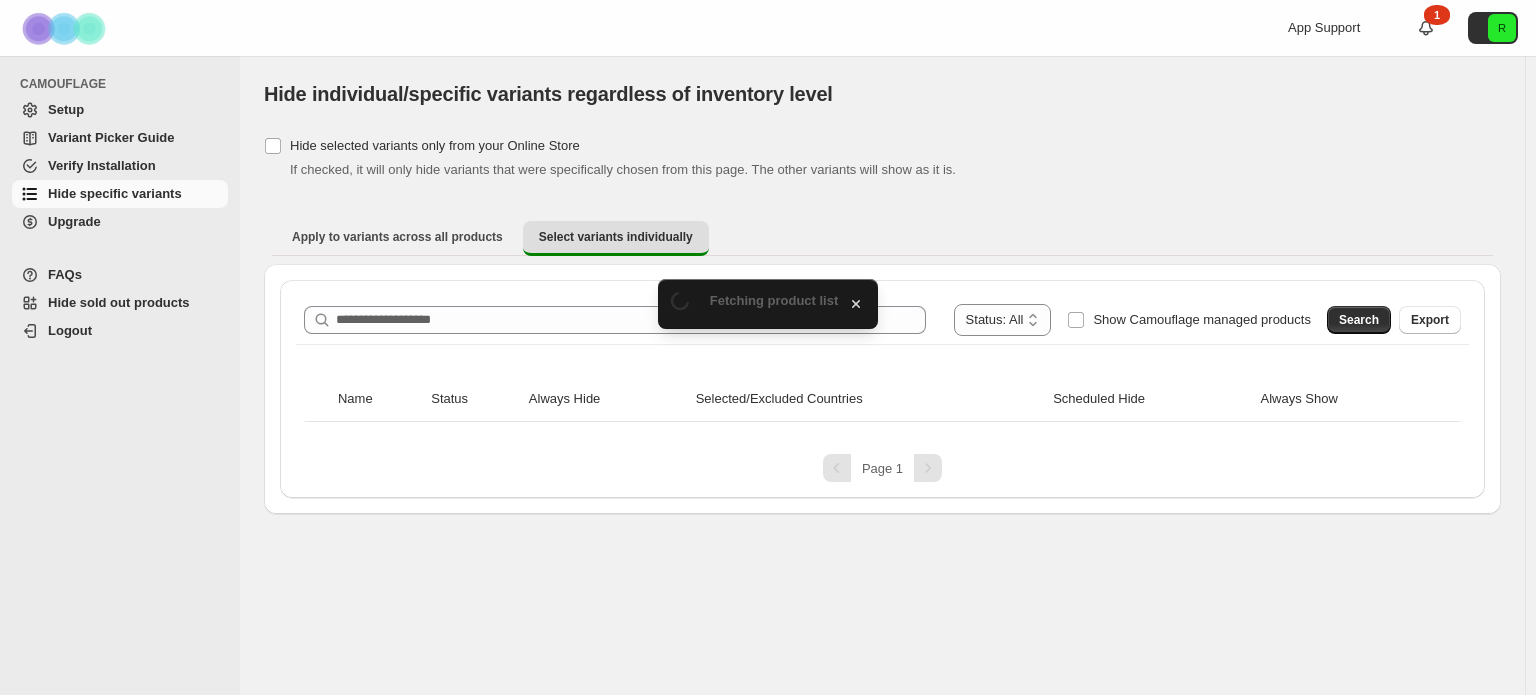 scroll, scrollTop: 0, scrollLeft: 0, axis: both 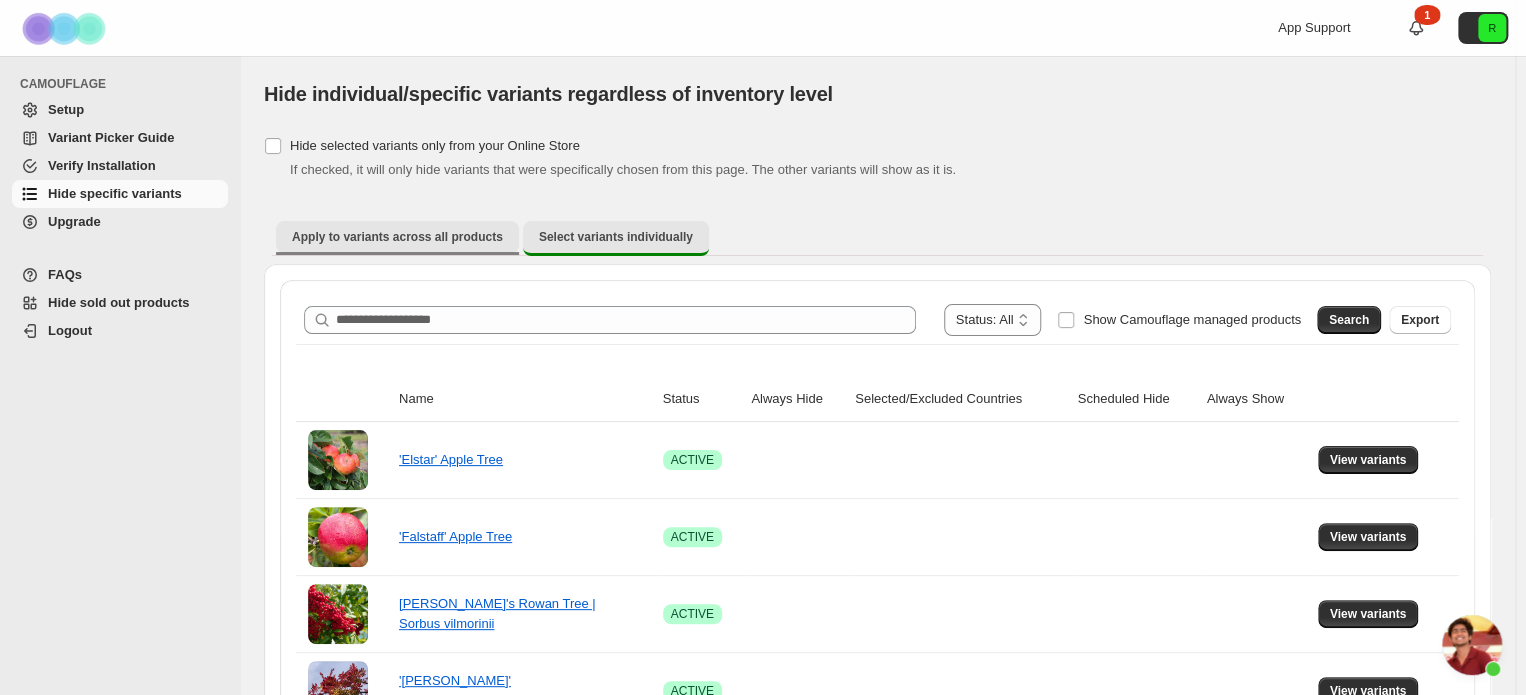 click on "Apply to variants across all products" at bounding box center (397, 237) 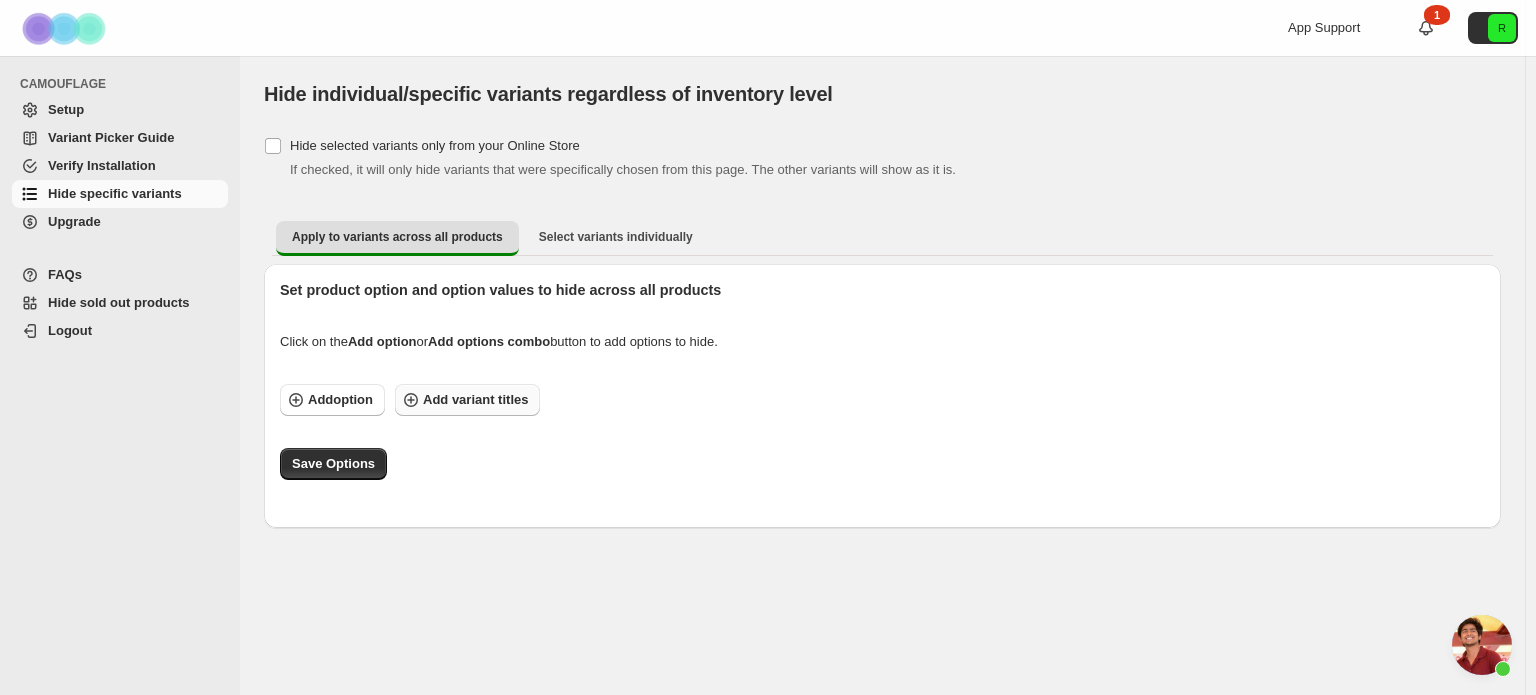click on "Add variant titles" at bounding box center (475, 400) 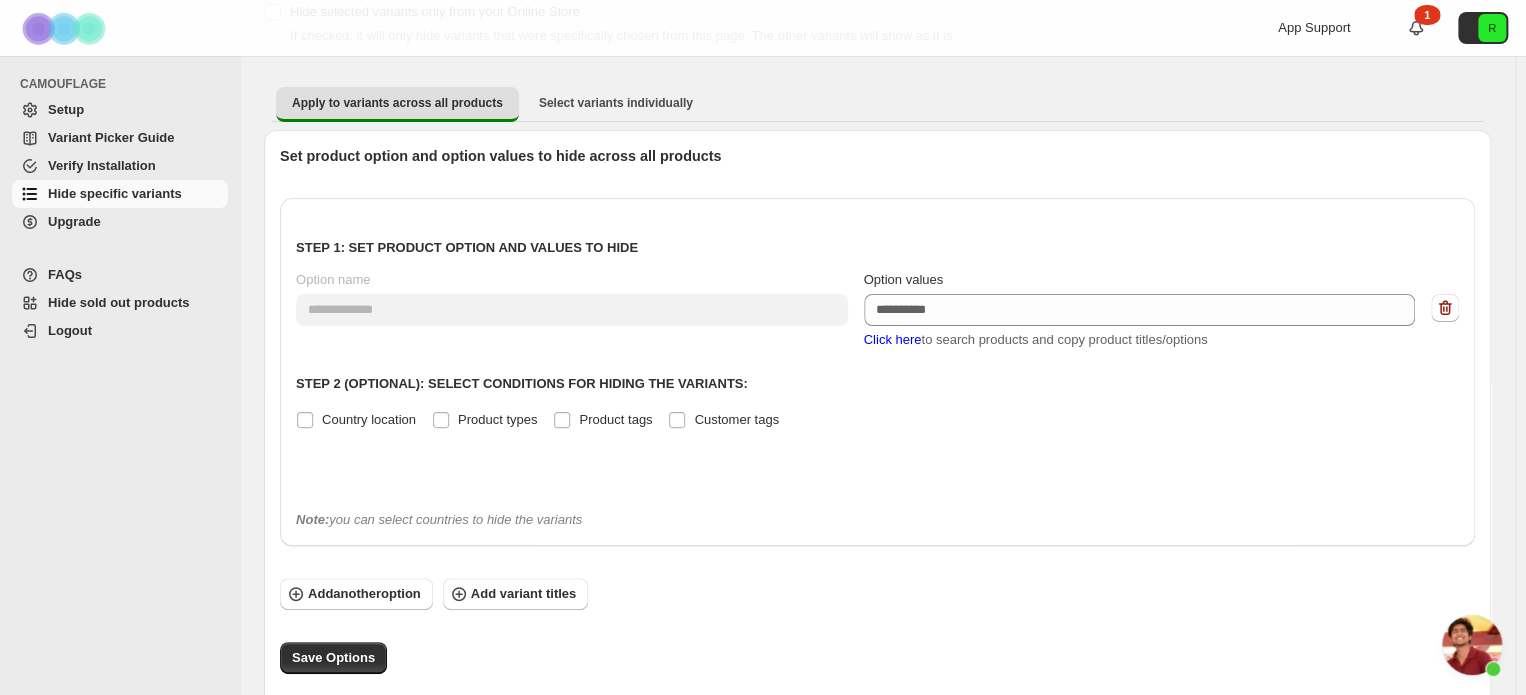 scroll, scrollTop: 160, scrollLeft: 0, axis: vertical 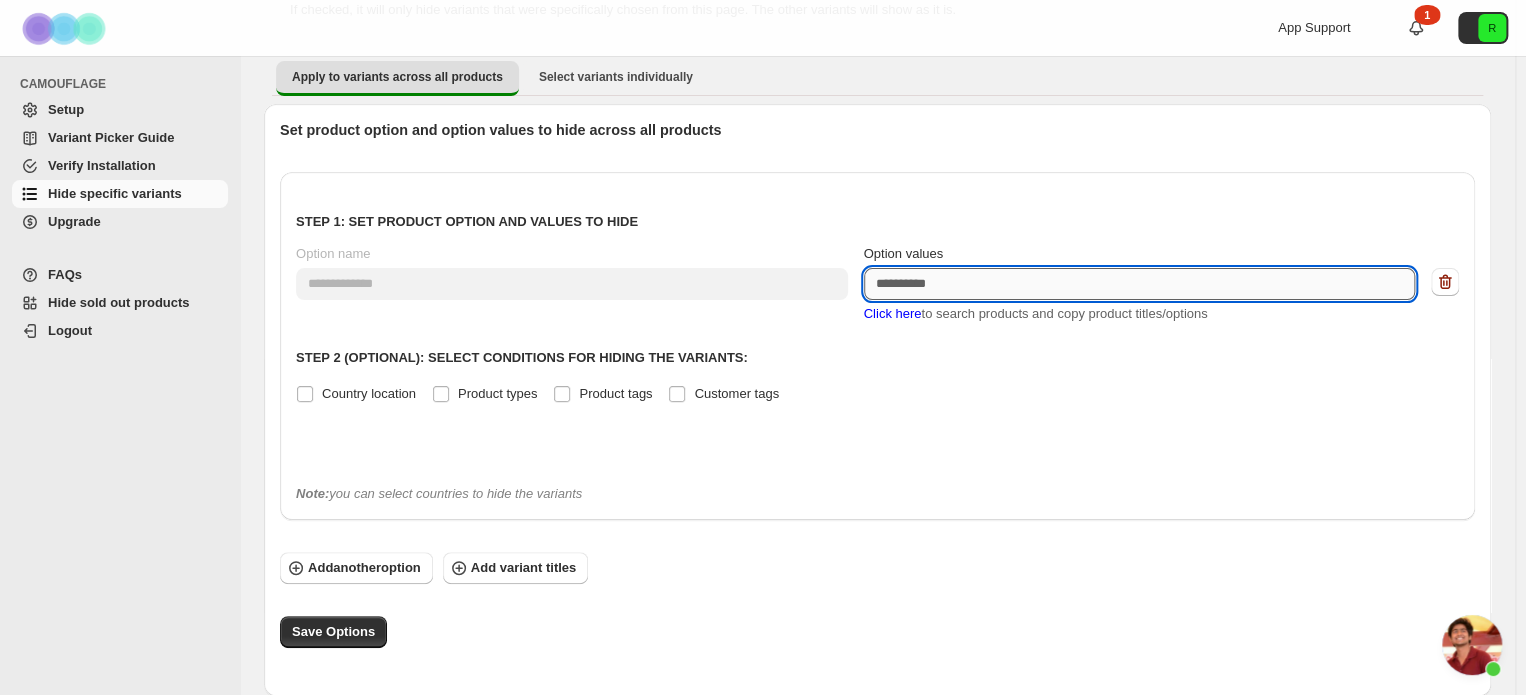 click on "Option values" at bounding box center (1140, 284) 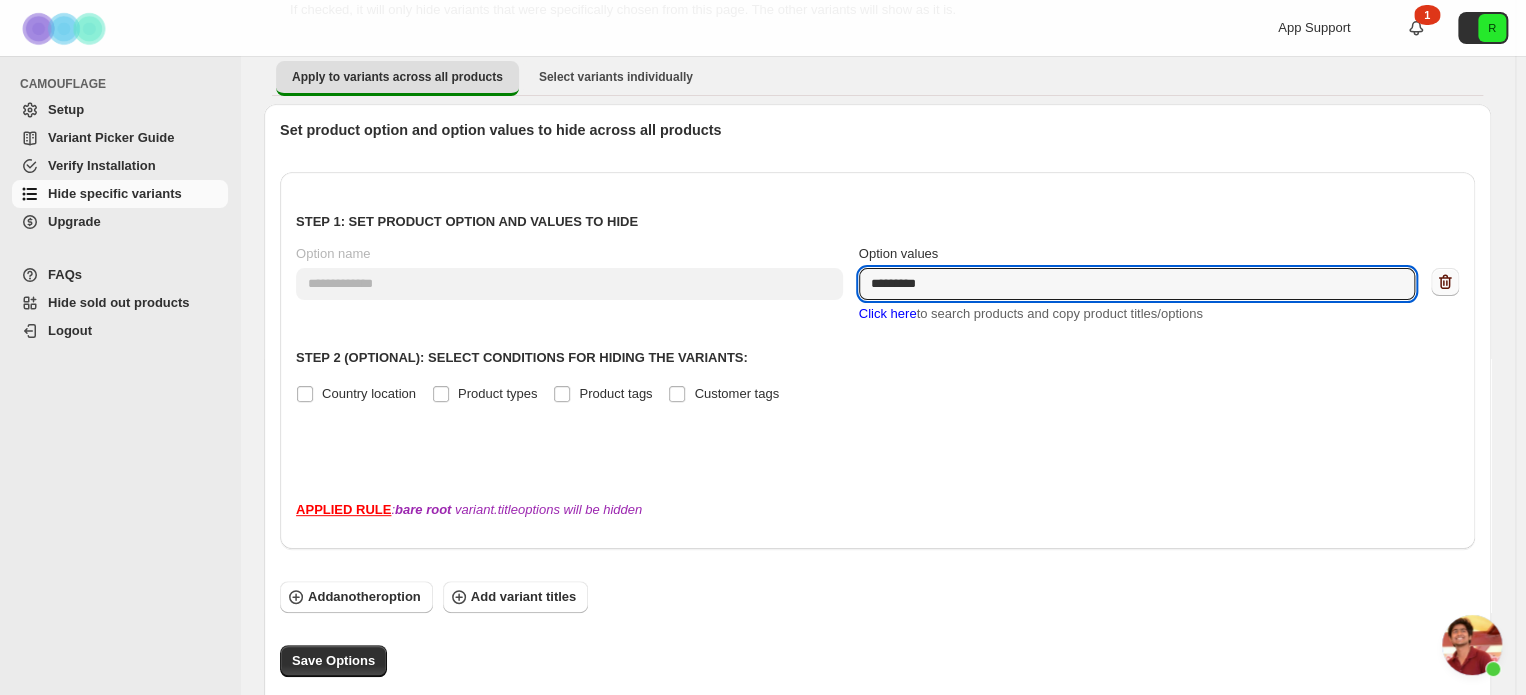 type on "*********" 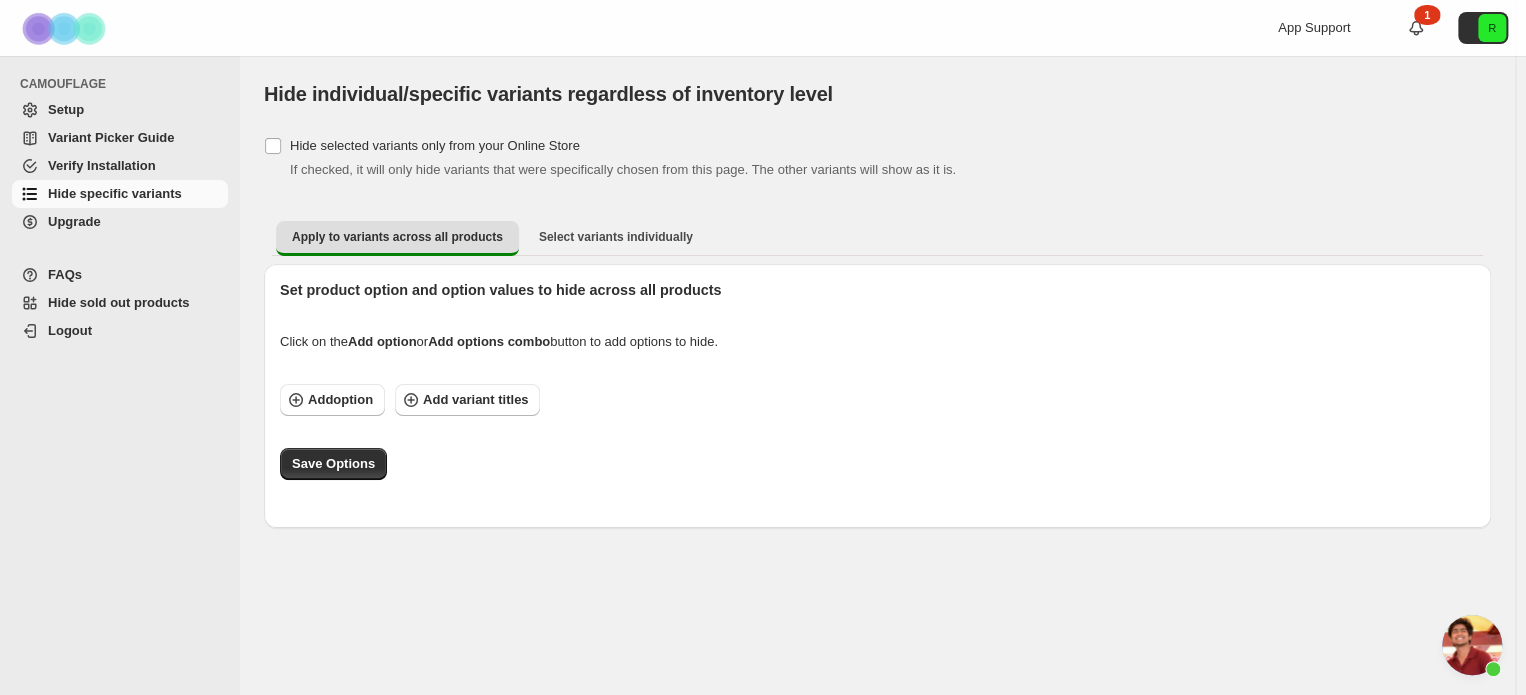 scroll, scrollTop: 0, scrollLeft: 0, axis: both 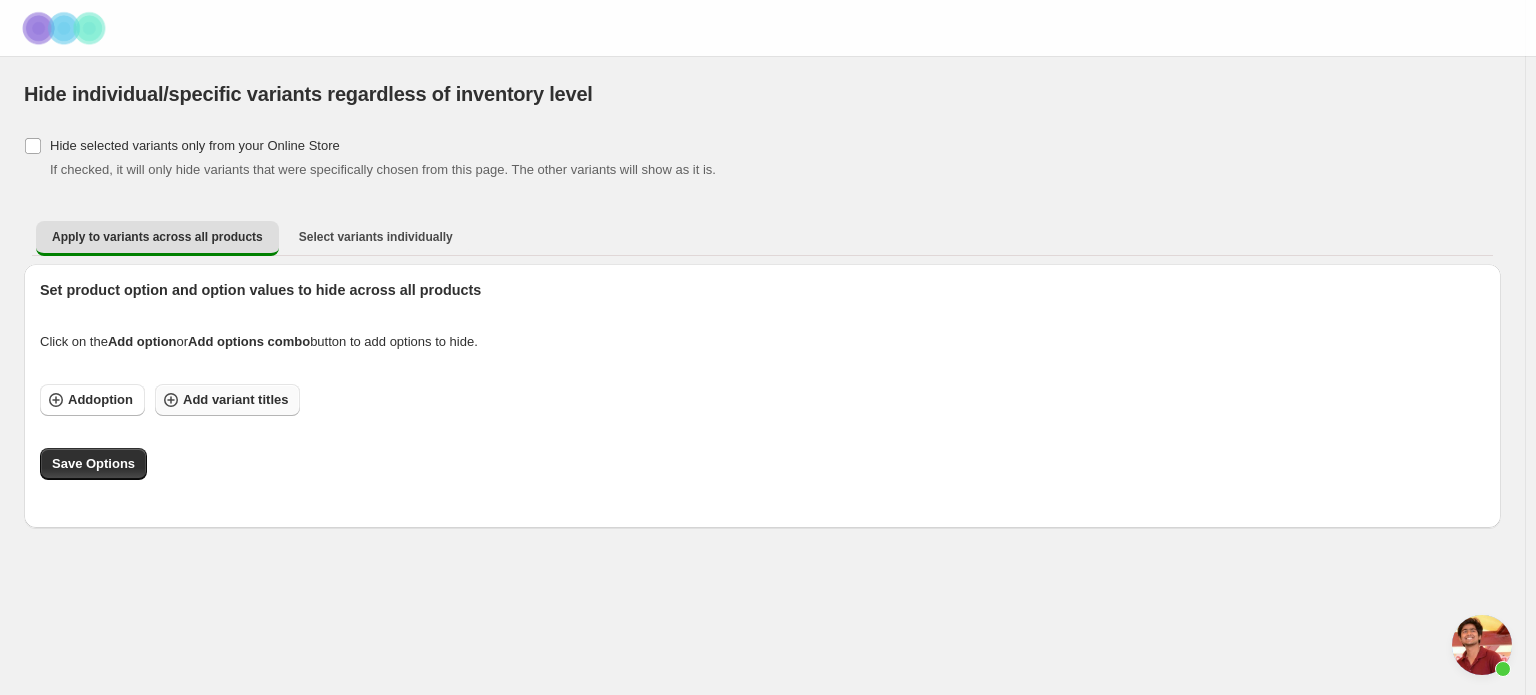 click on "Add variant titles" at bounding box center (235, 400) 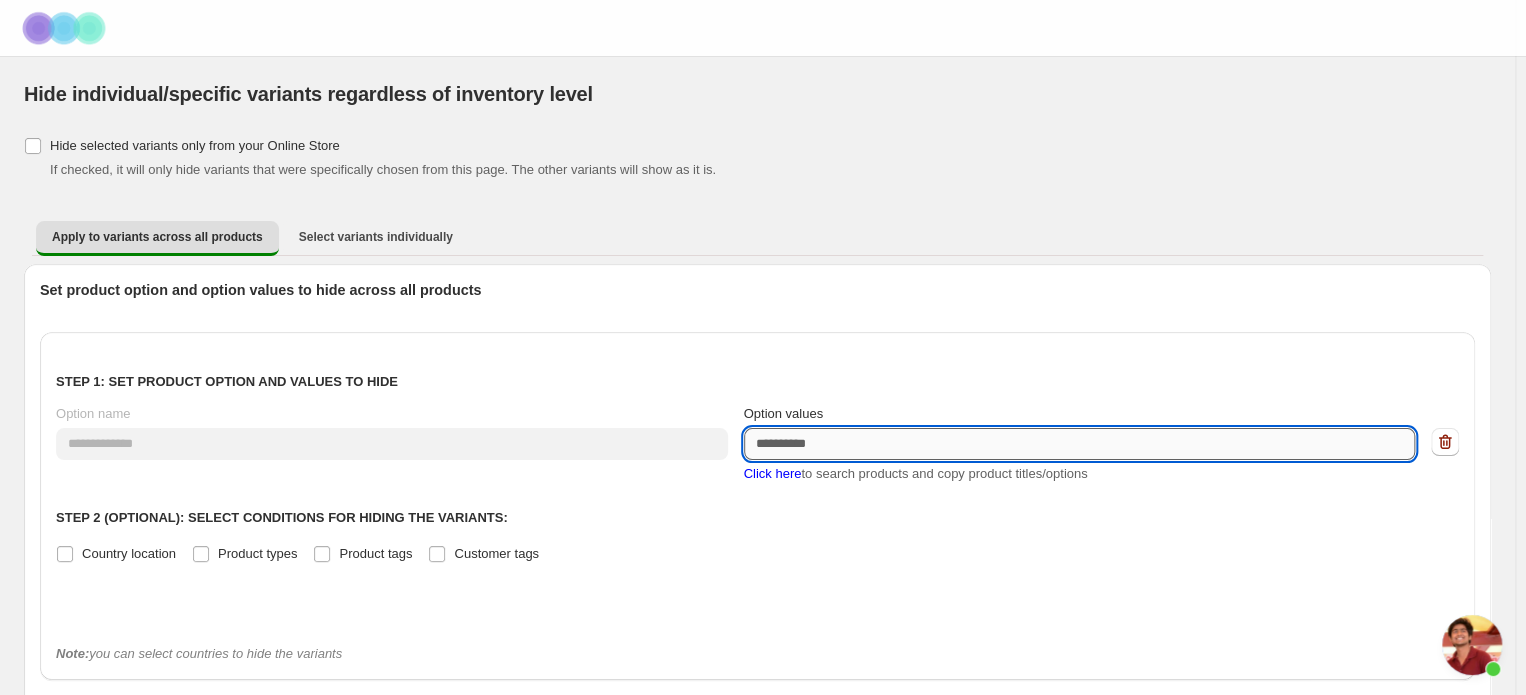 click on "Option values" at bounding box center [1080, 444] 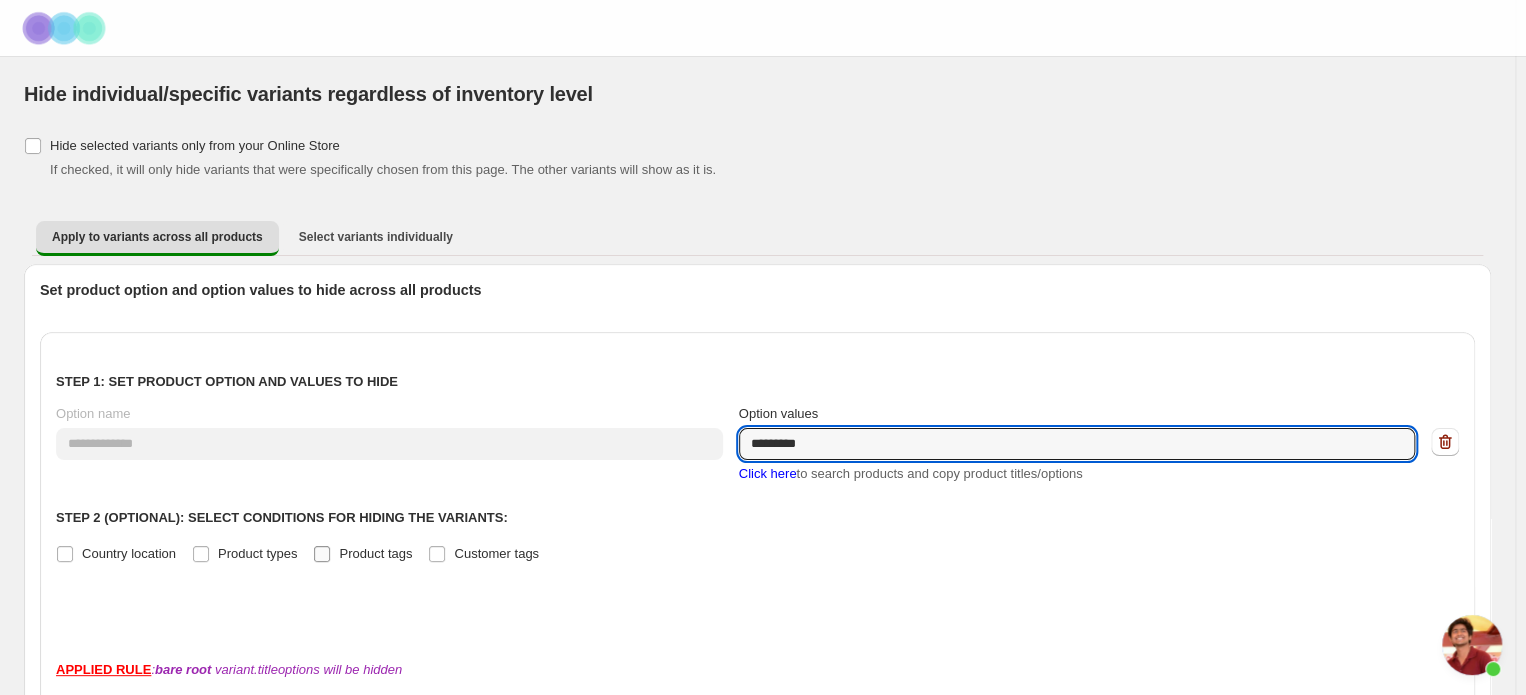 type on "*********" 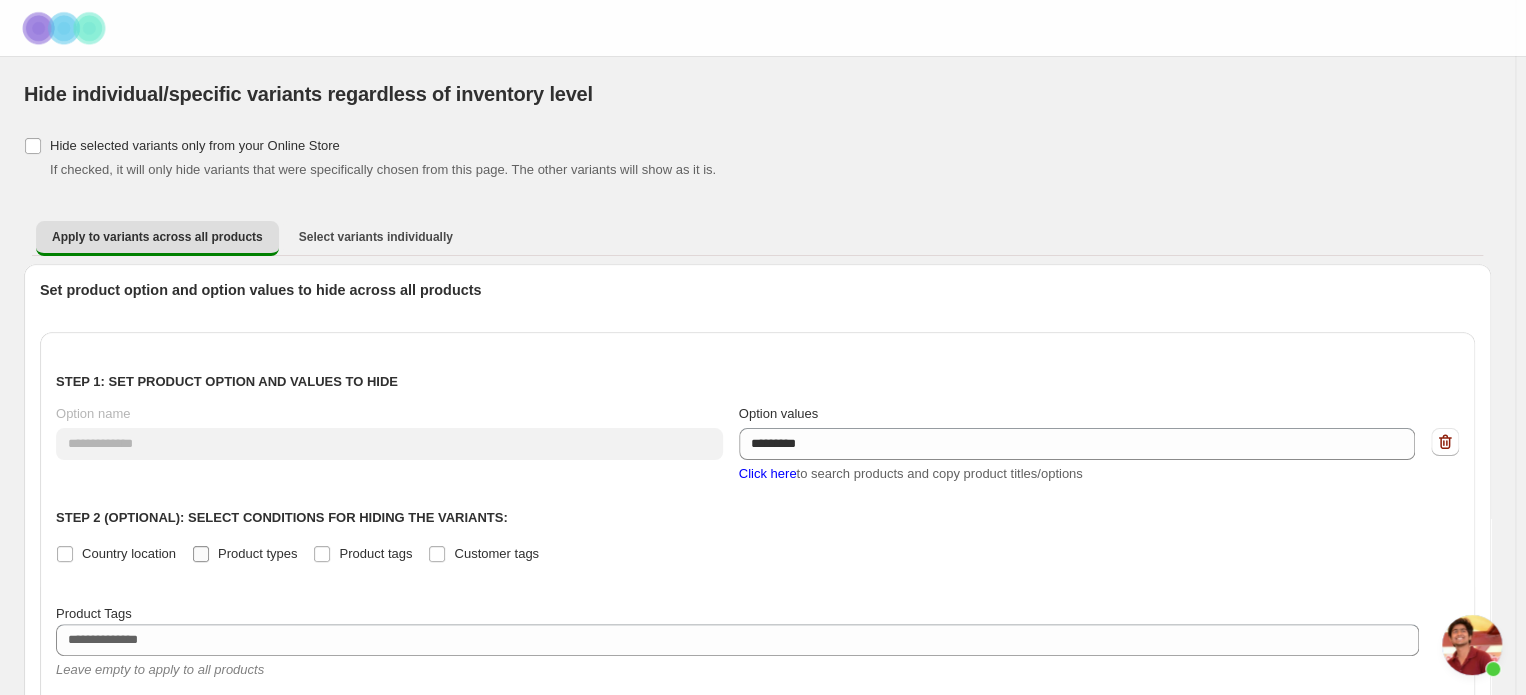 click on "Product types" at bounding box center [245, 554] 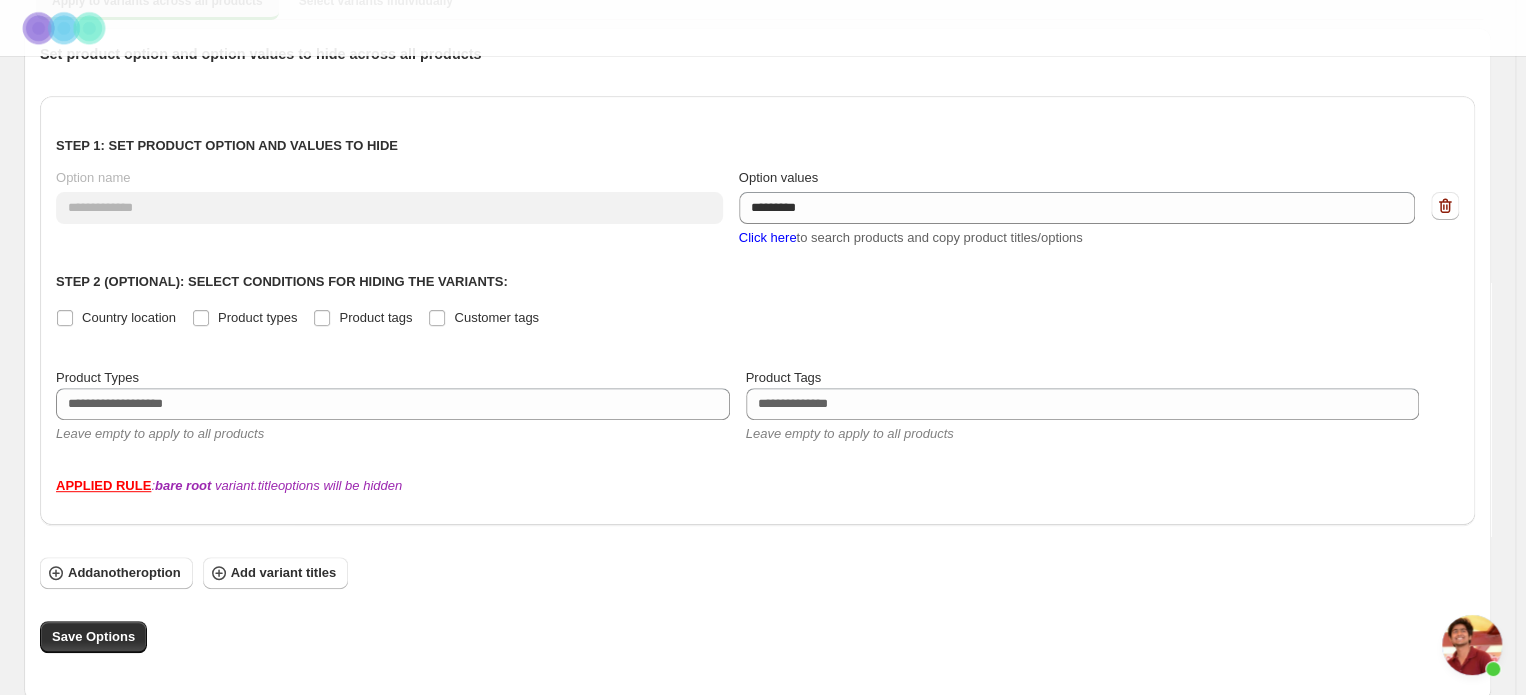 scroll, scrollTop: 240, scrollLeft: 0, axis: vertical 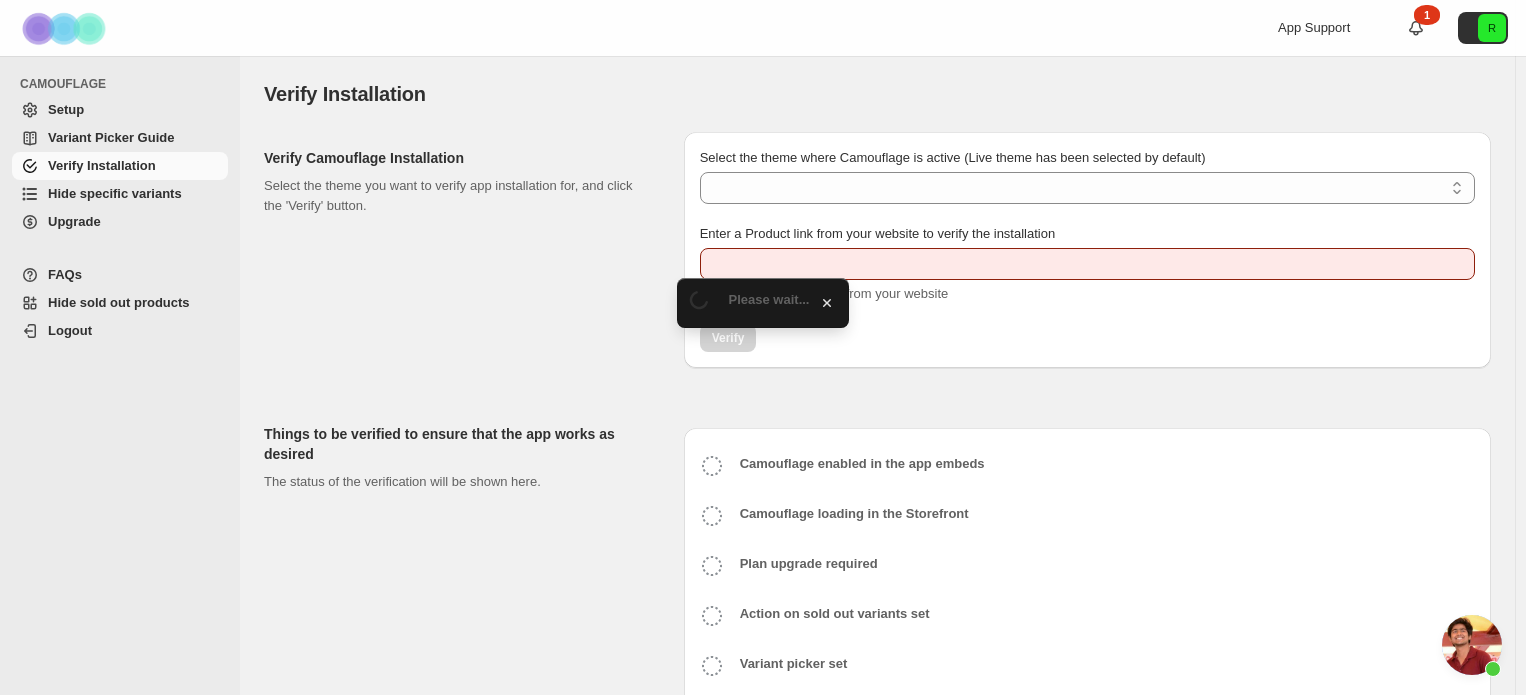 type on "**********" 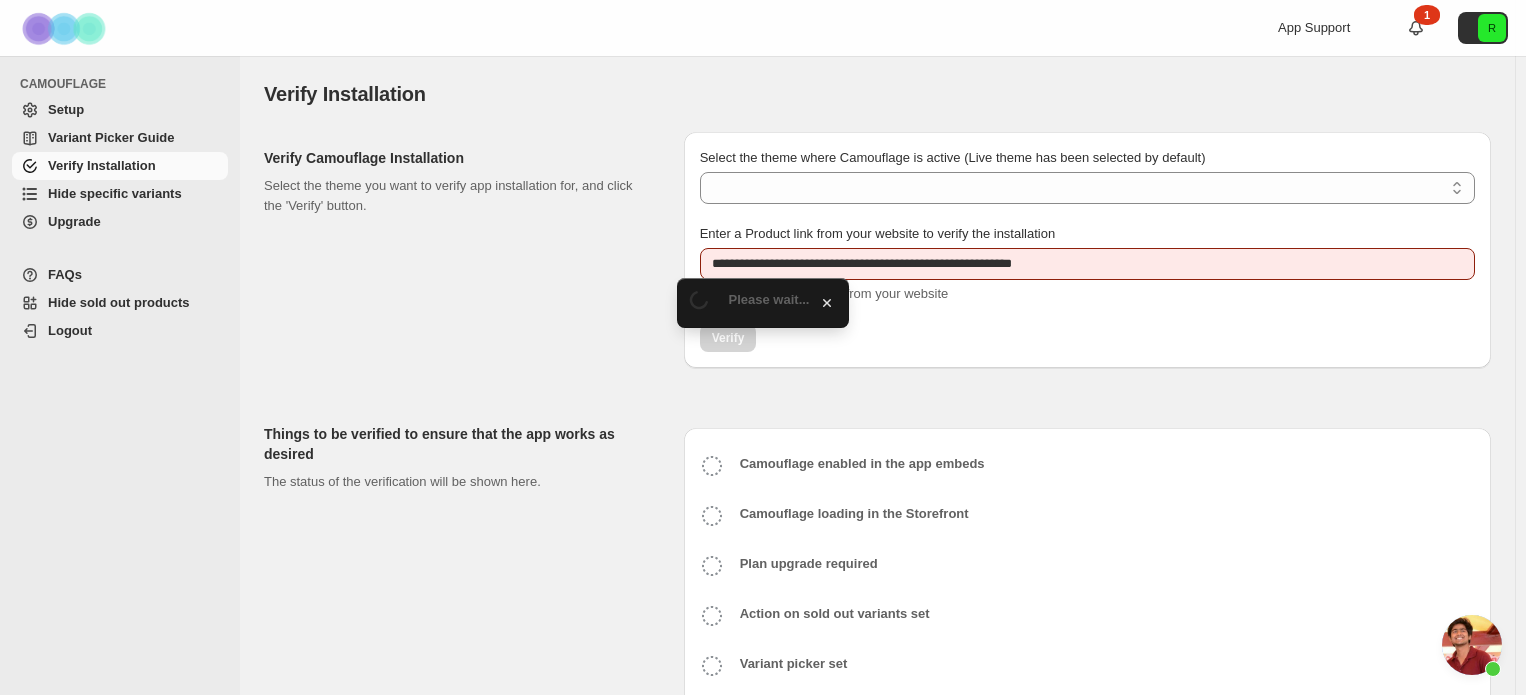 select on "**********" 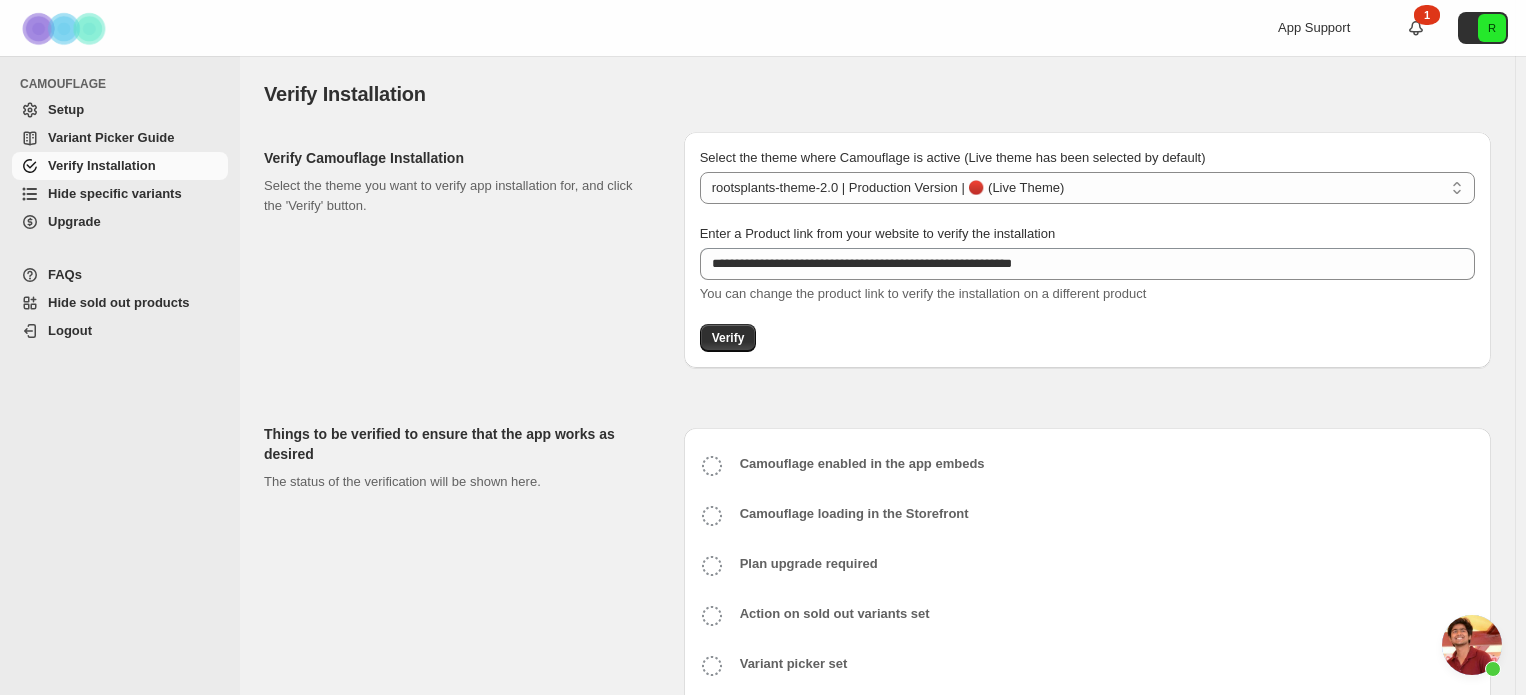 scroll, scrollTop: 0, scrollLeft: 0, axis: both 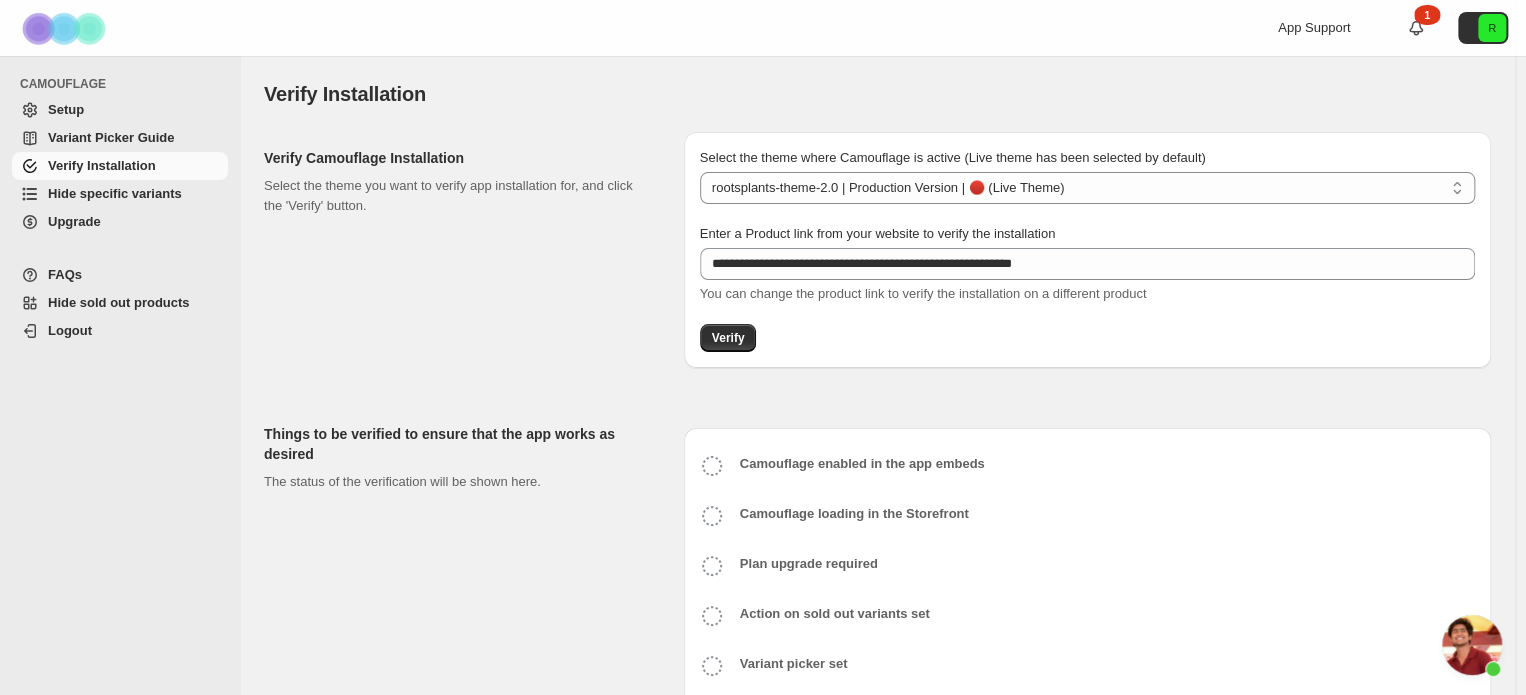 click on "Hide specific variants" at bounding box center [115, 193] 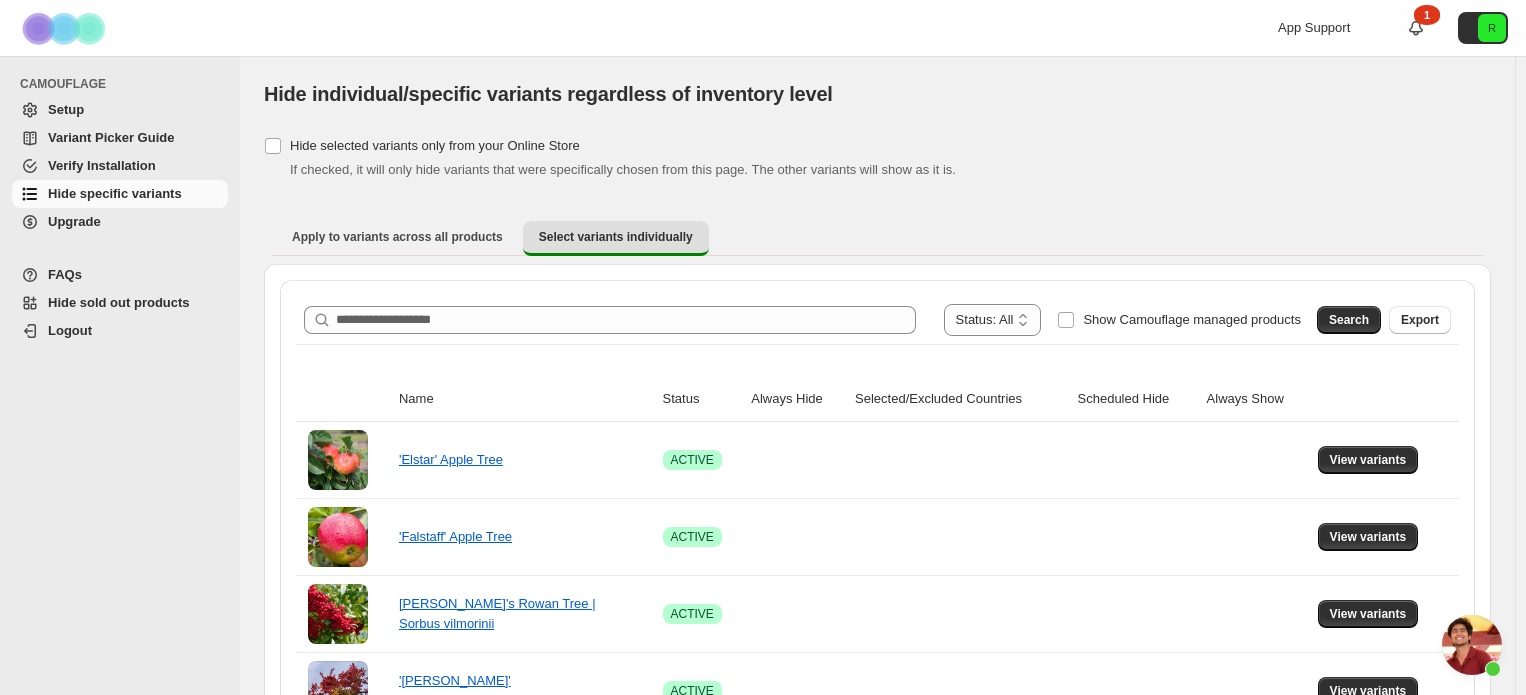 scroll, scrollTop: 0, scrollLeft: 0, axis: both 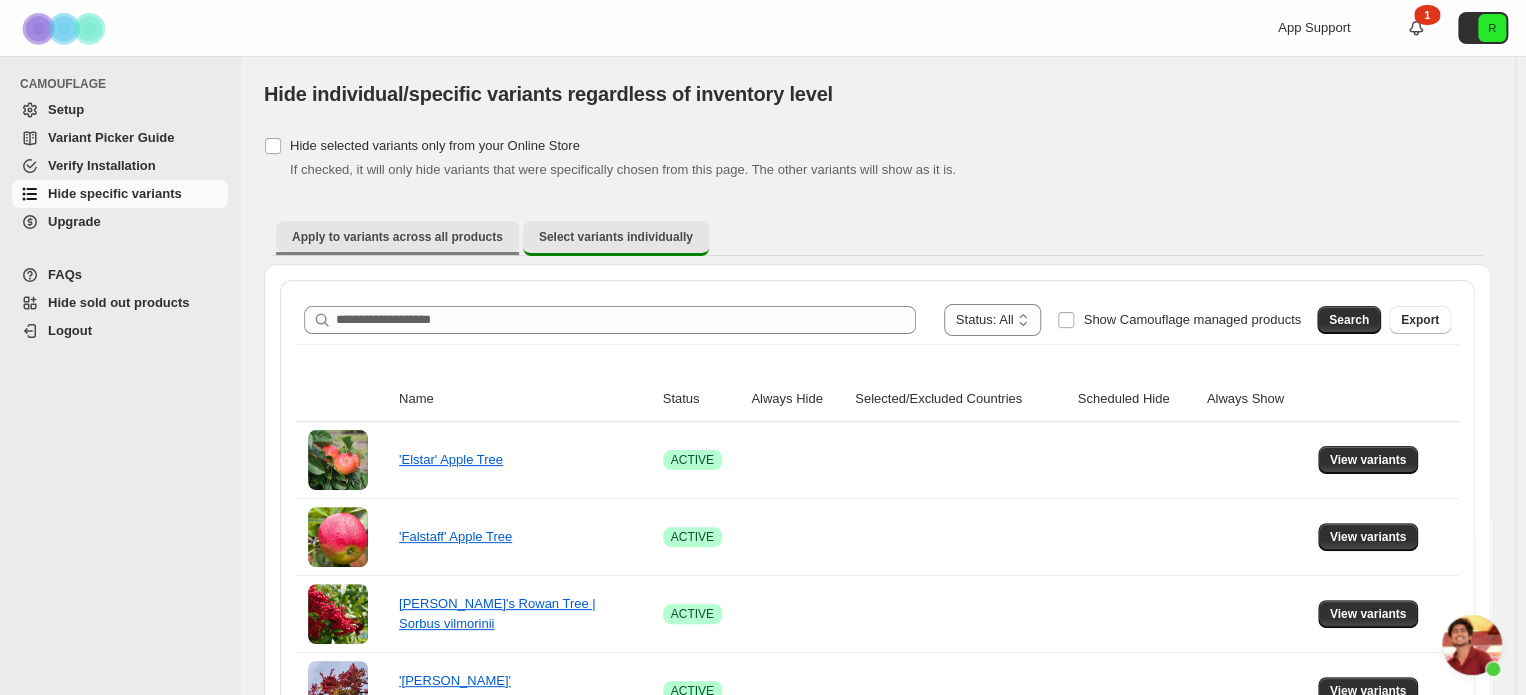 click on "Apply to variants across all products" at bounding box center [397, 237] 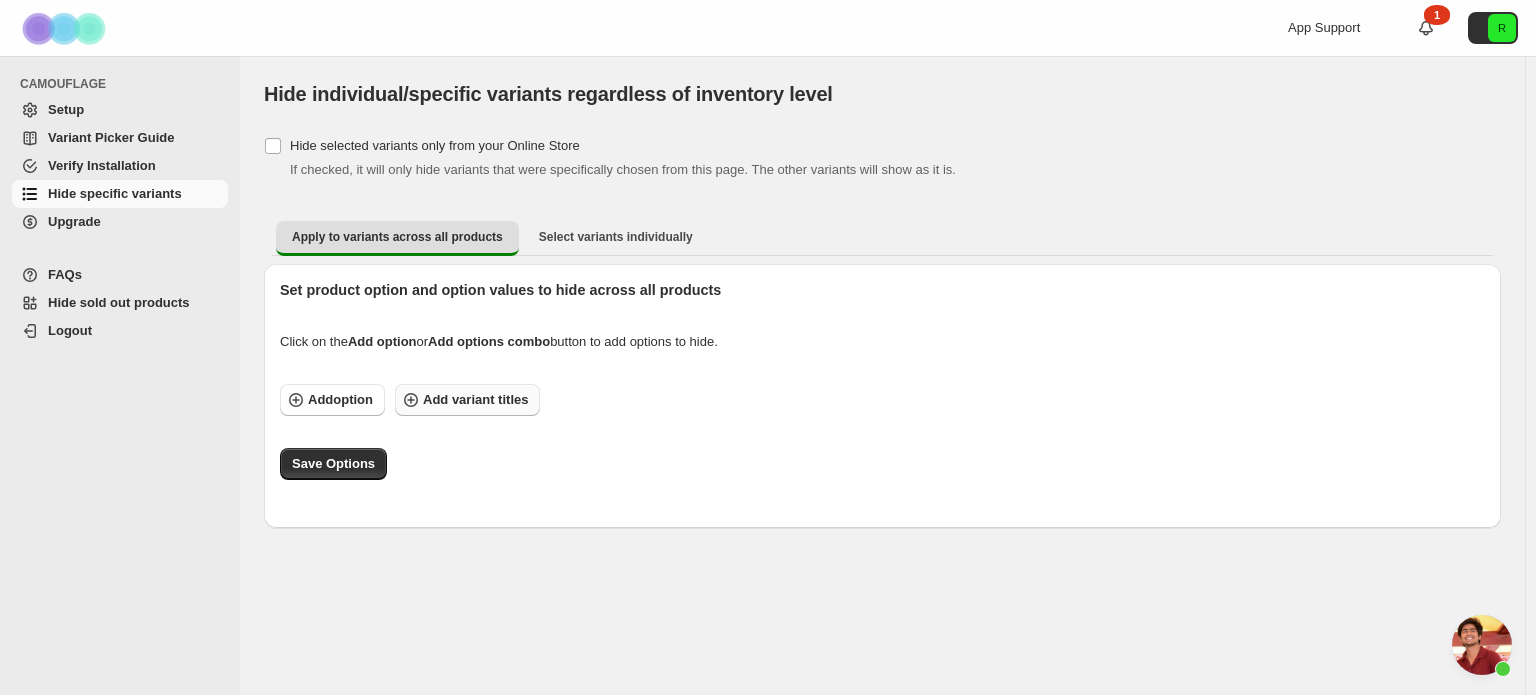 click on "Add variant titles" at bounding box center [475, 400] 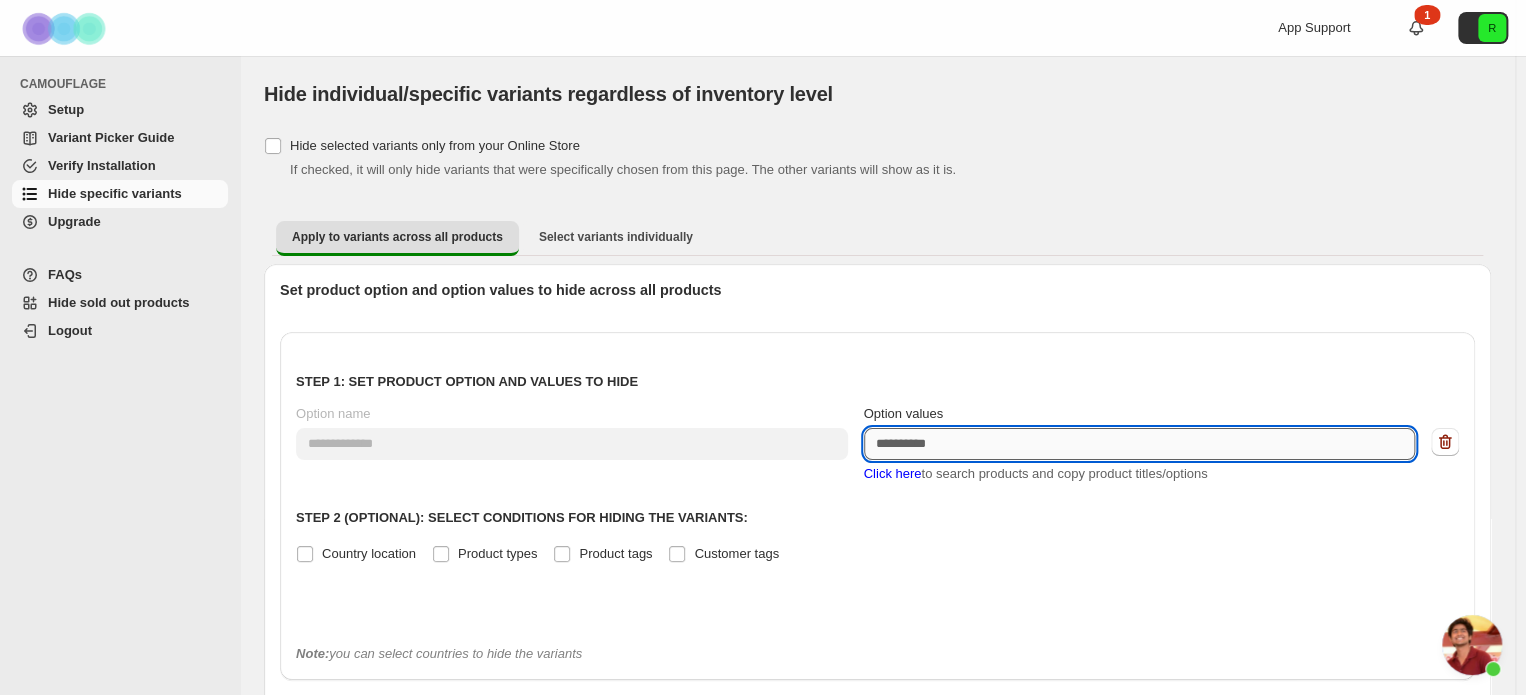click on "Option values" at bounding box center (1140, 444) 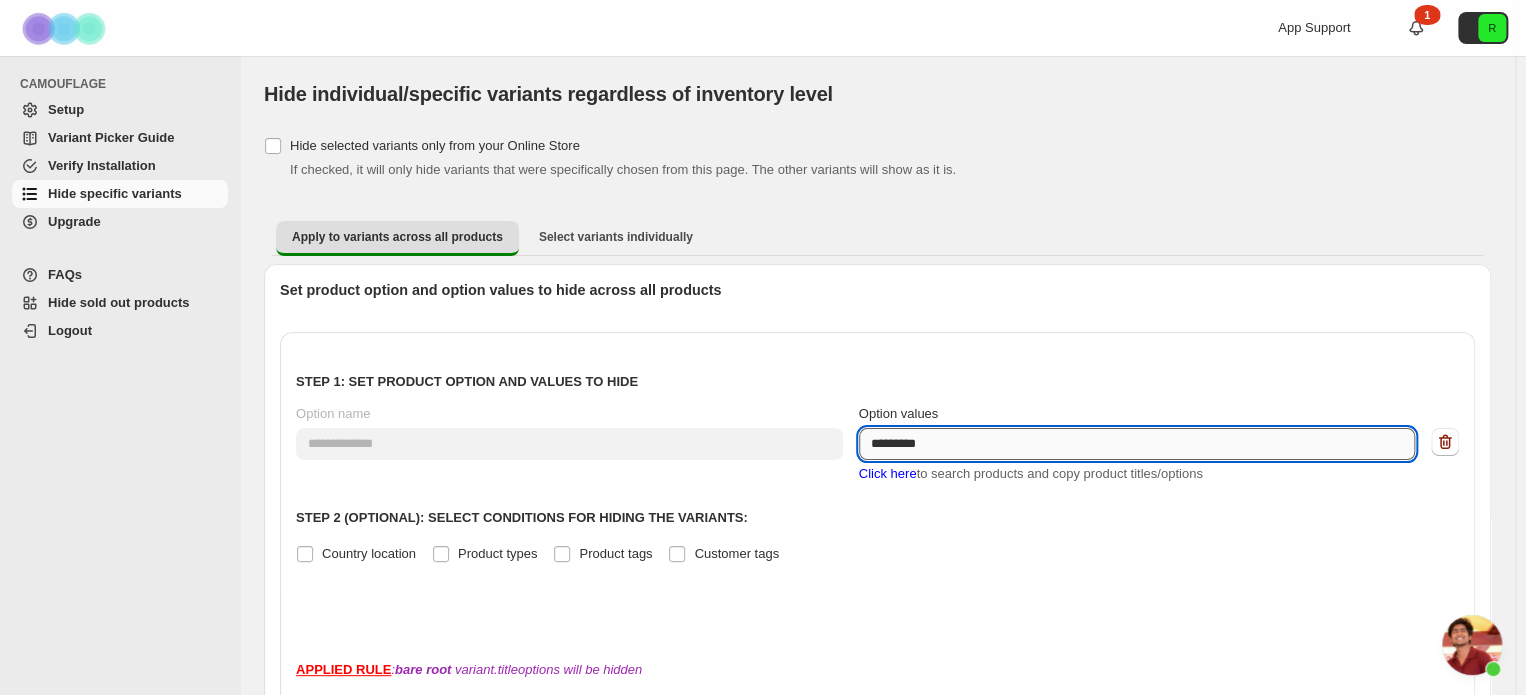 drag, startPoint x: 960, startPoint y: 439, endPoint x: 880, endPoint y: 437, distance: 80.024994 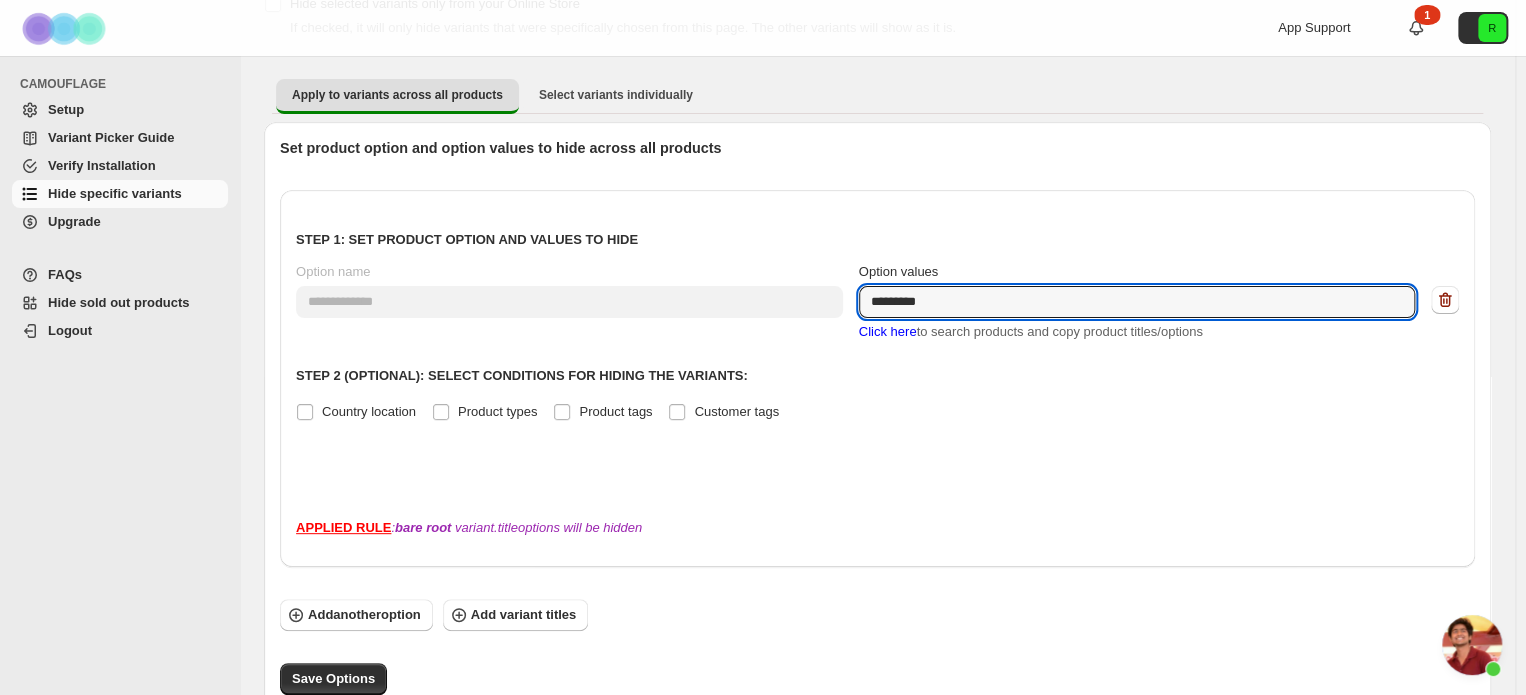 scroll, scrollTop: 188, scrollLeft: 0, axis: vertical 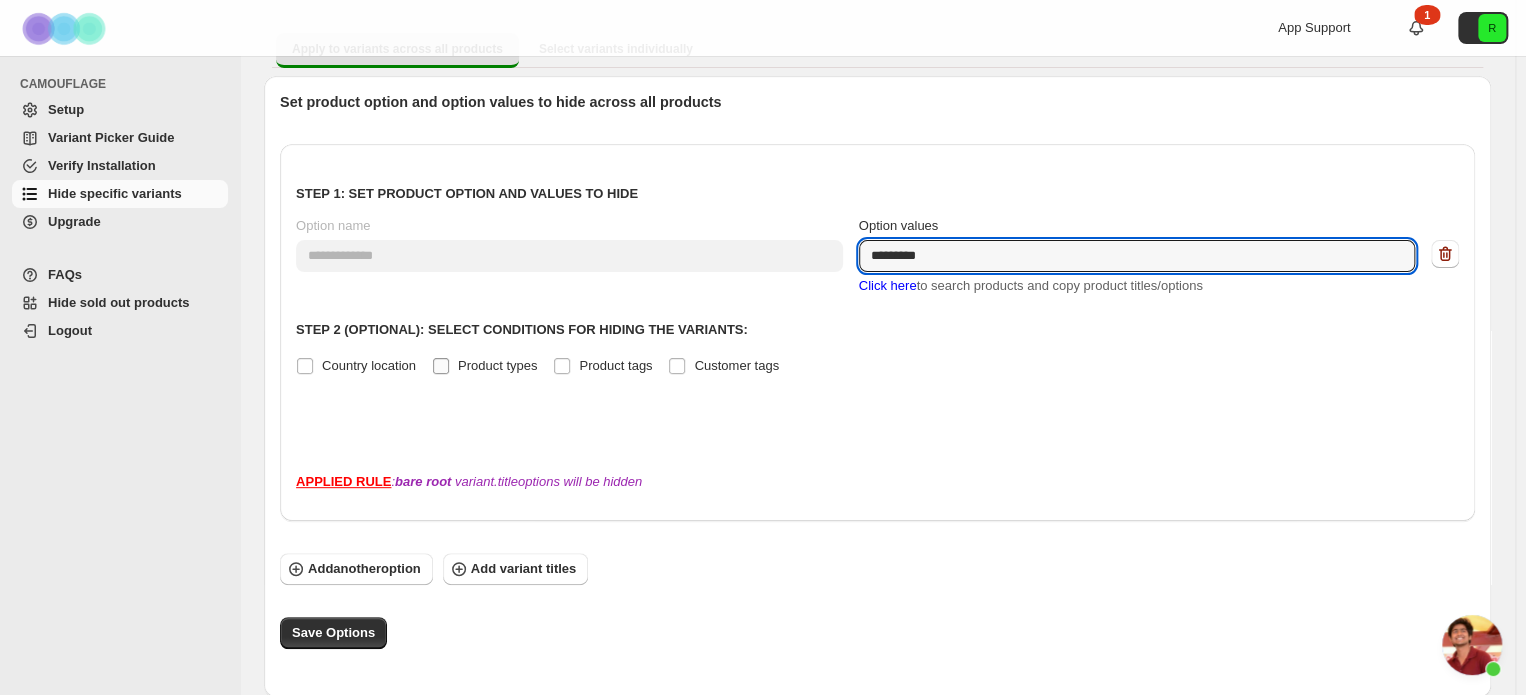 type on "*********" 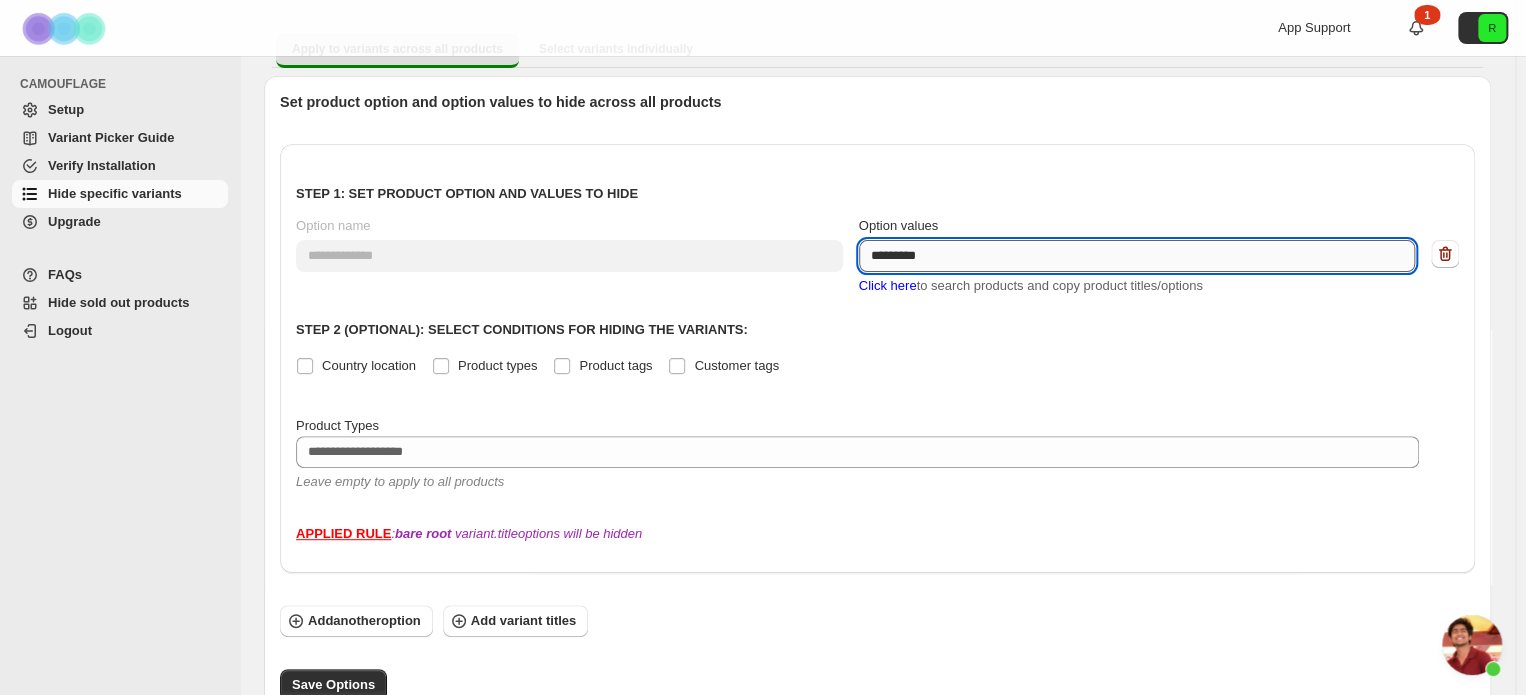 click on "*********" at bounding box center (1137, 256) 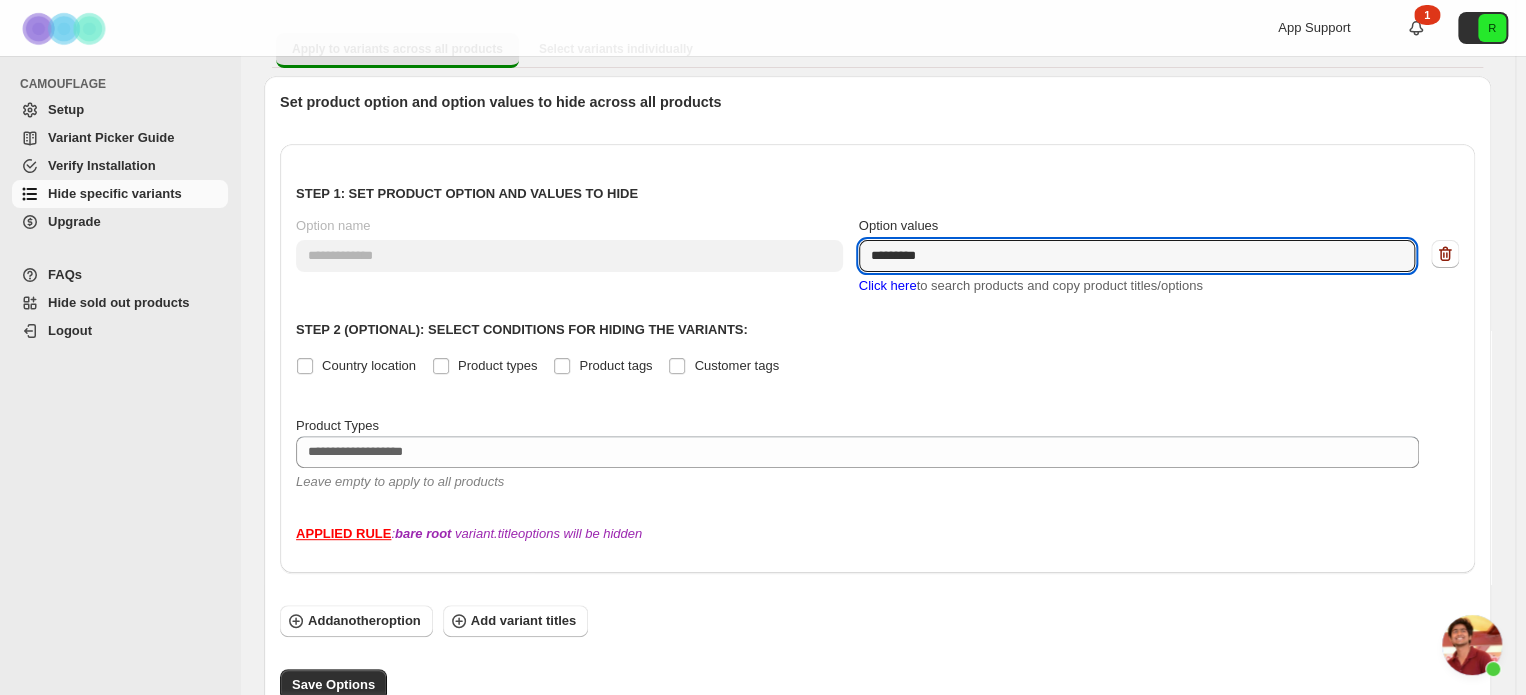 click at bounding box center [1472, 645] 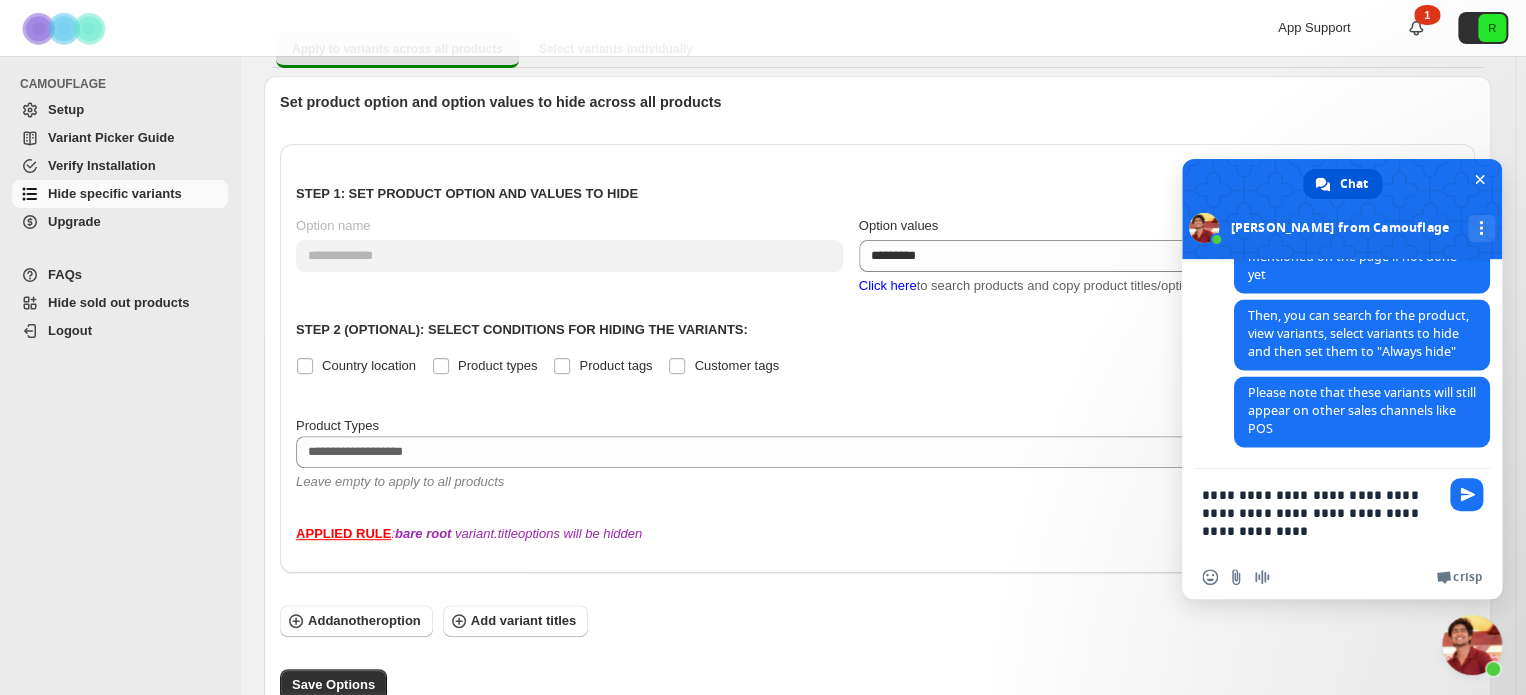 type on "**********" 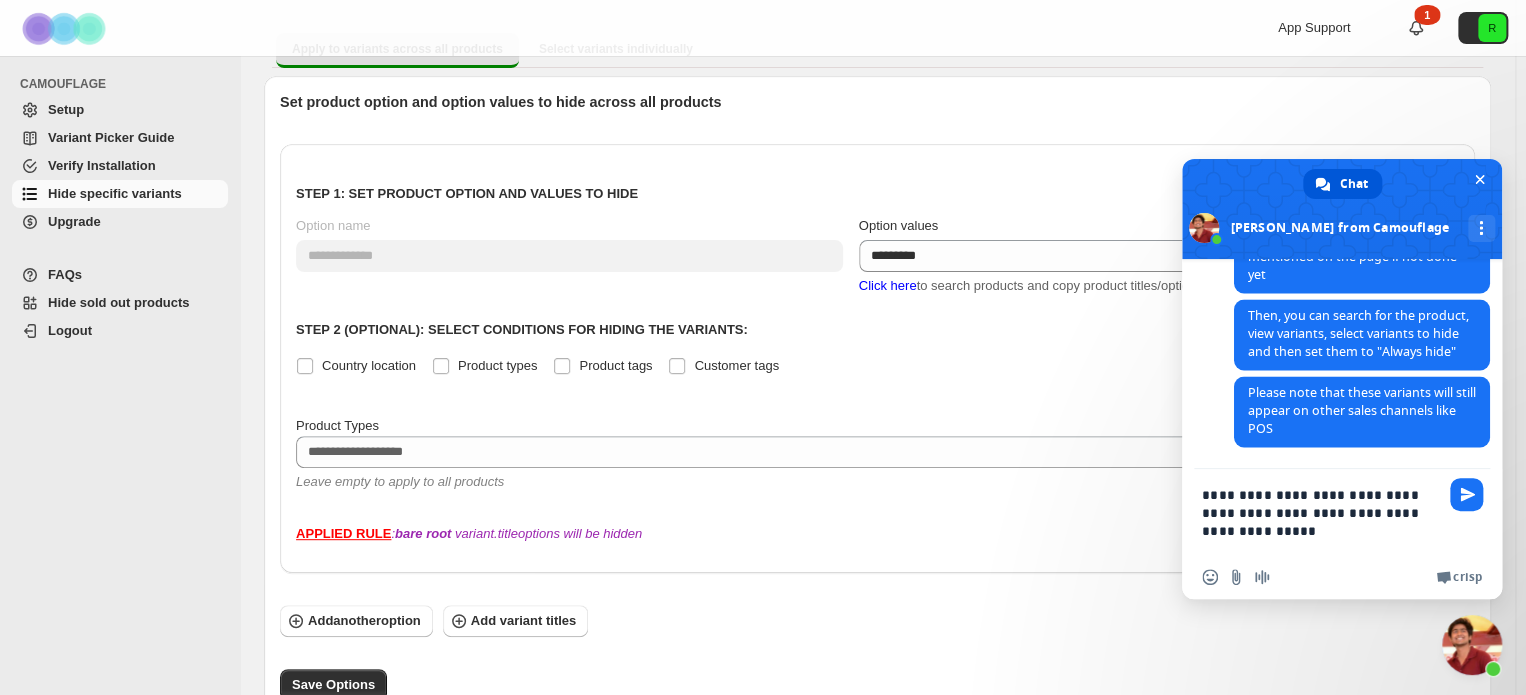 type 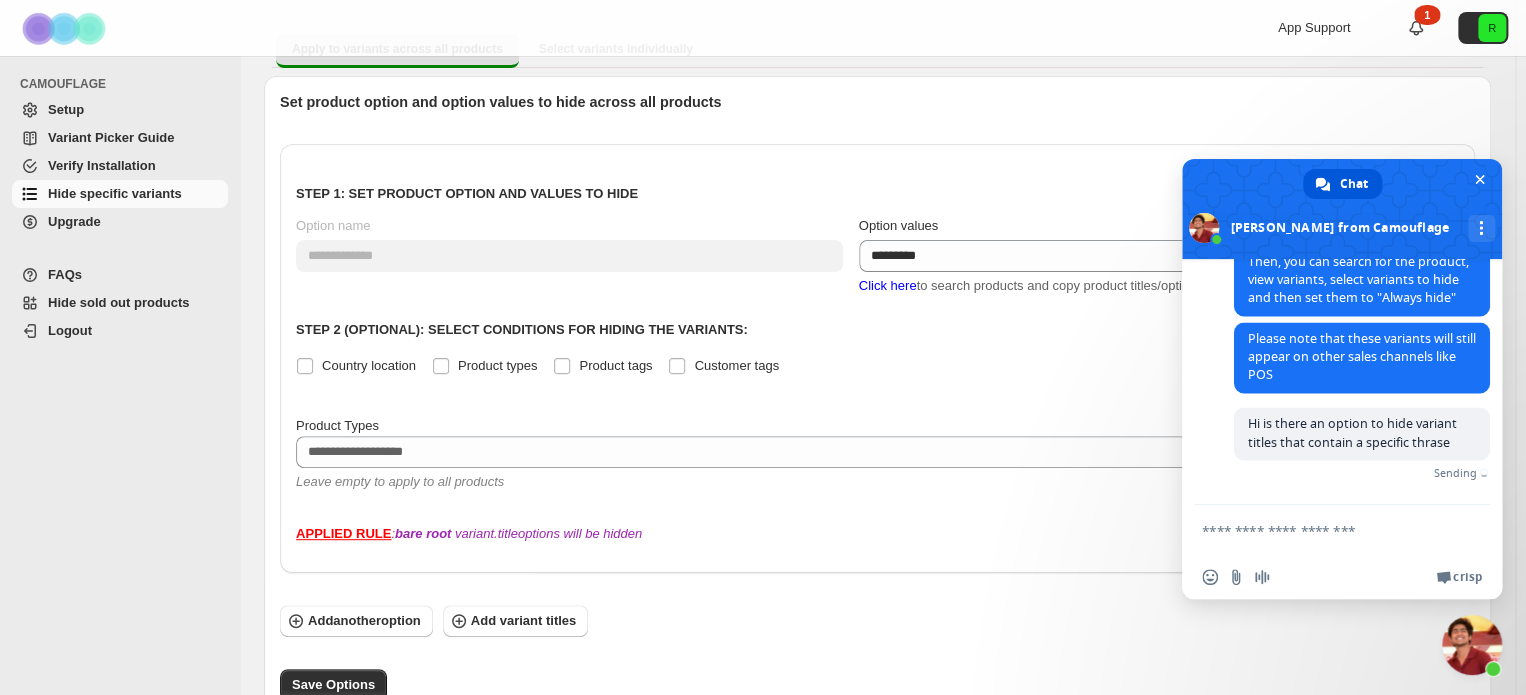 scroll, scrollTop: 1824, scrollLeft: 0, axis: vertical 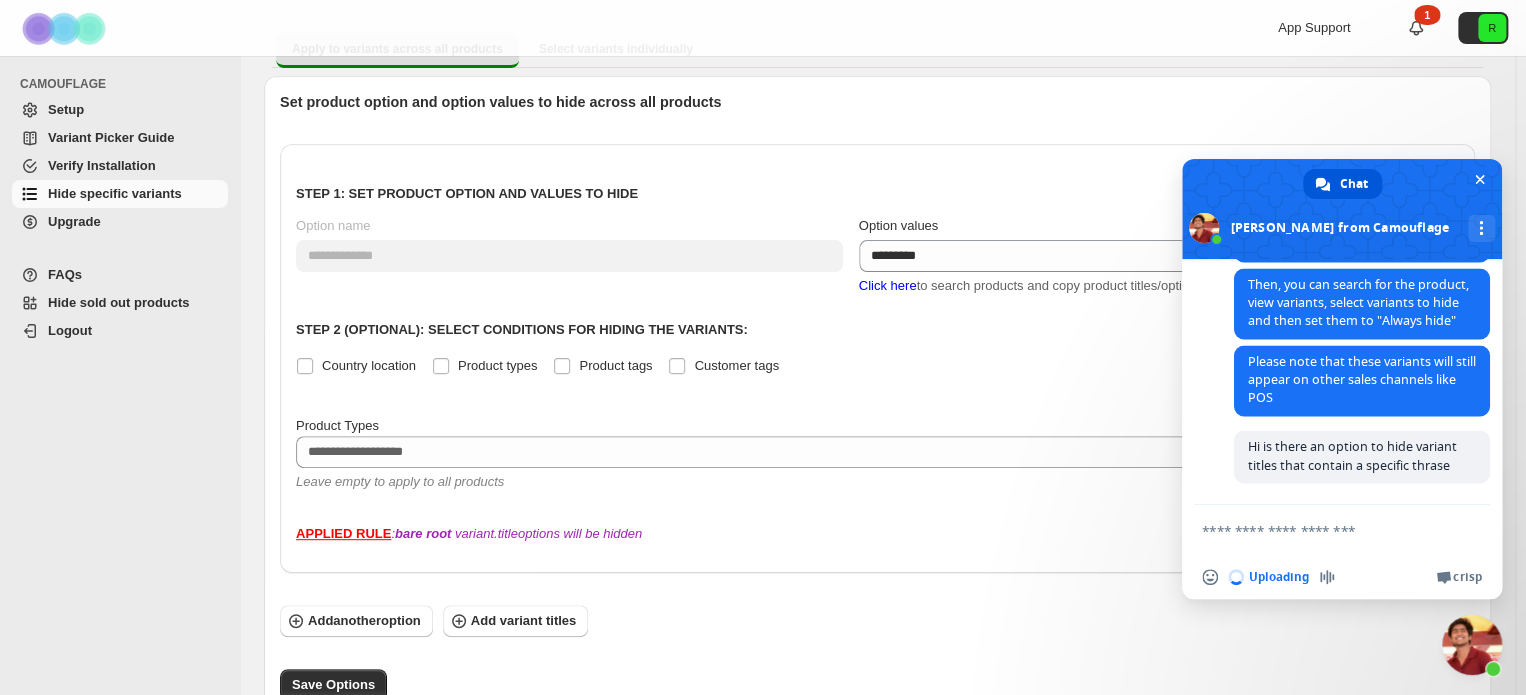 type 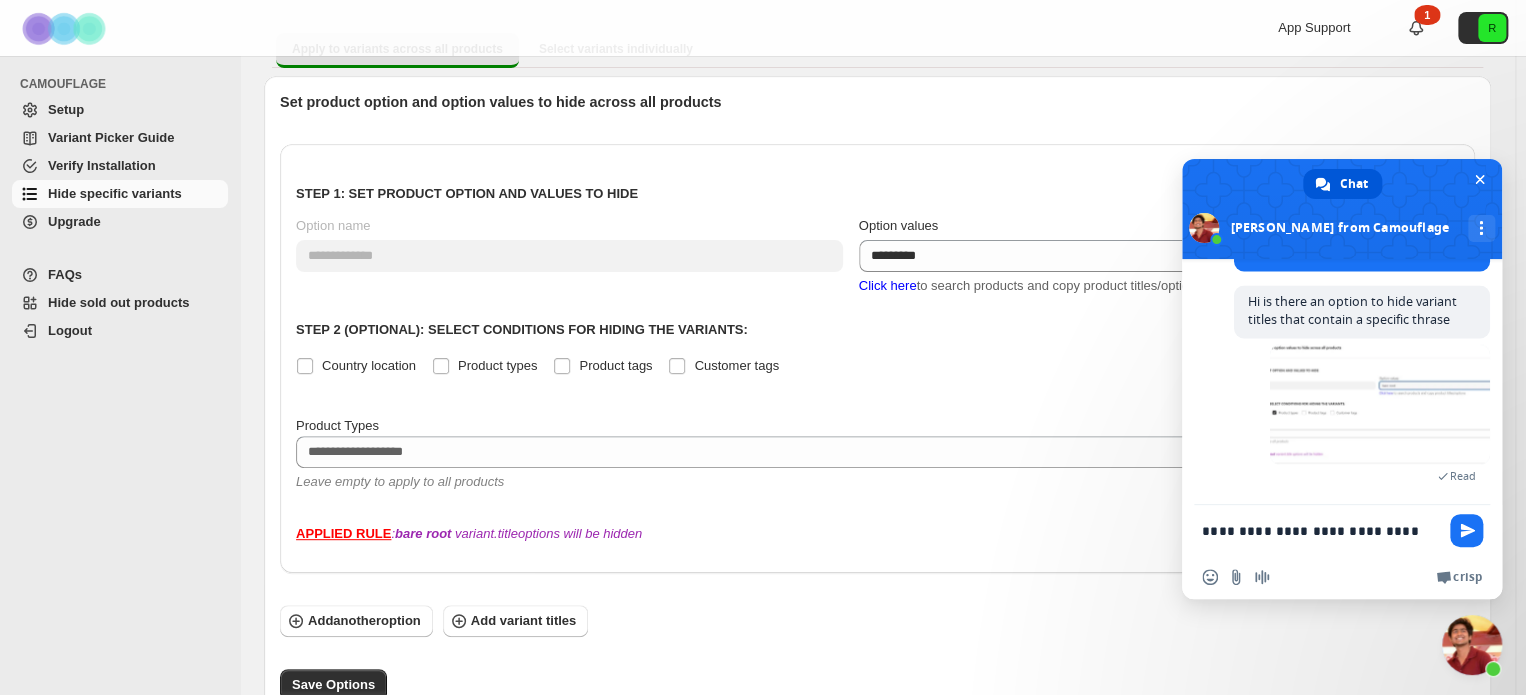 scroll, scrollTop: 1940, scrollLeft: 0, axis: vertical 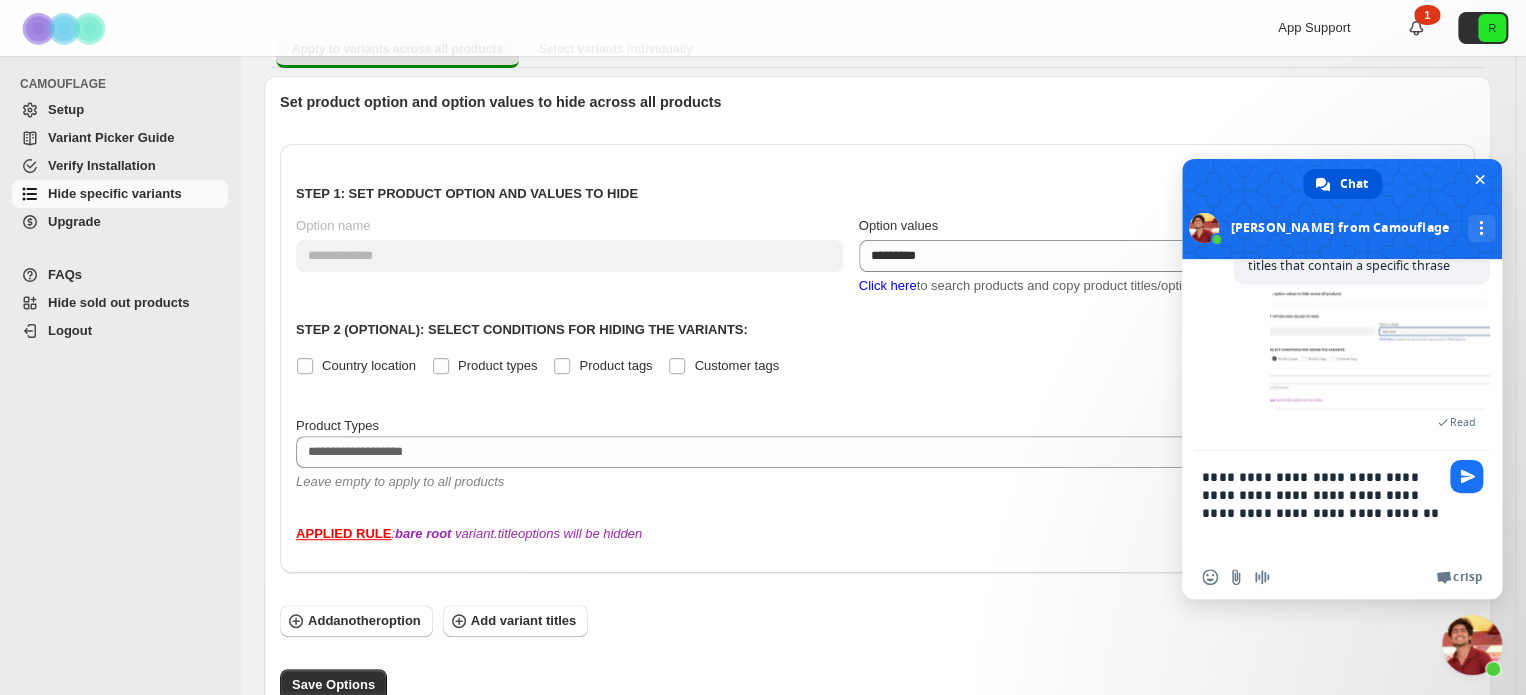 type on "**********" 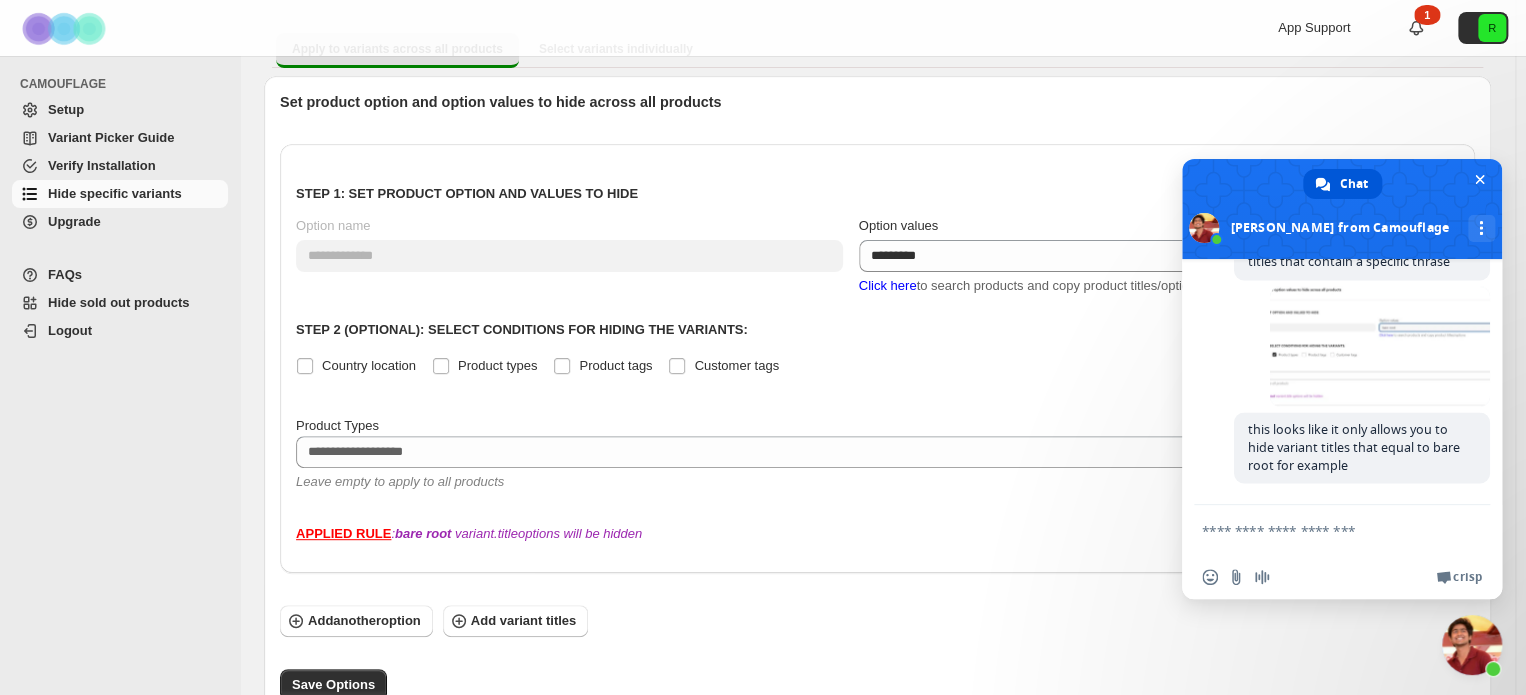 scroll, scrollTop: 1988, scrollLeft: 0, axis: vertical 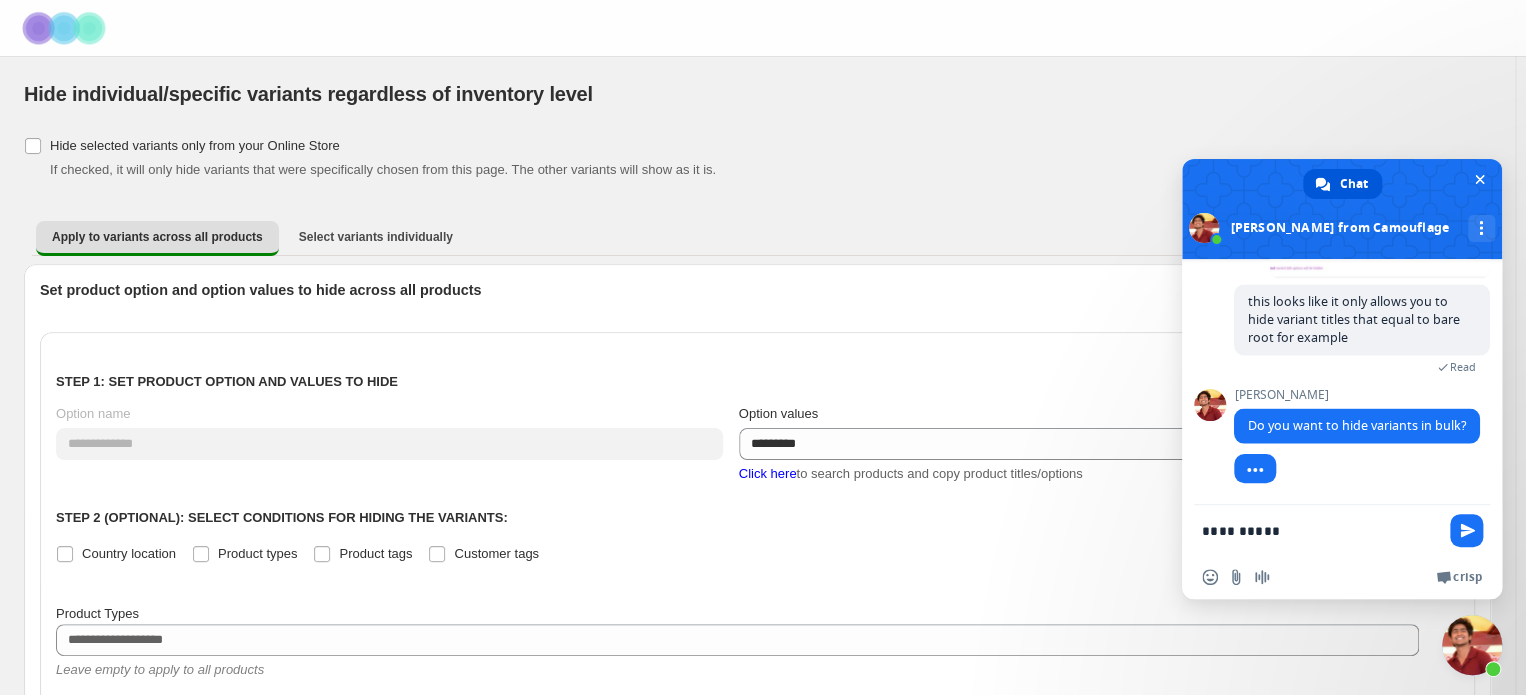 type on "**********" 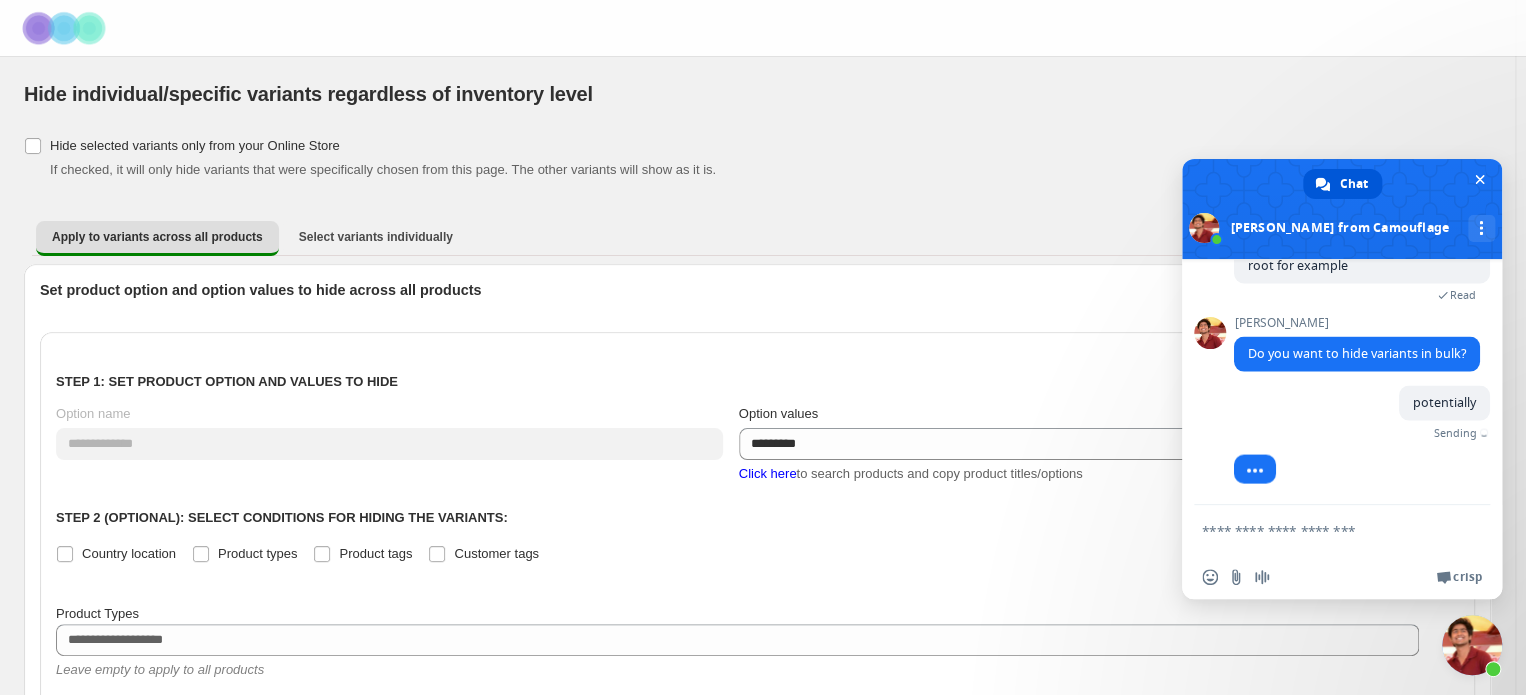 scroll, scrollTop: 2185, scrollLeft: 0, axis: vertical 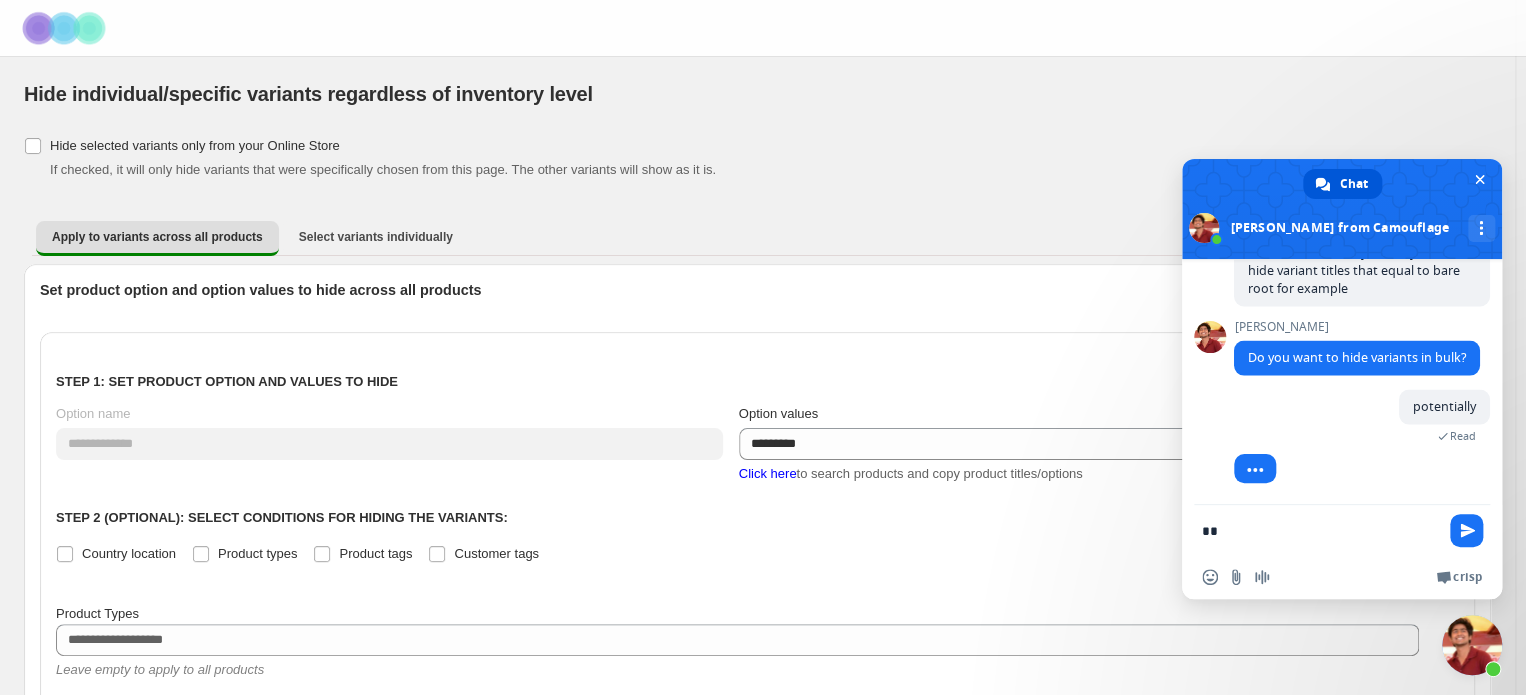 type on "***" 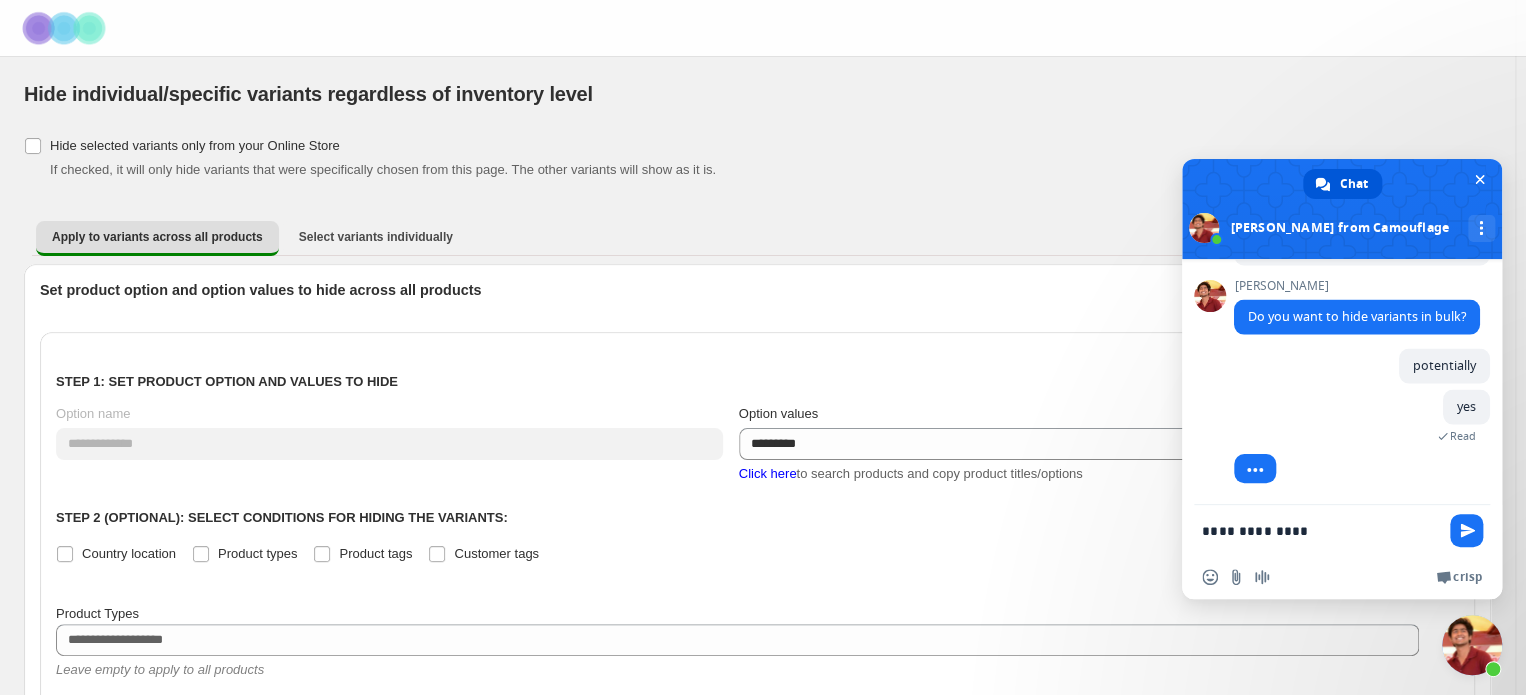 scroll, scrollTop: 2295, scrollLeft: 0, axis: vertical 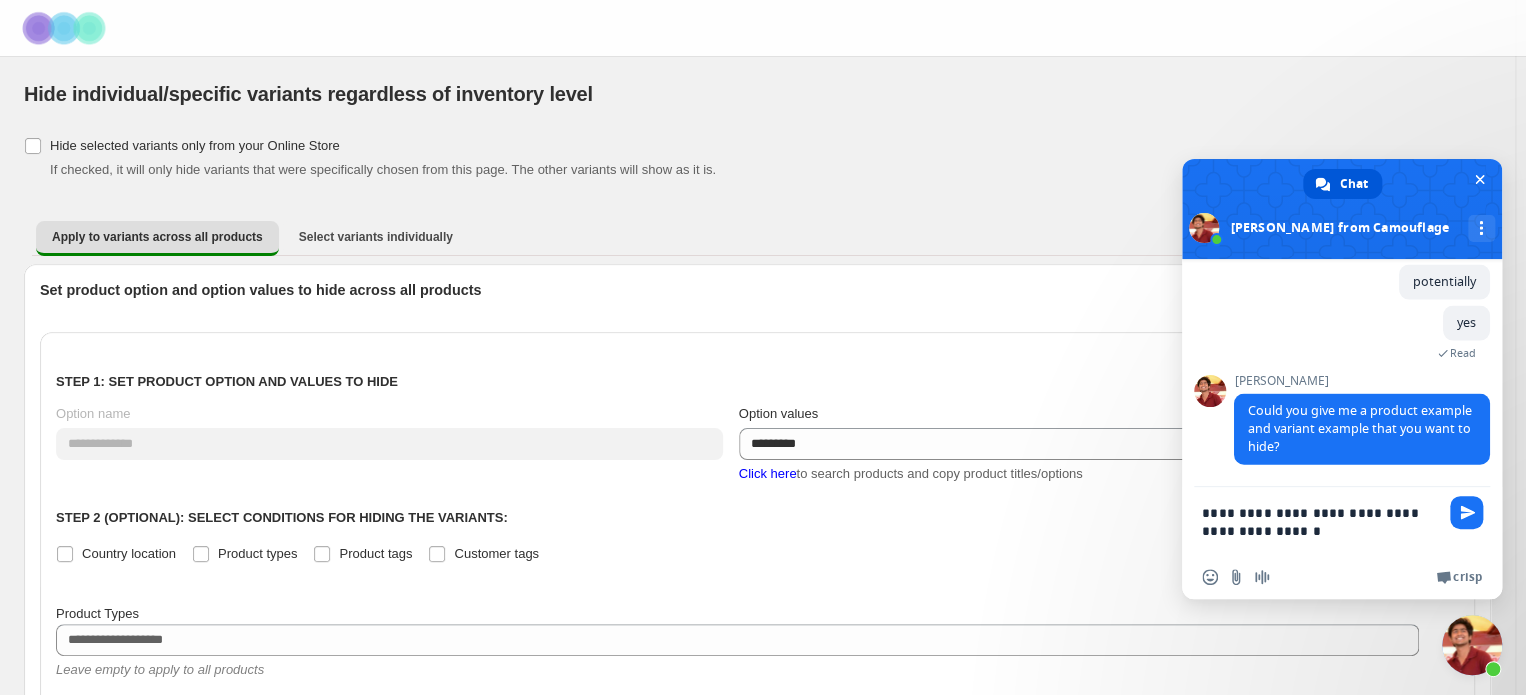 type on "**********" 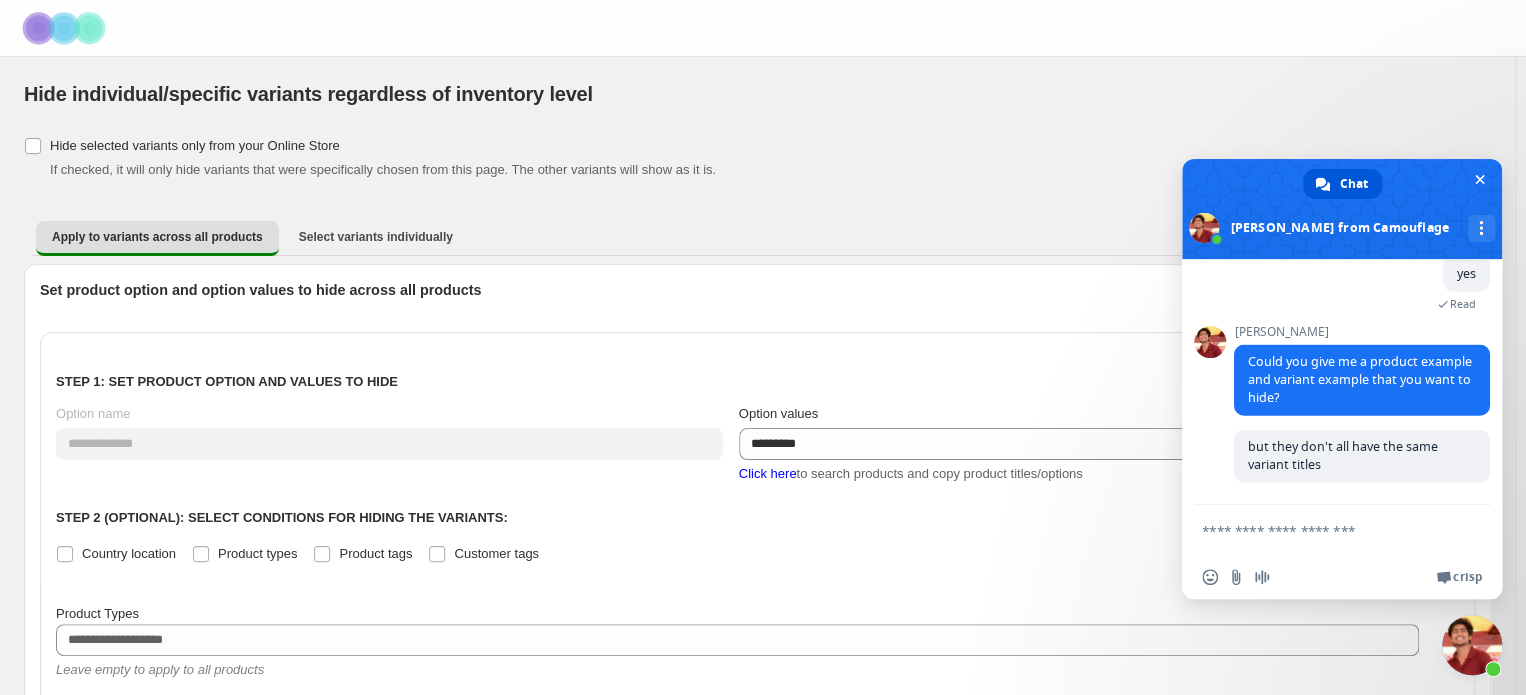 scroll, scrollTop: 2364, scrollLeft: 0, axis: vertical 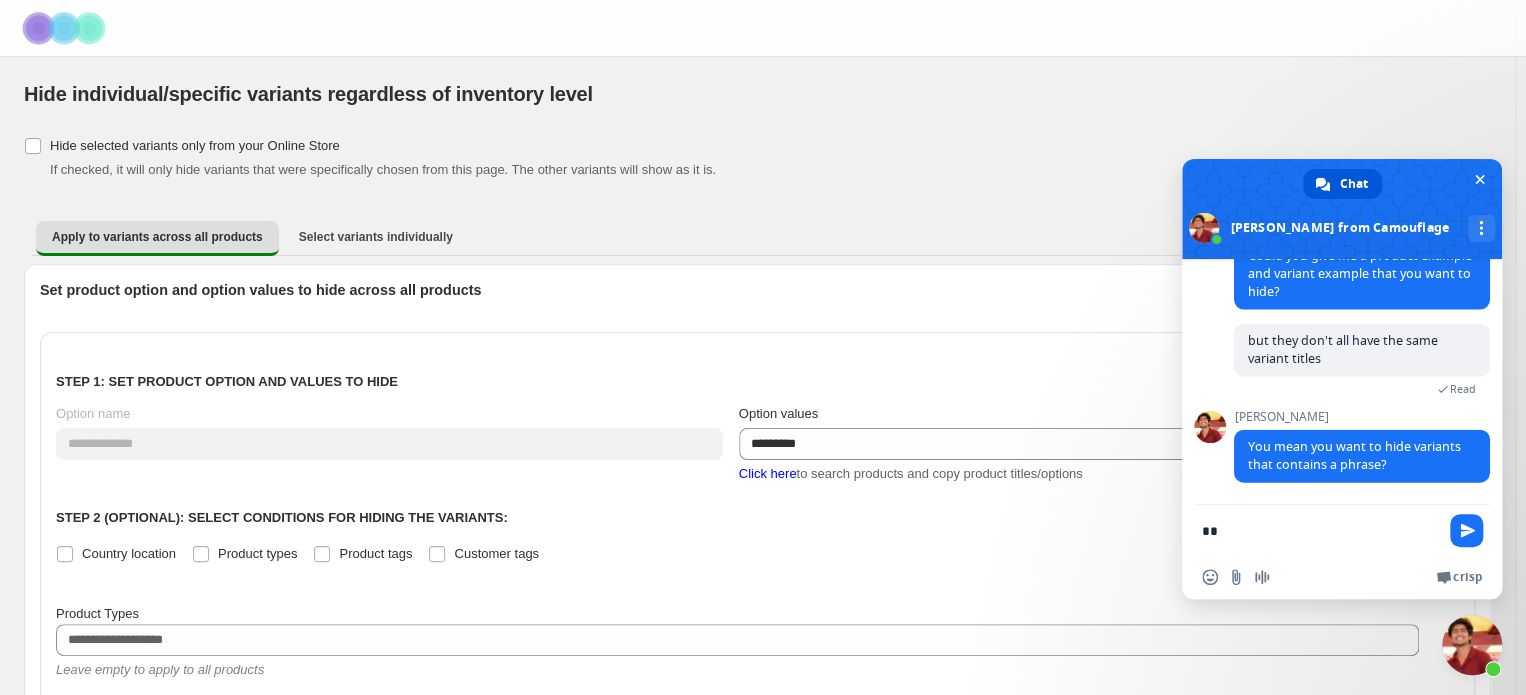 type on "***" 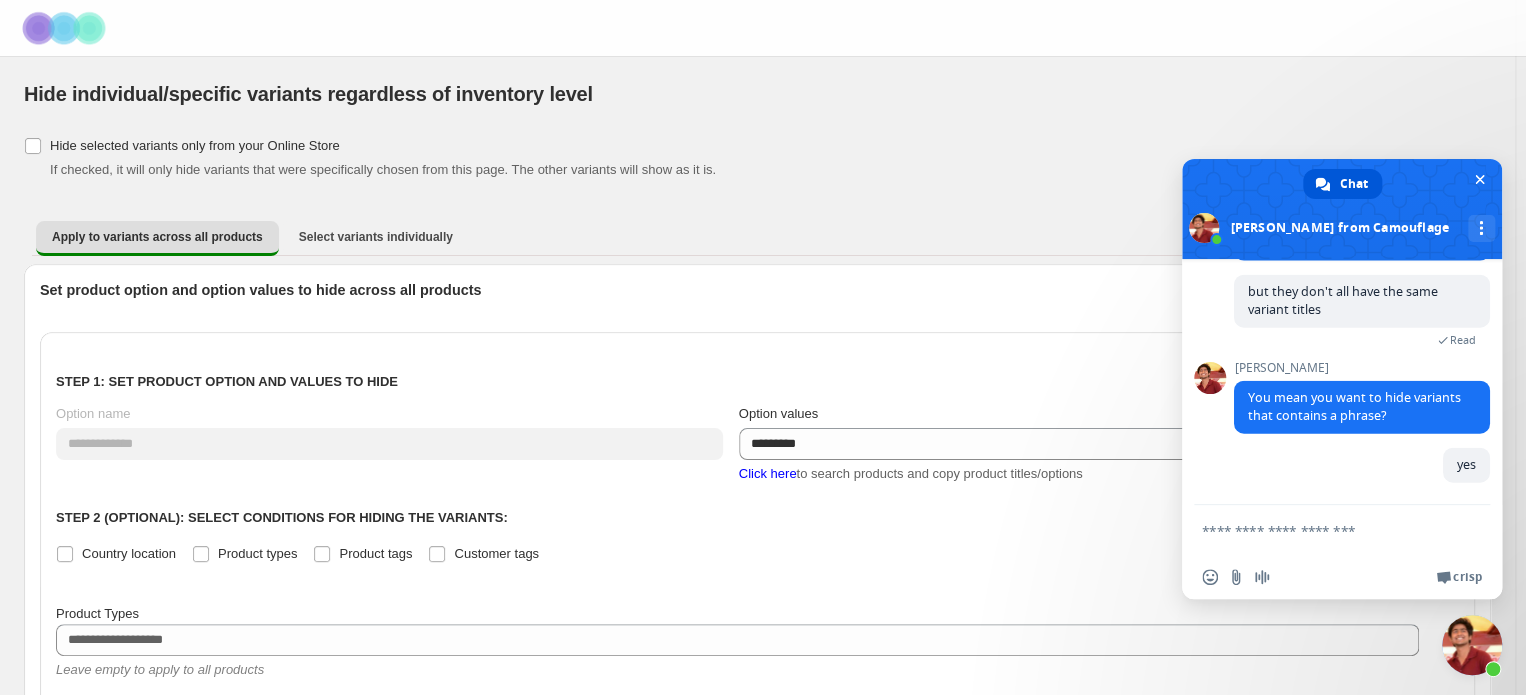 scroll, scrollTop: 2502, scrollLeft: 0, axis: vertical 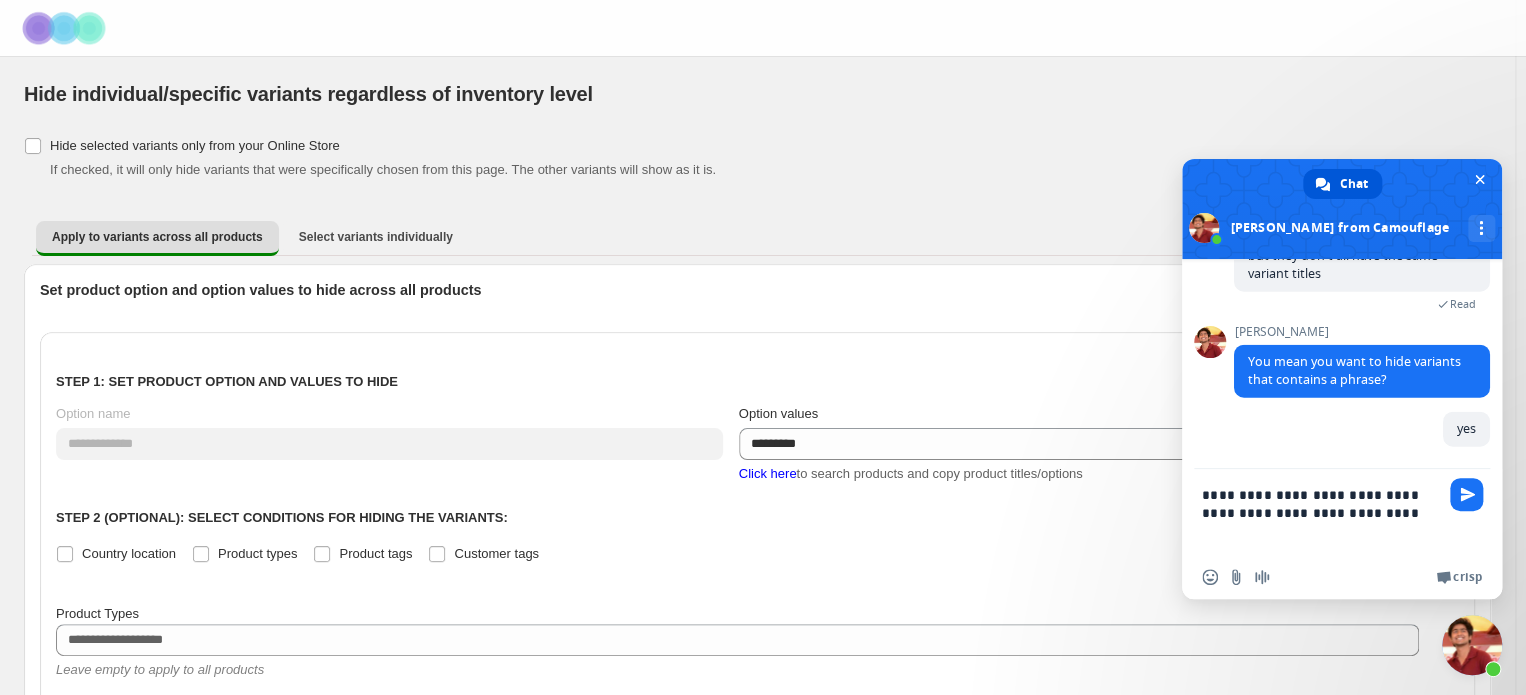 type on "**********" 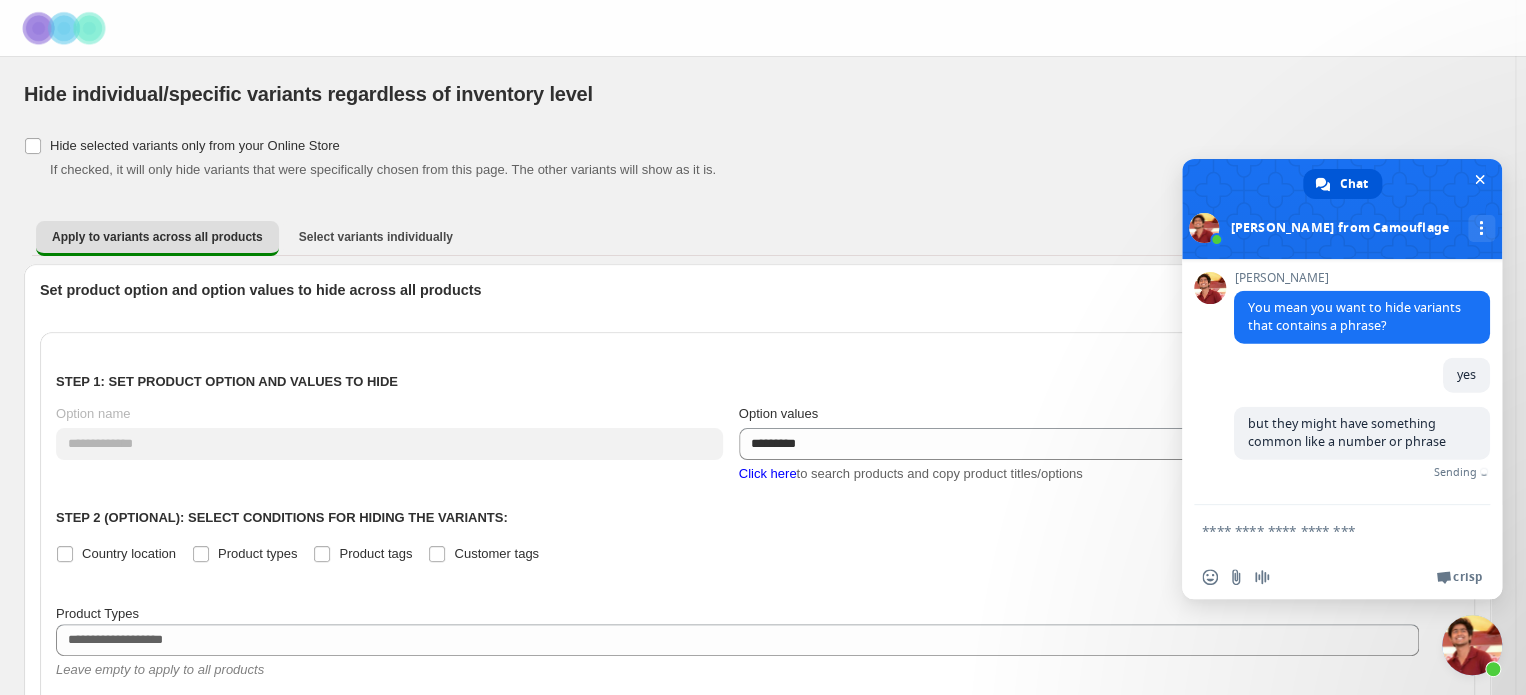 scroll, scrollTop: 2562, scrollLeft: 0, axis: vertical 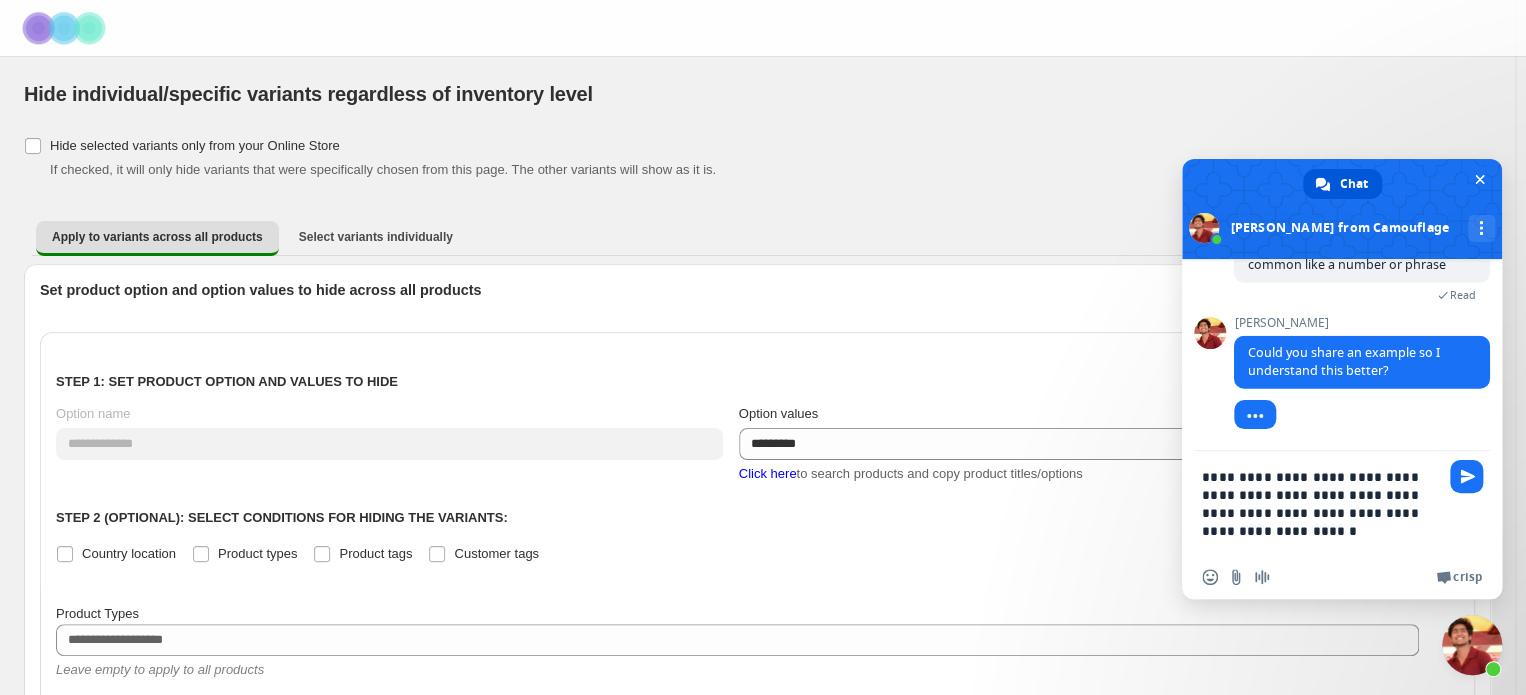type on "**********" 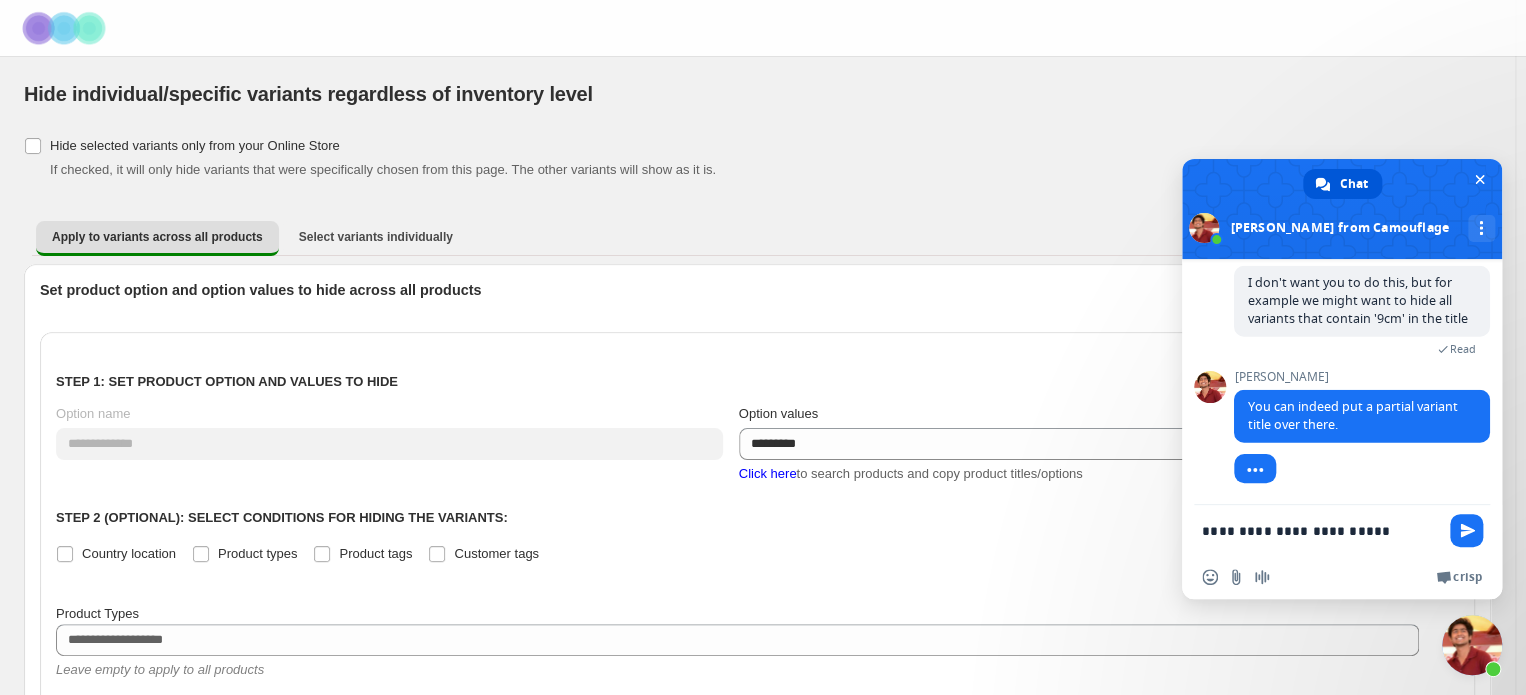 scroll, scrollTop: 2888, scrollLeft: 0, axis: vertical 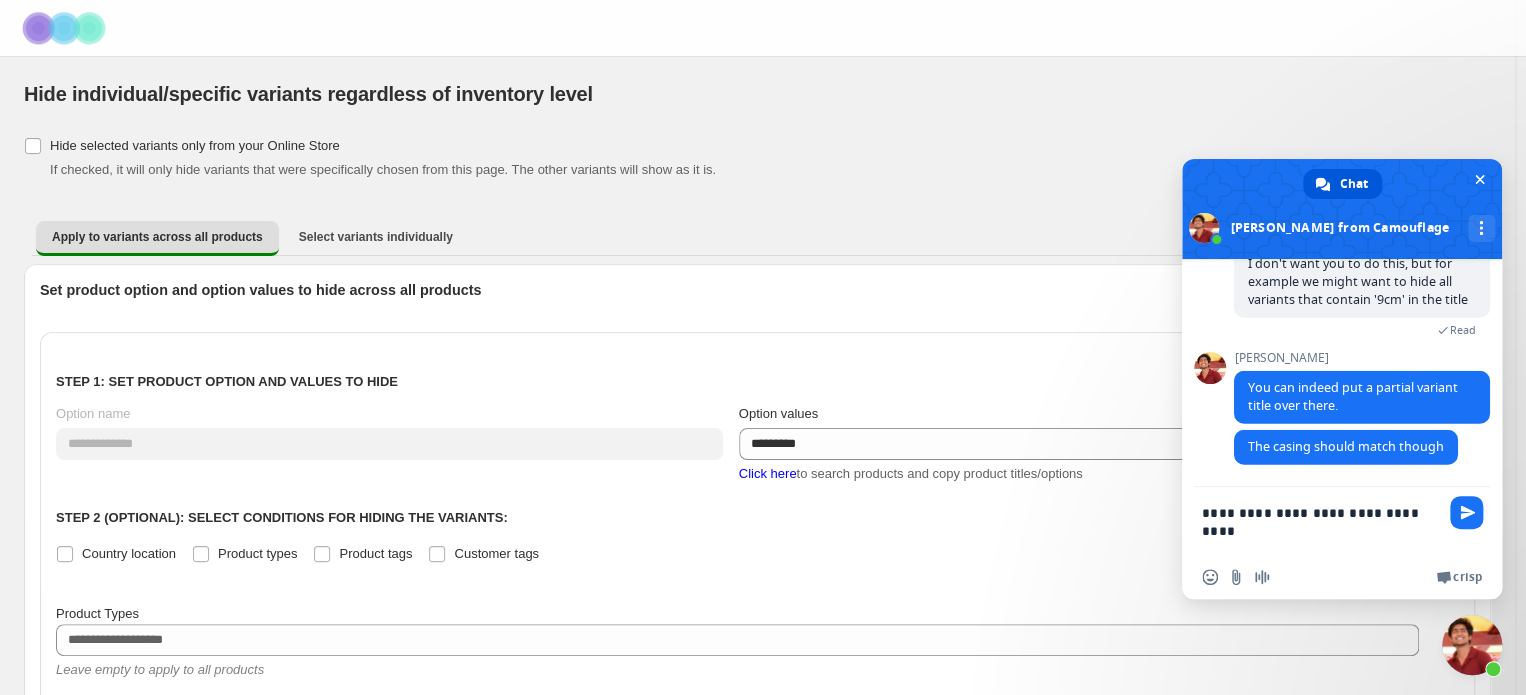 type on "**********" 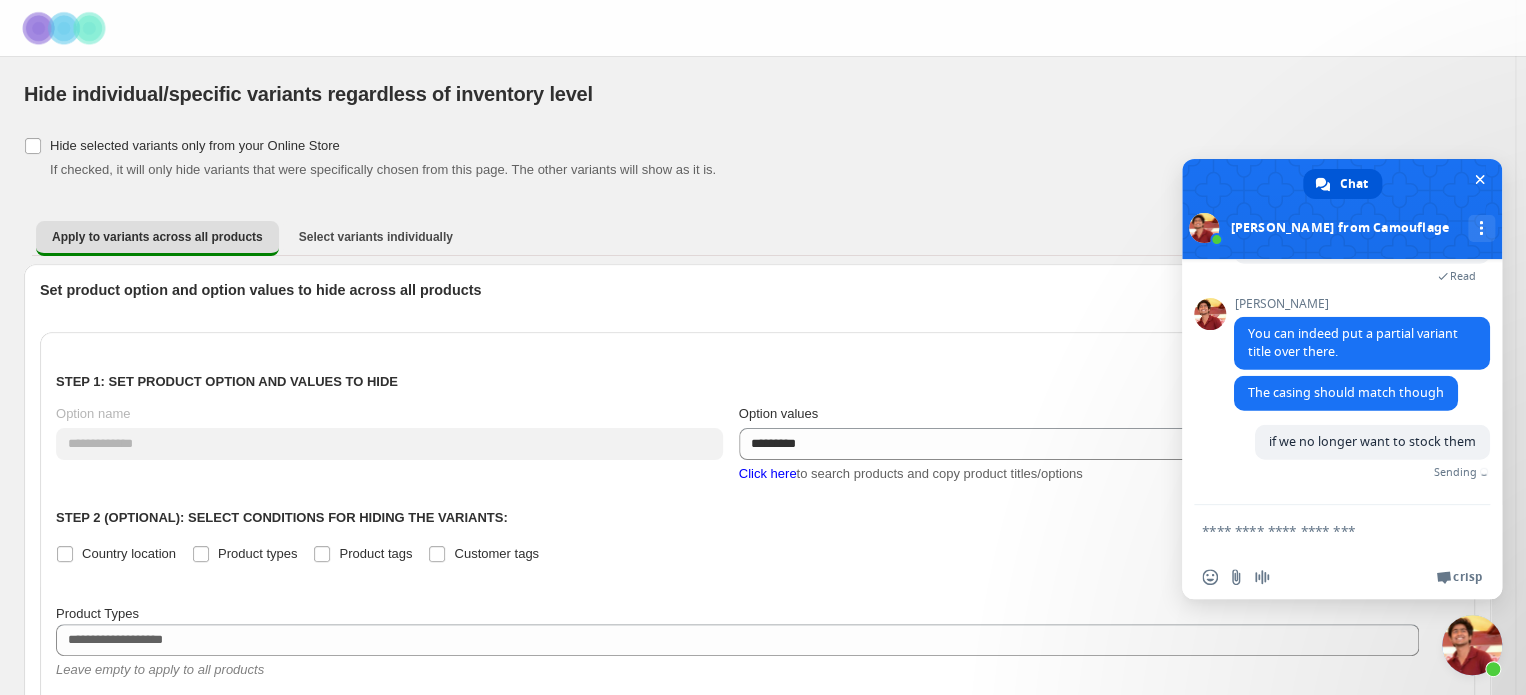 scroll, scrollTop: 2937, scrollLeft: 0, axis: vertical 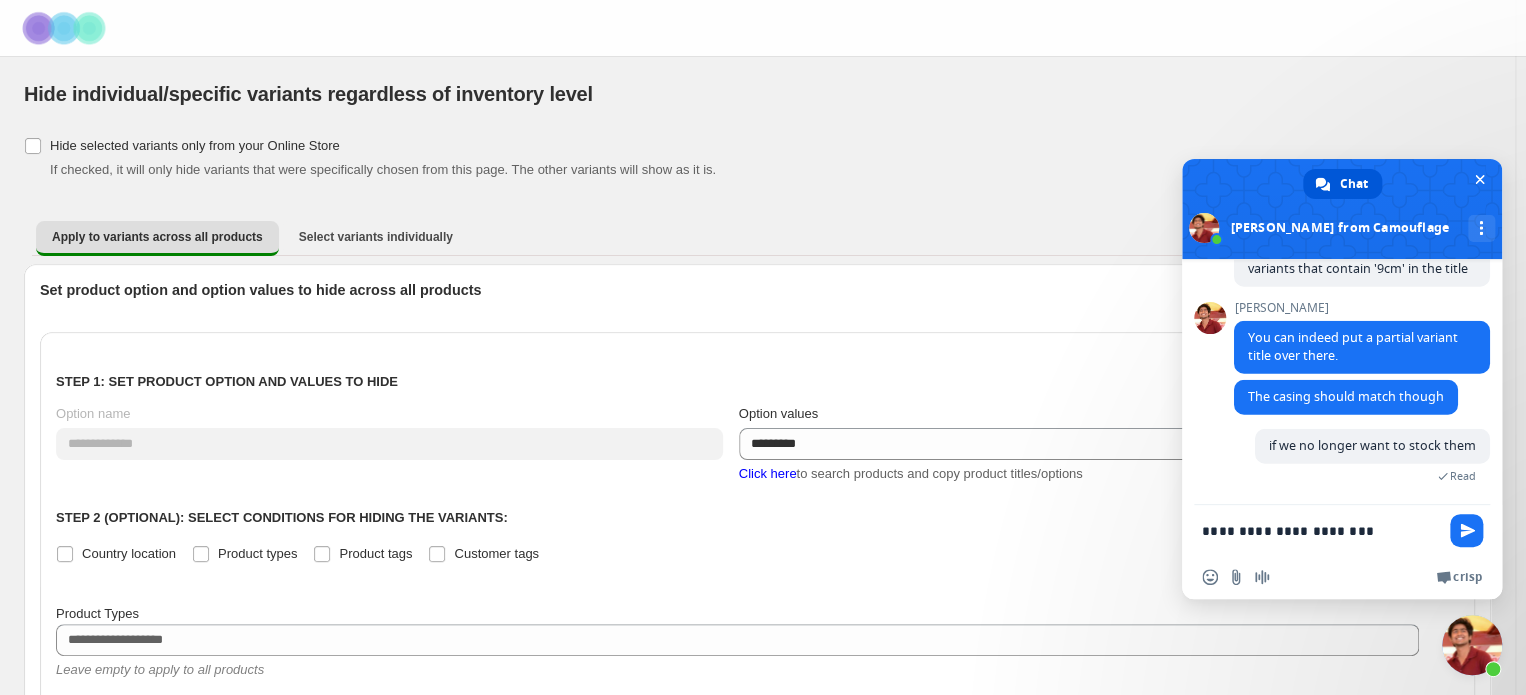 type on "**********" 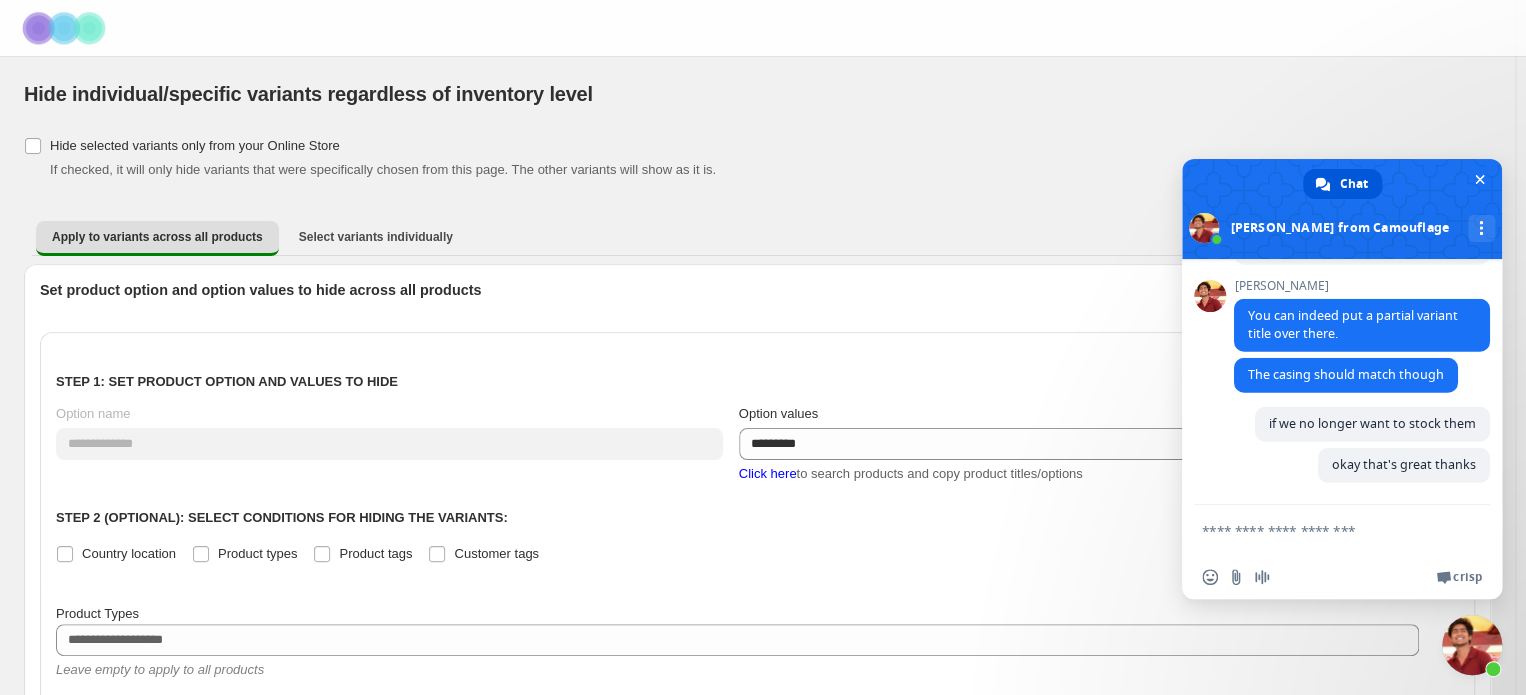 scroll, scrollTop: 2979, scrollLeft: 0, axis: vertical 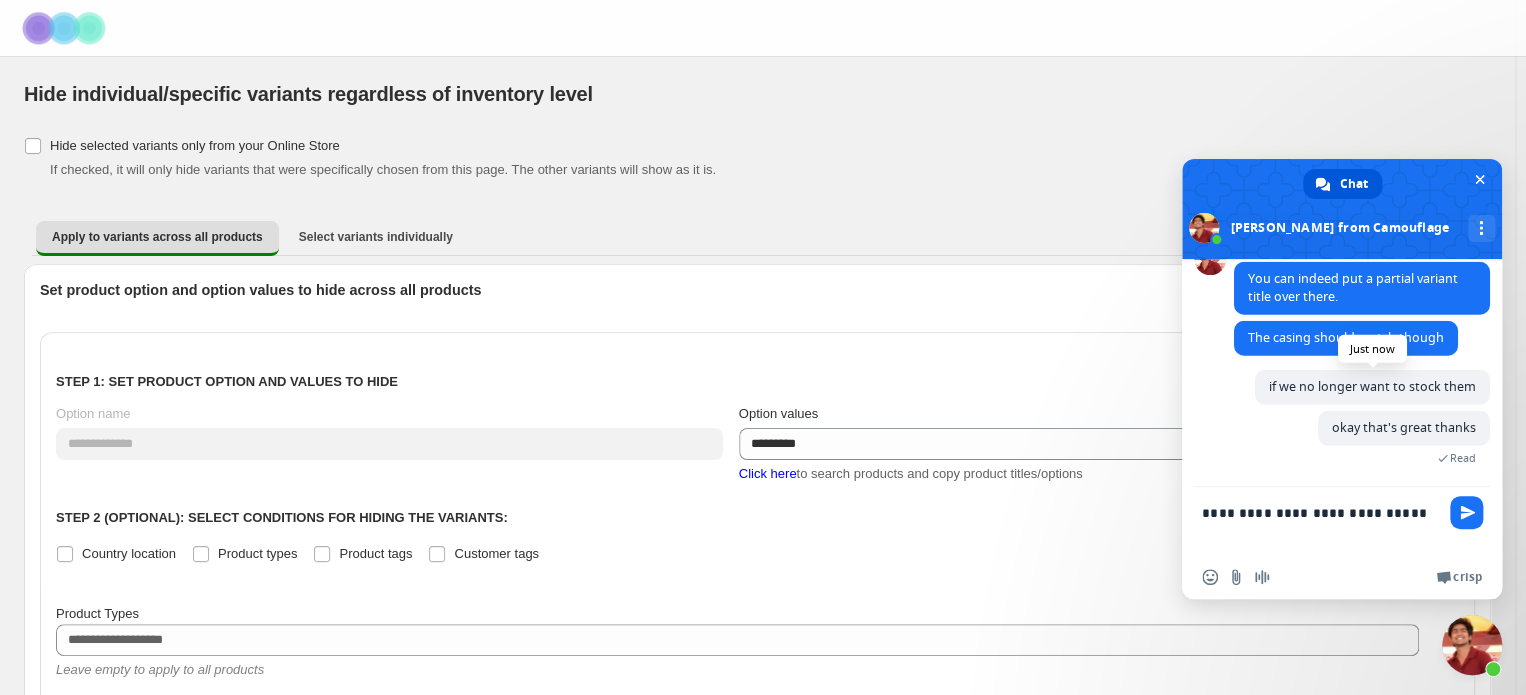 type on "**********" 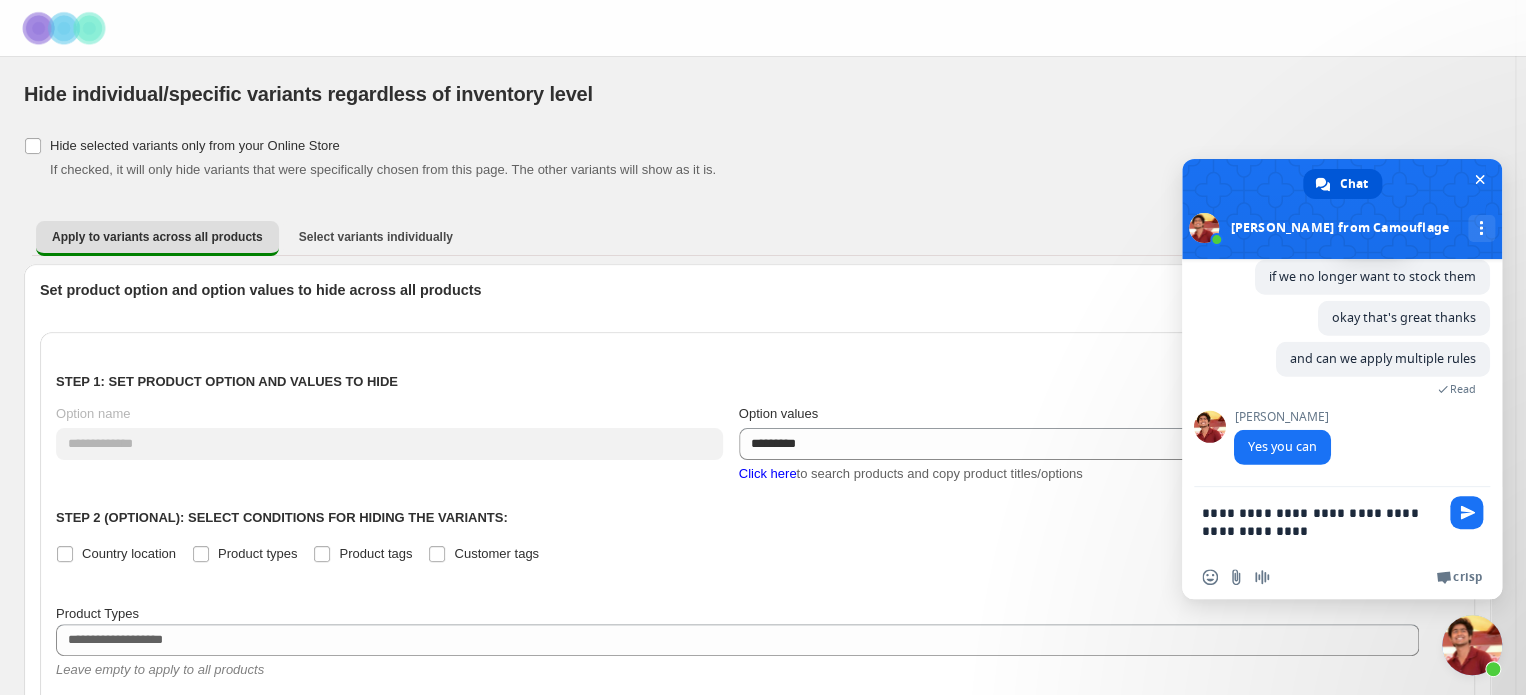 scroll, scrollTop: 3108, scrollLeft: 0, axis: vertical 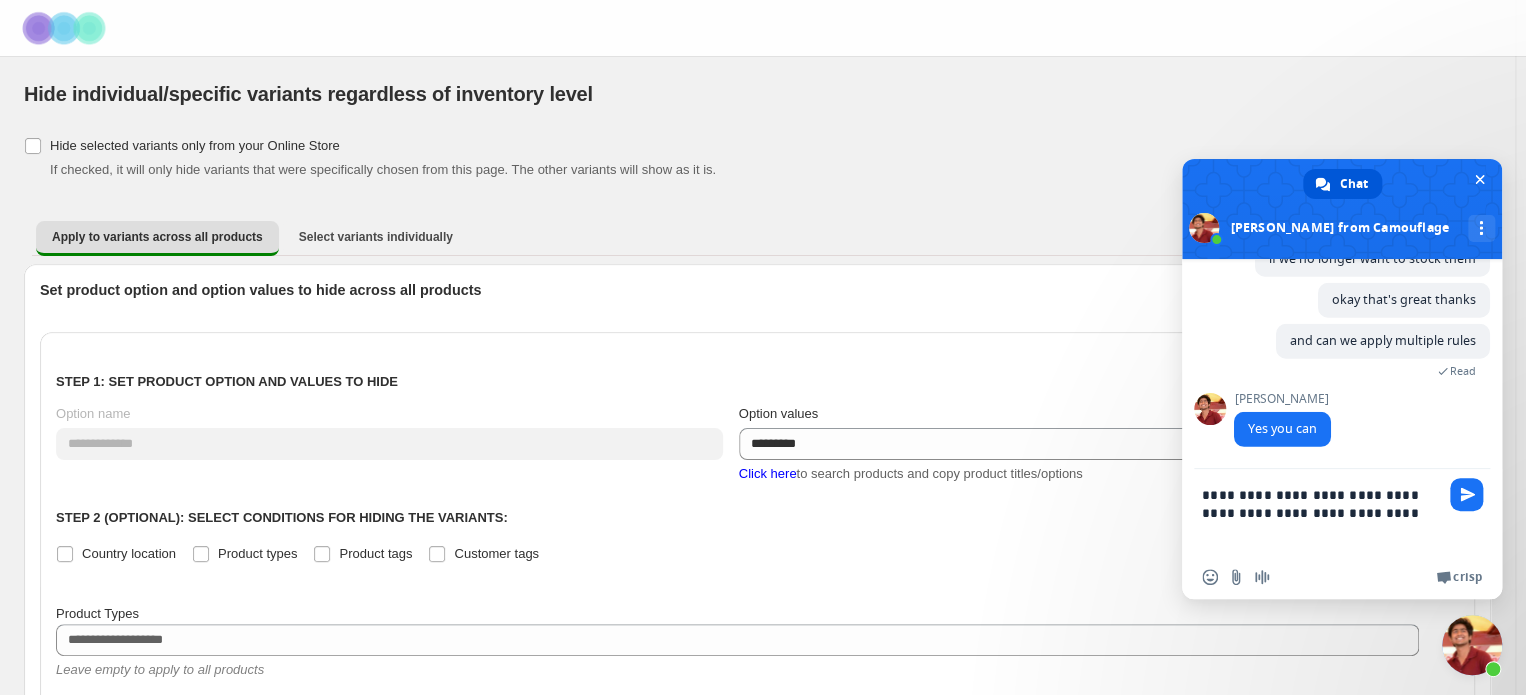 type on "**********" 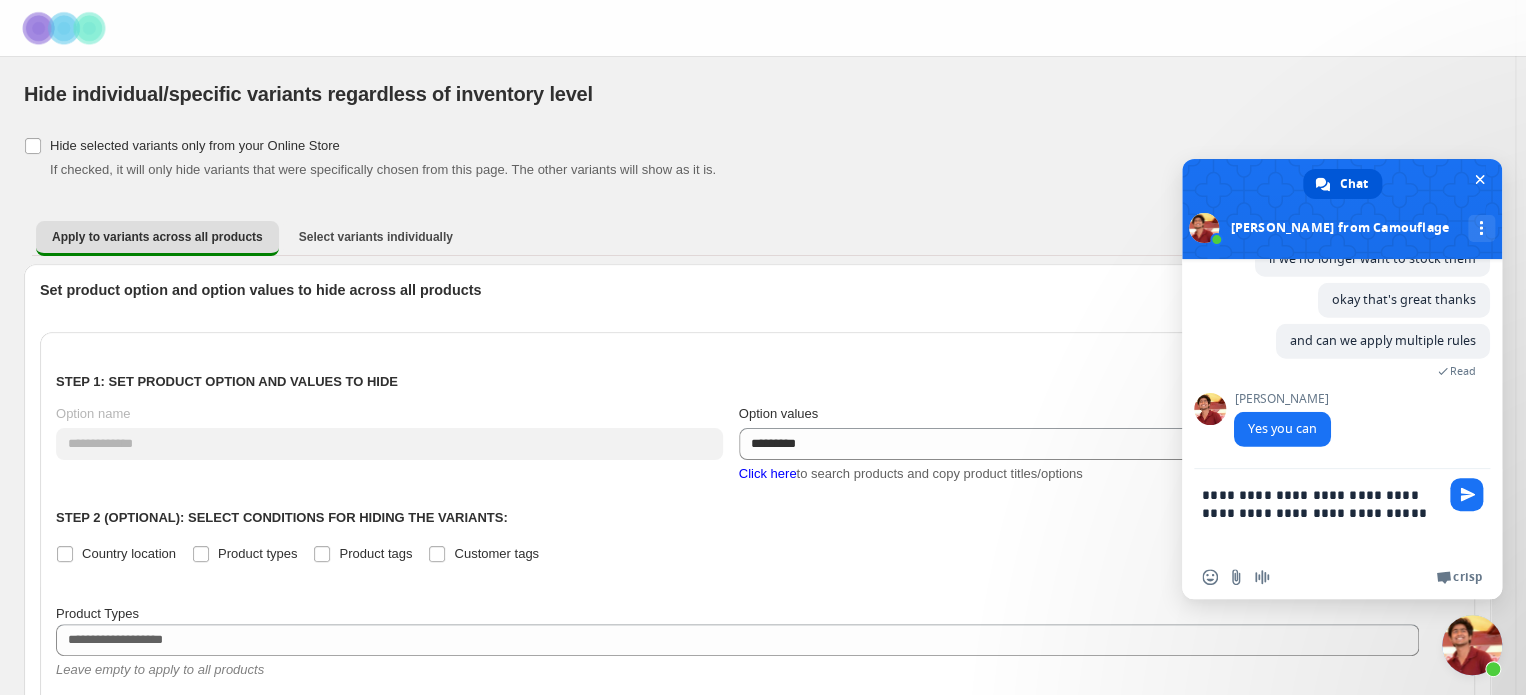 type 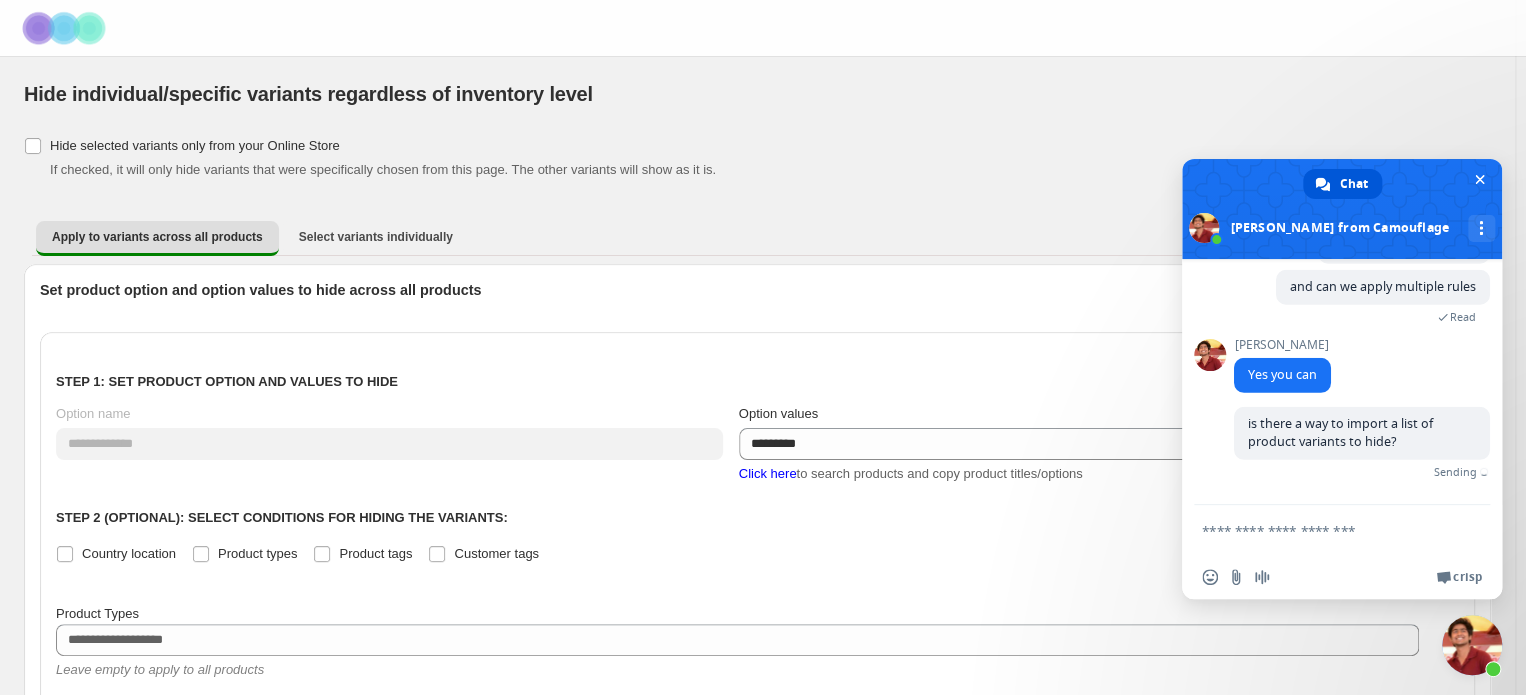 scroll, scrollTop: 3160, scrollLeft: 0, axis: vertical 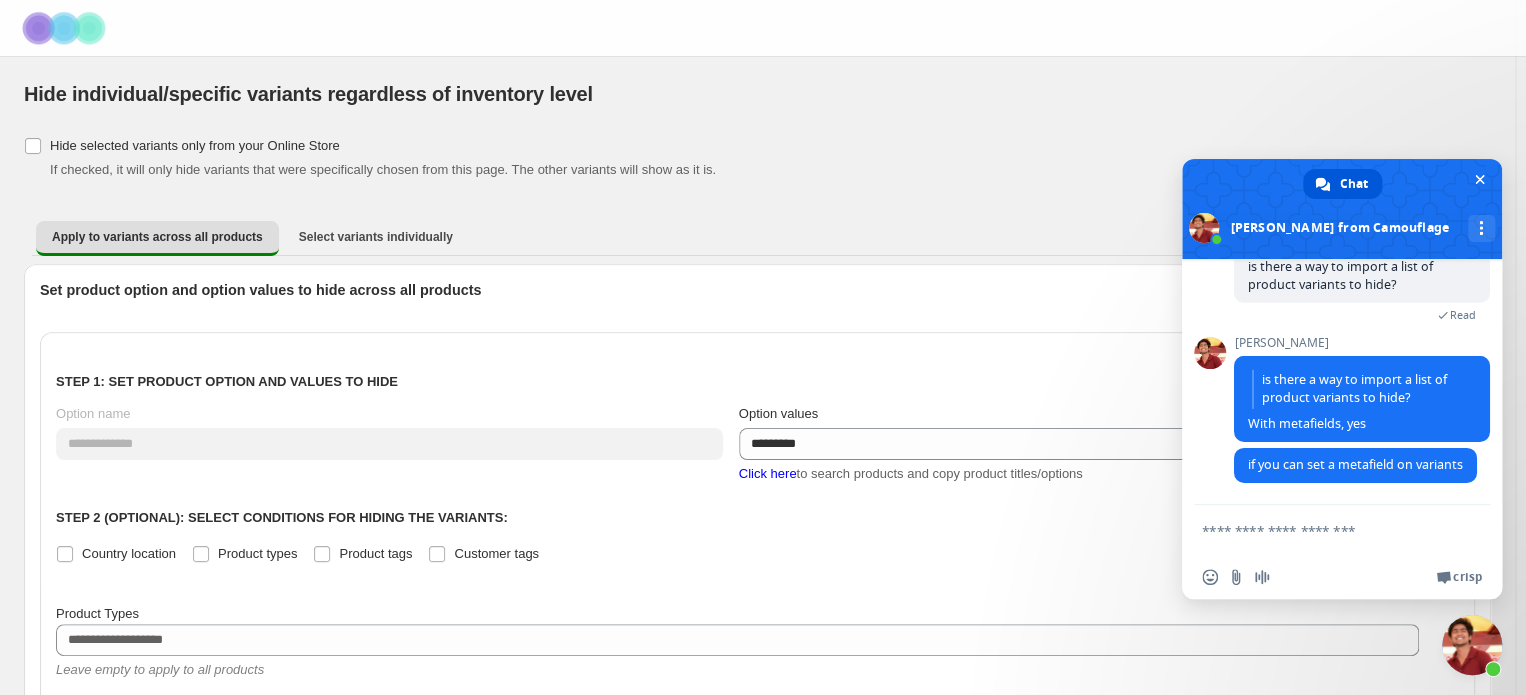 click at bounding box center (1322, 530) 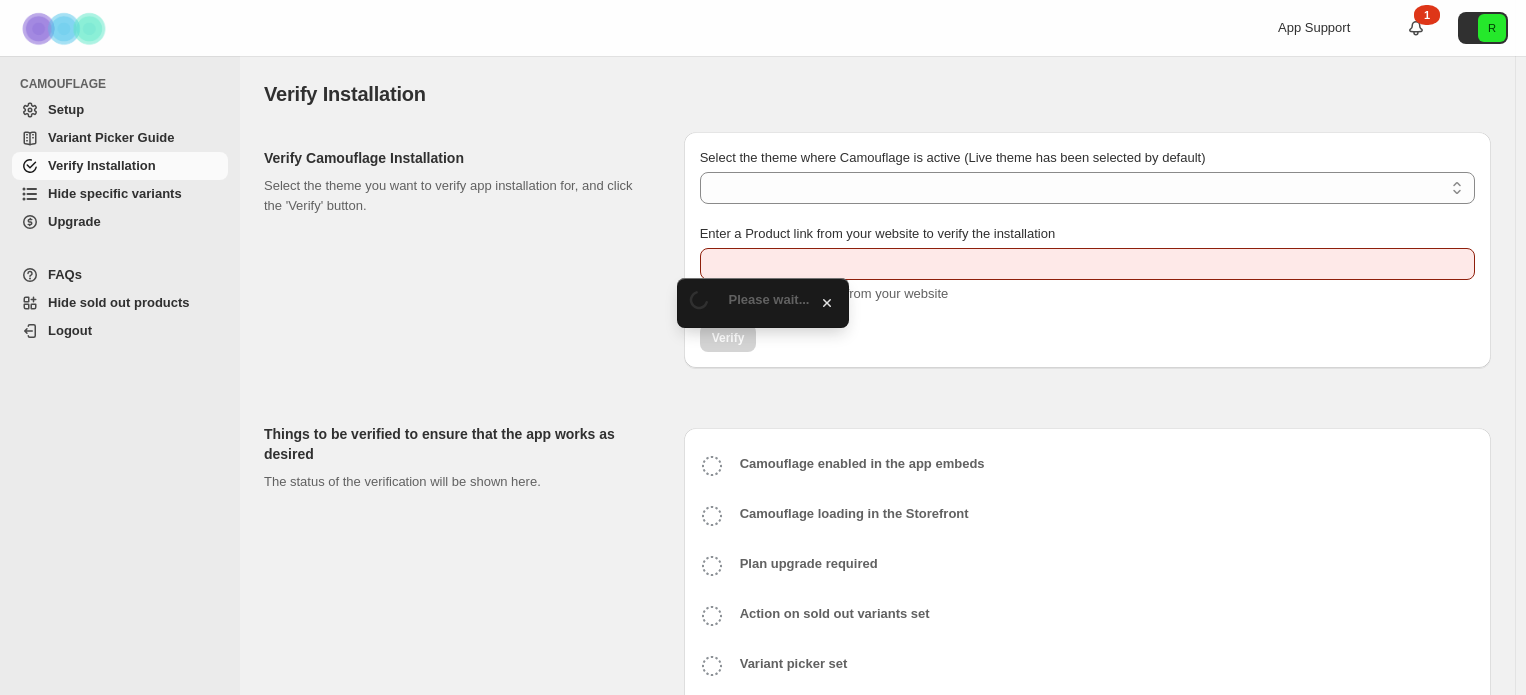 scroll, scrollTop: 0, scrollLeft: 0, axis: both 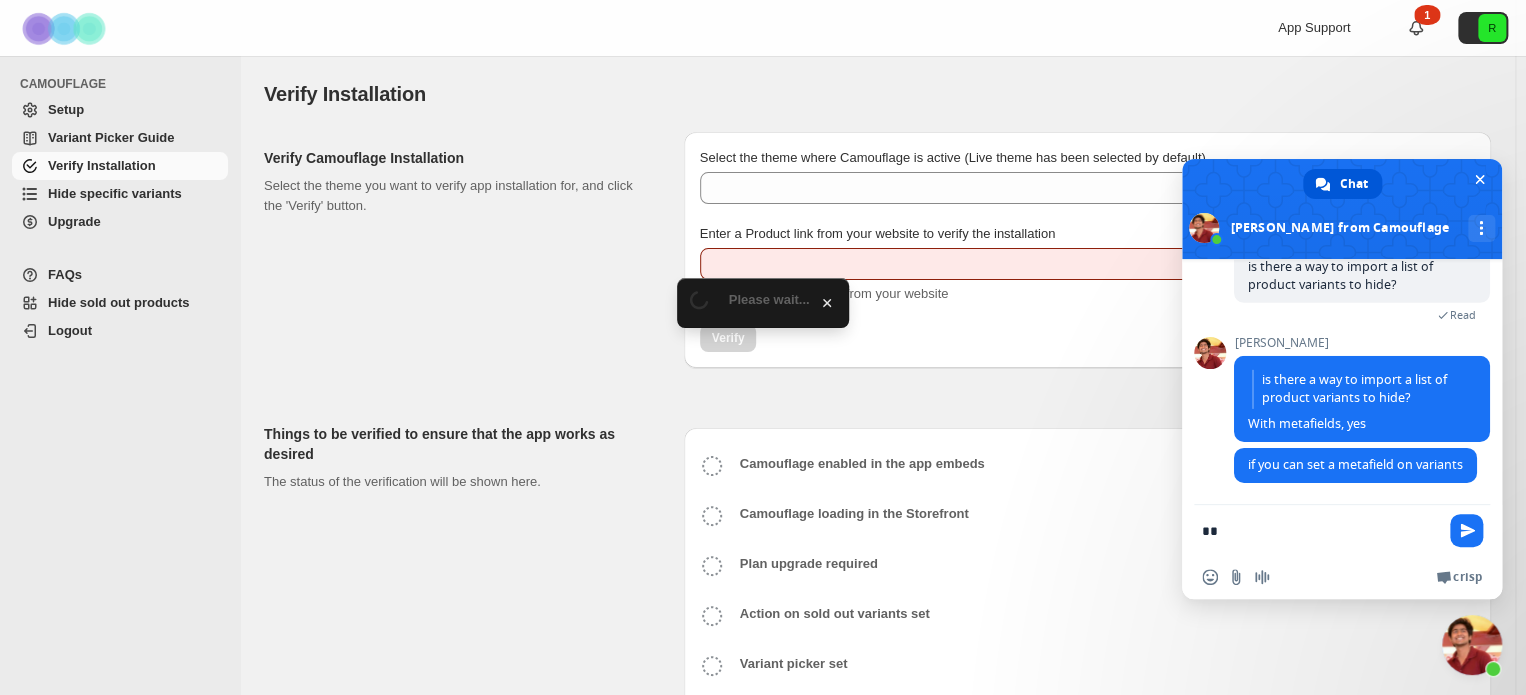 type on "**" 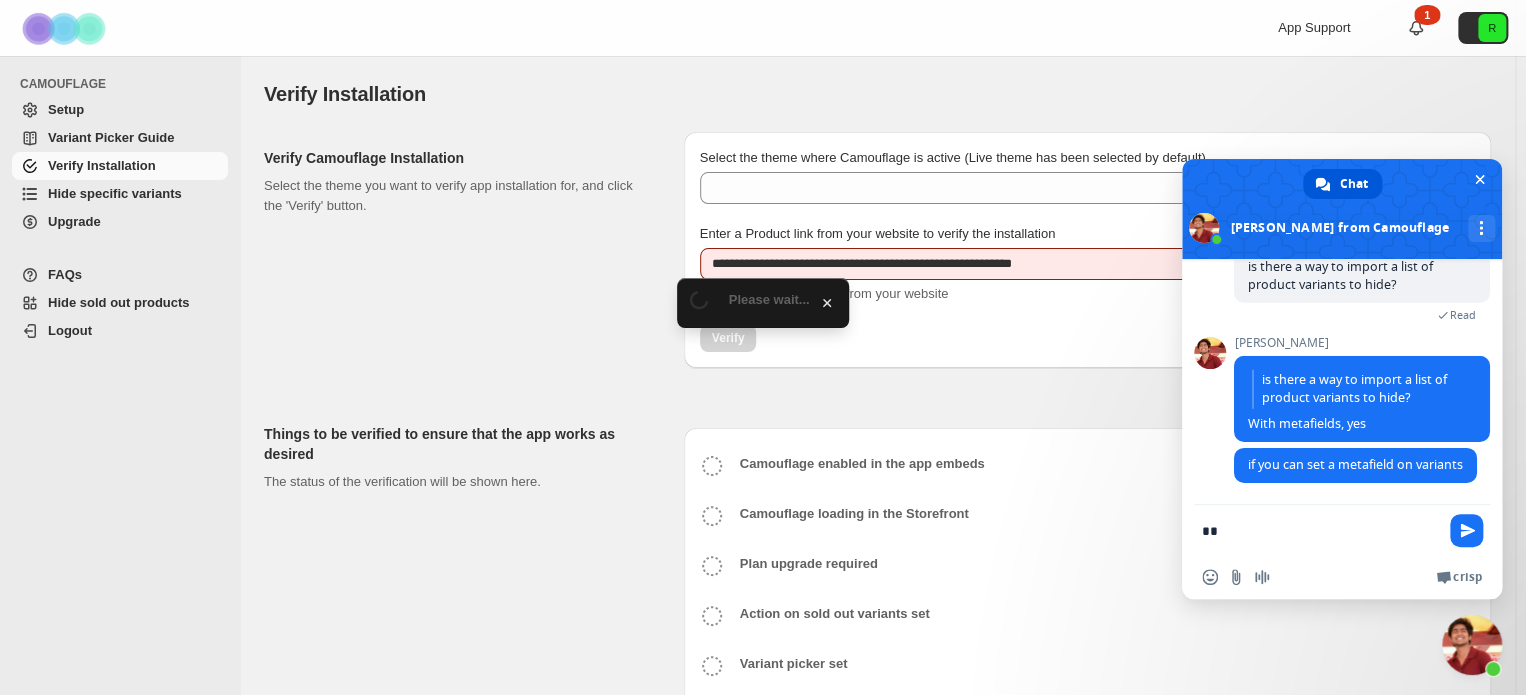 select on "**********" 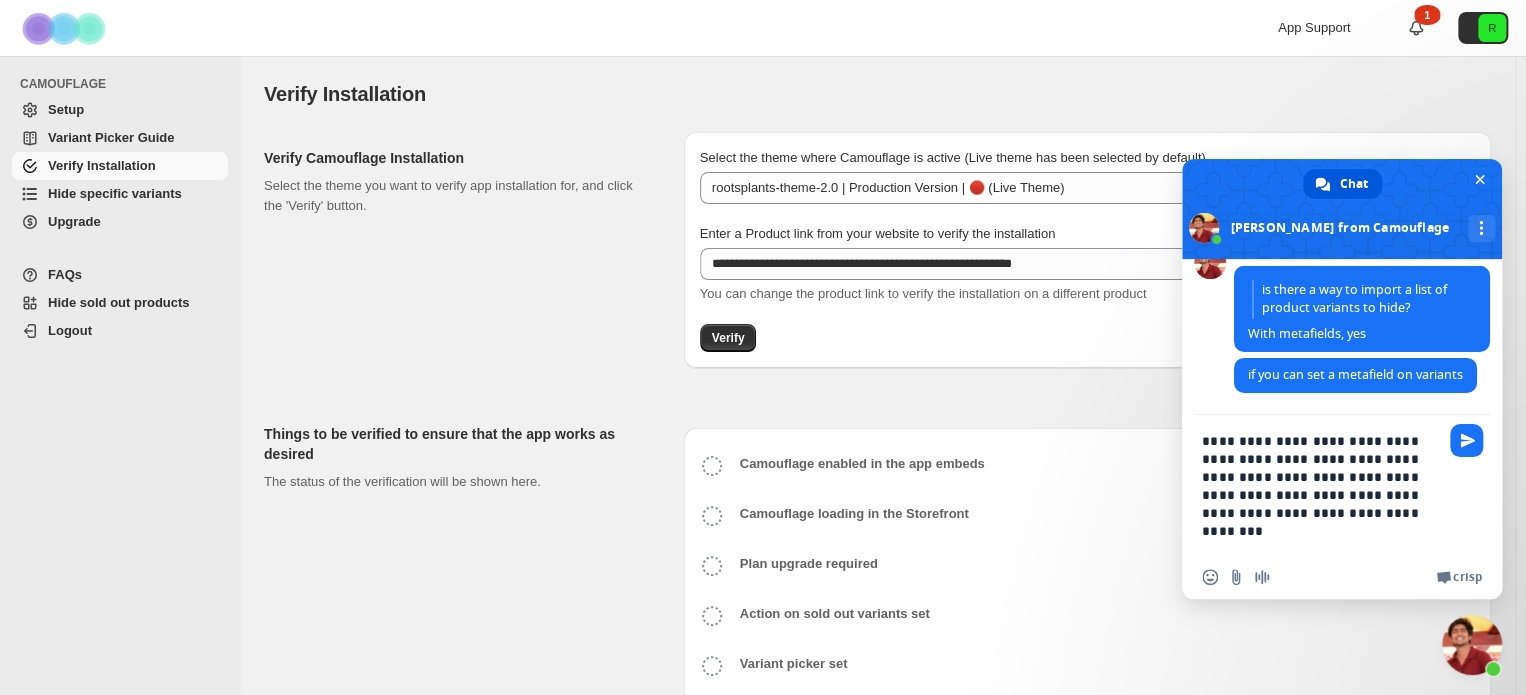 type on "**********" 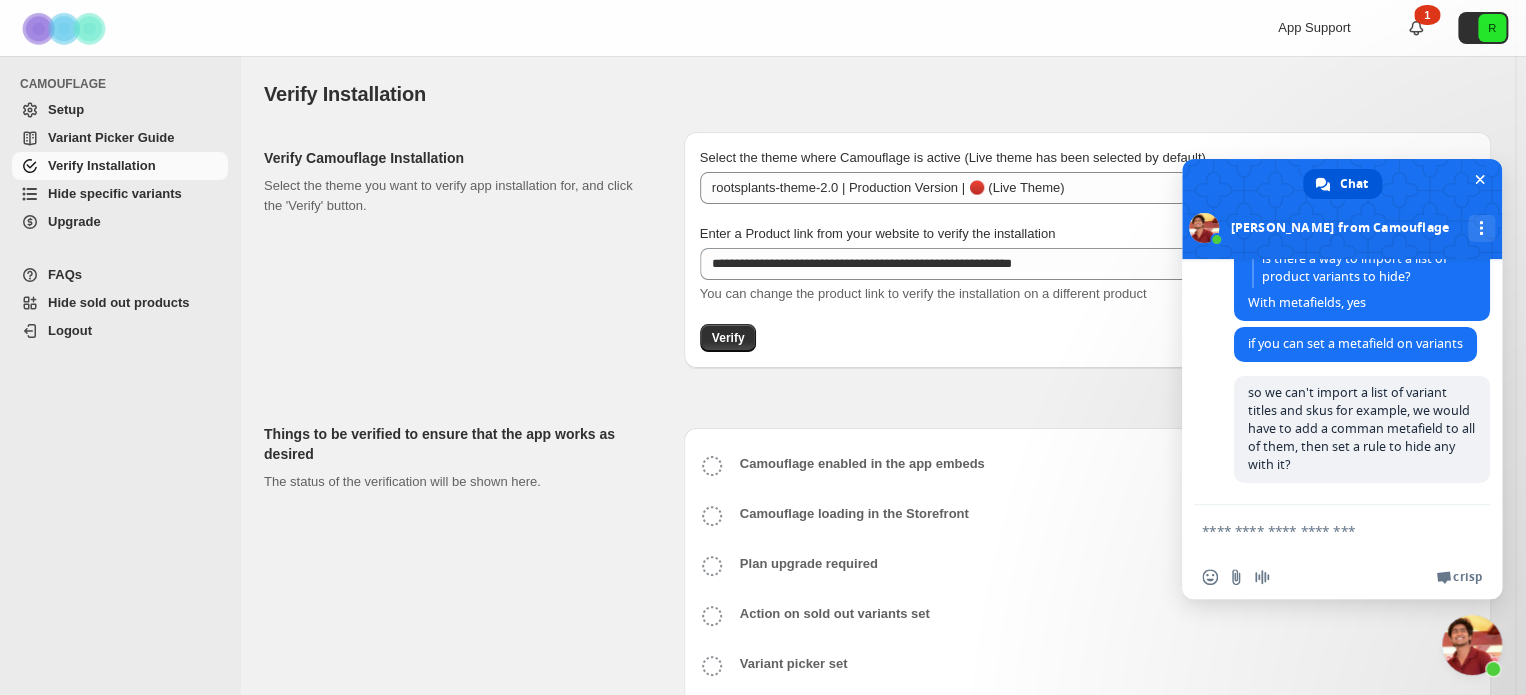 scroll, scrollTop: 3466, scrollLeft: 0, axis: vertical 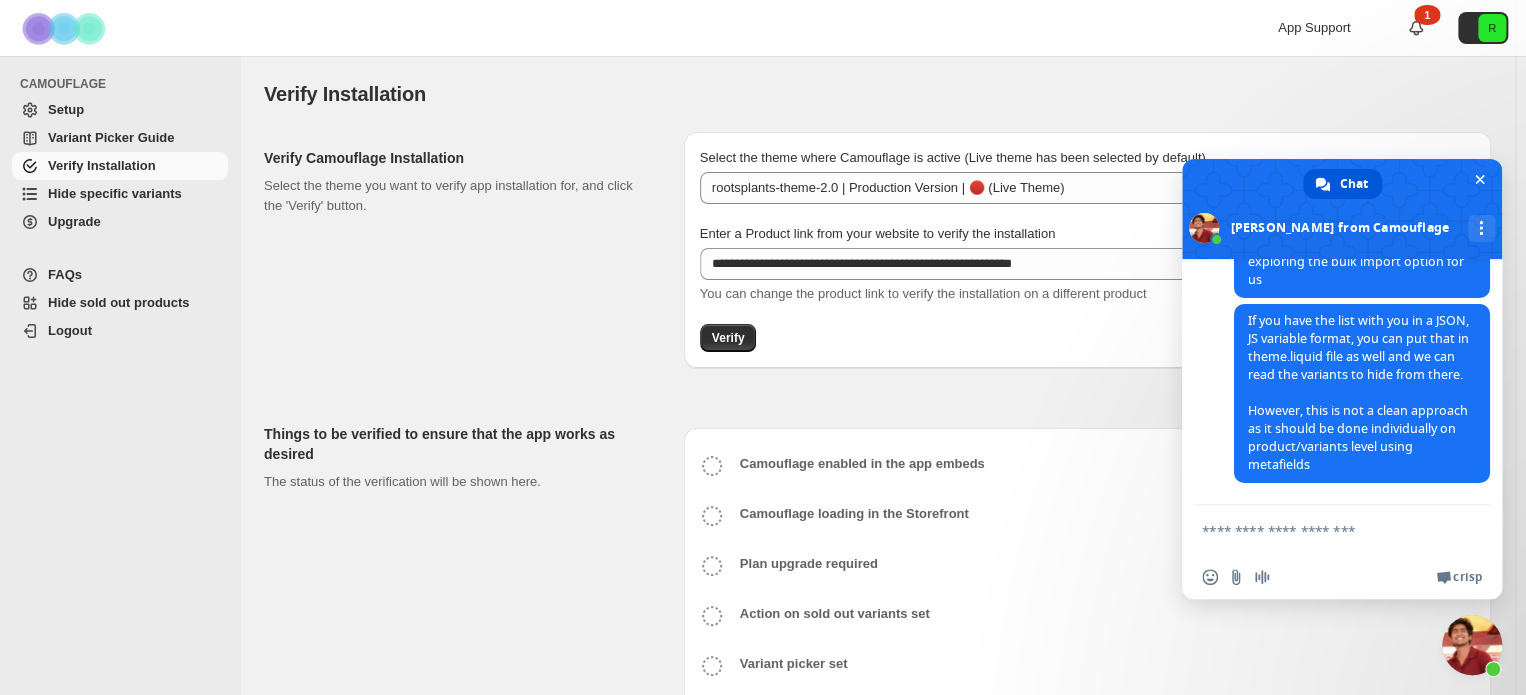 click at bounding box center (1322, 530) 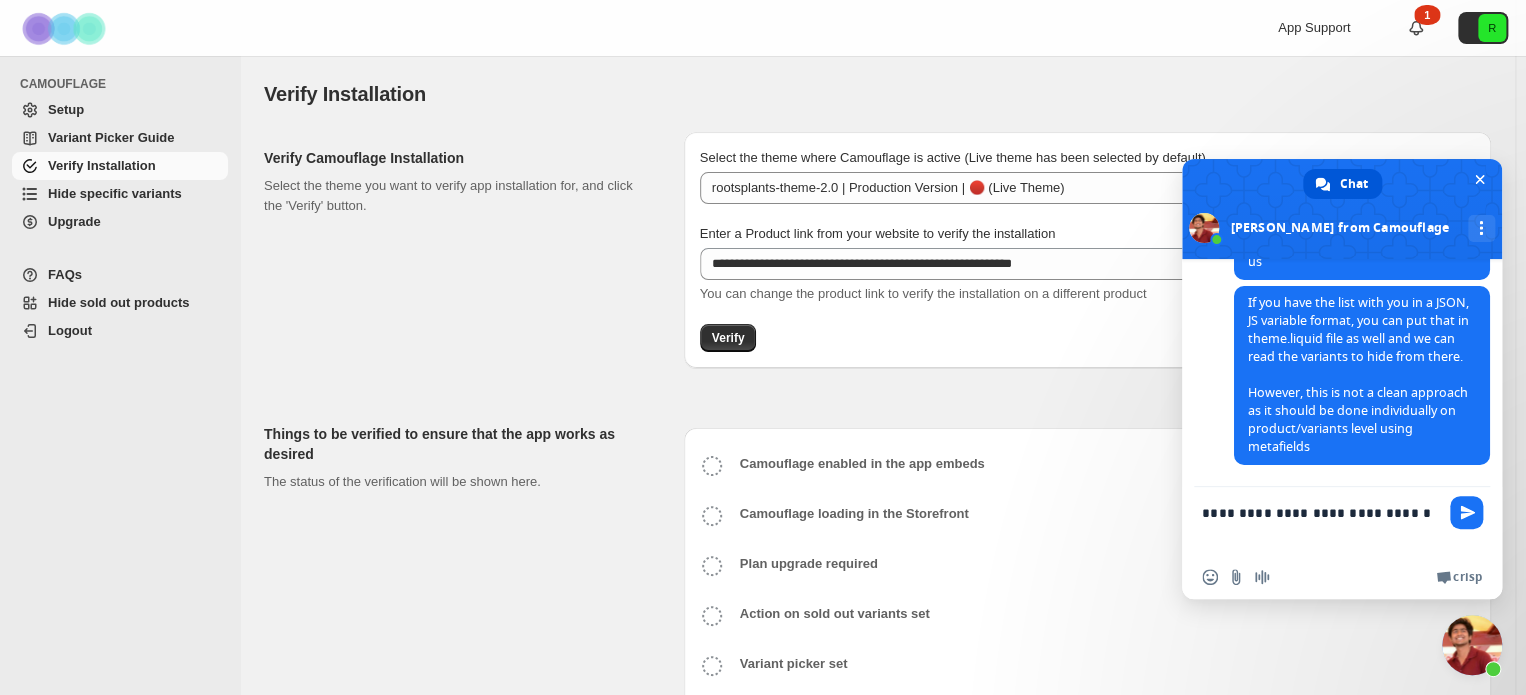 type on "**********" 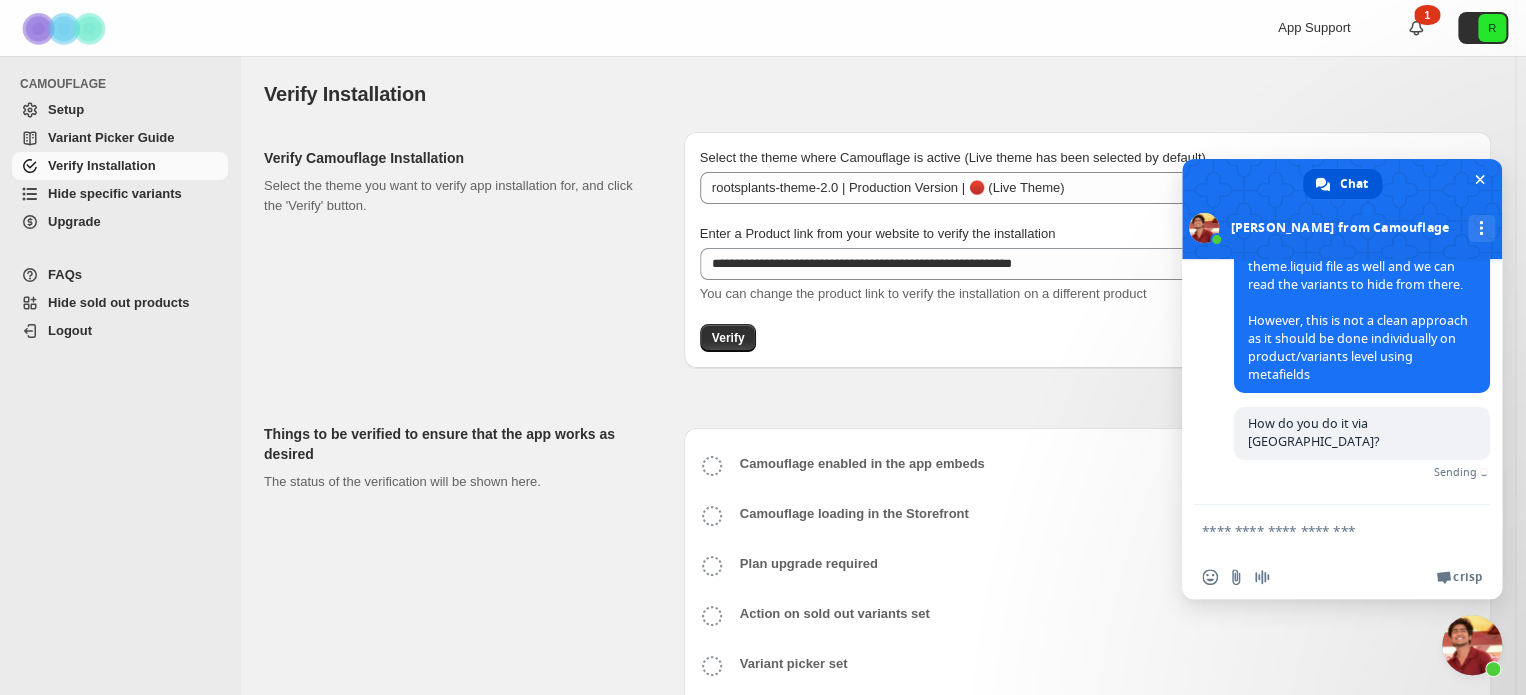 scroll, scrollTop: 3890, scrollLeft: 0, axis: vertical 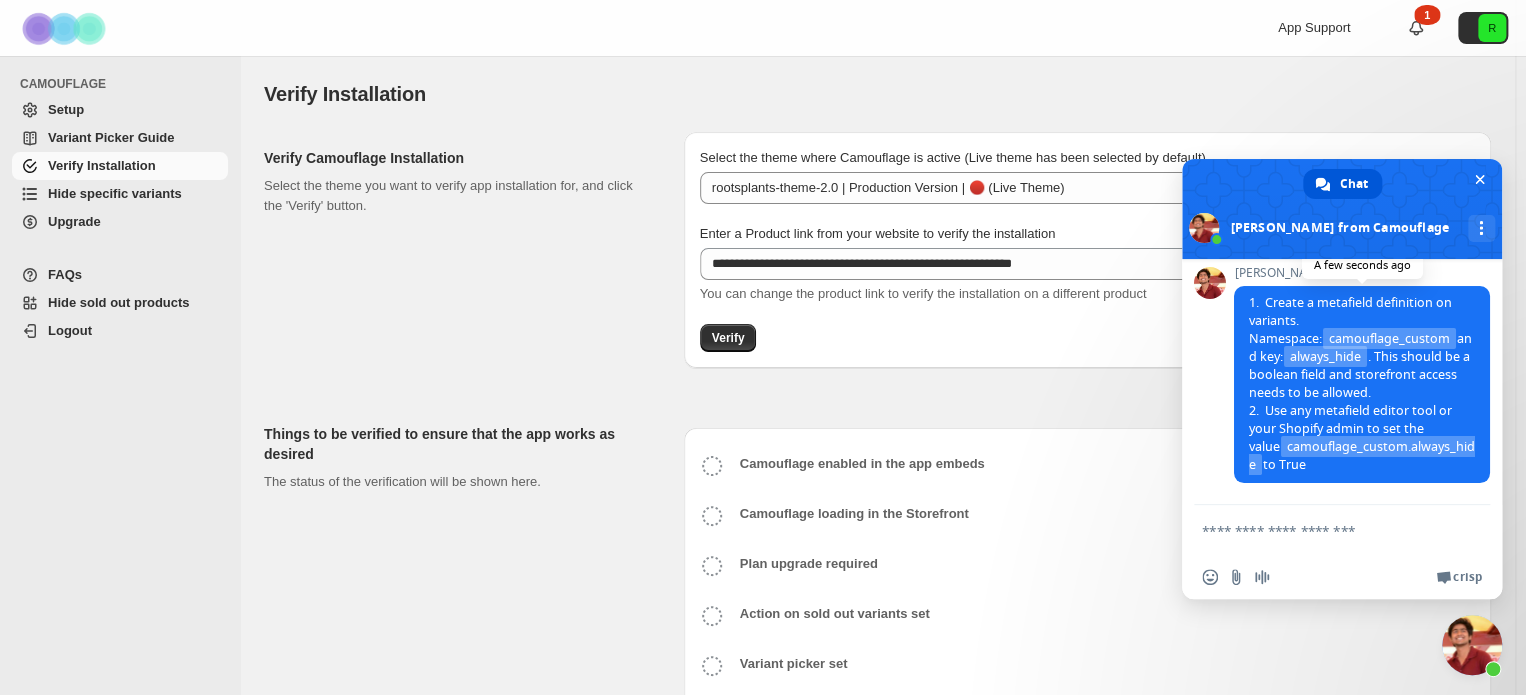 drag, startPoint x: 1244, startPoint y: 299, endPoint x: 1339, endPoint y: 464, distance: 190.39433 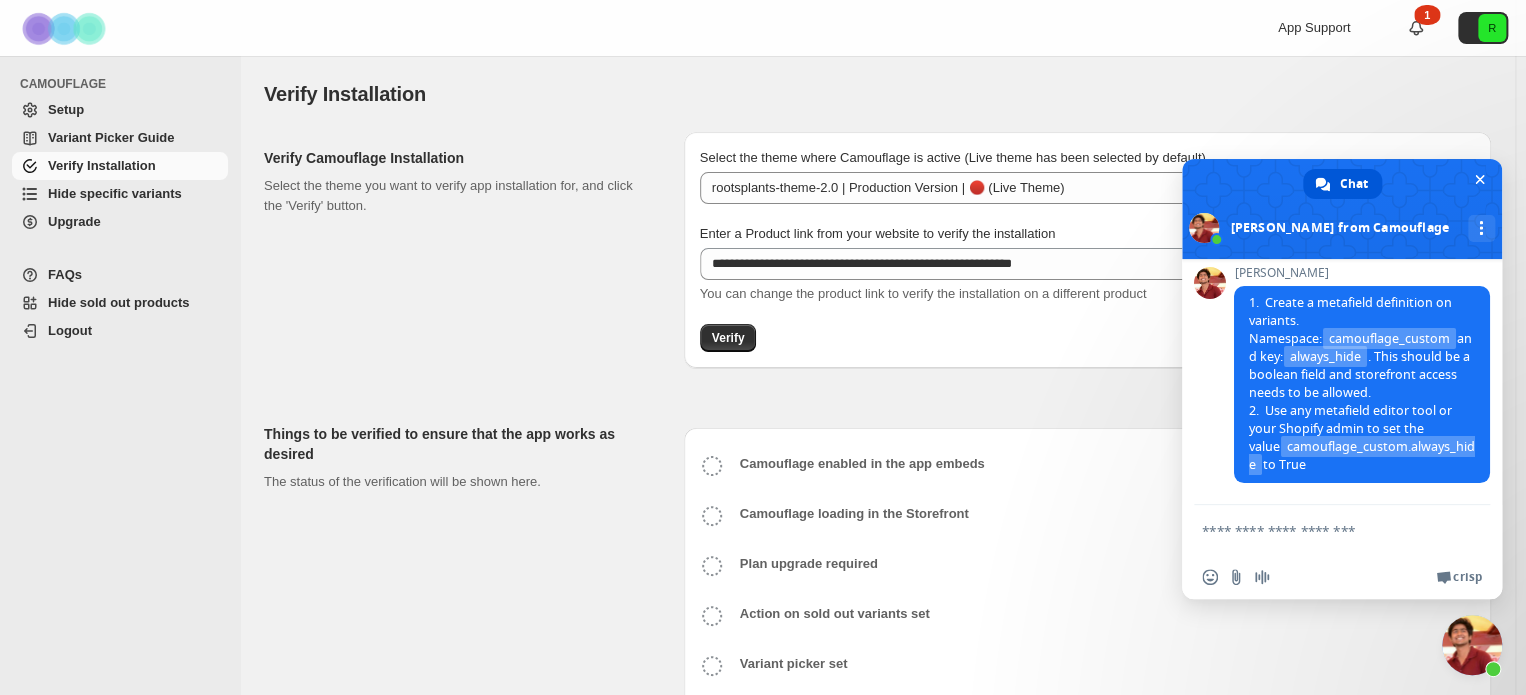 copy on "Create a metafield definition on variants. Namespace:  camouflage_custom  and key:  always_hide  . This should be a boolean field and storefront access needs to be allowed. Use any metafield editor tool or your Shopify admin to set the value  camouflage_custom.always_hide  to True" 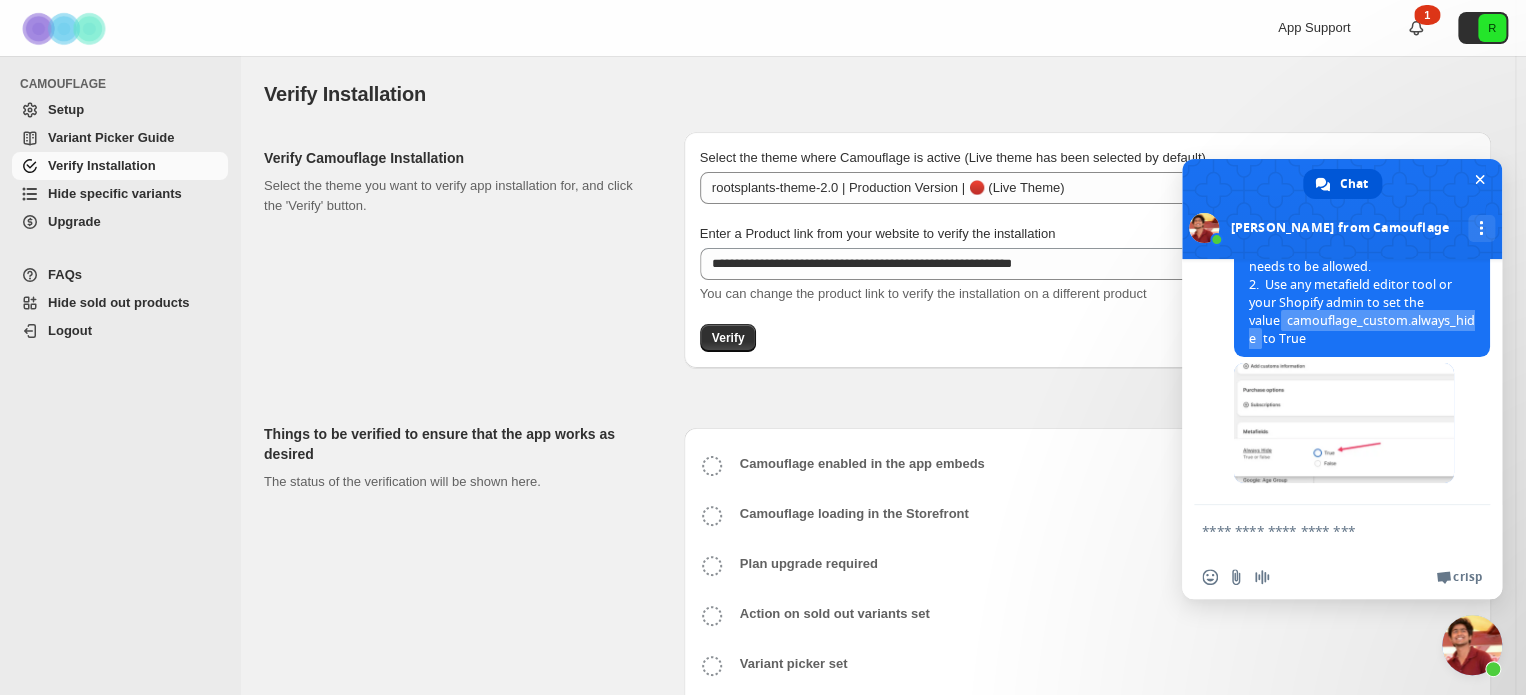 scroll, scrollTop: 4249, scrollLeft: 0, axis: vertical 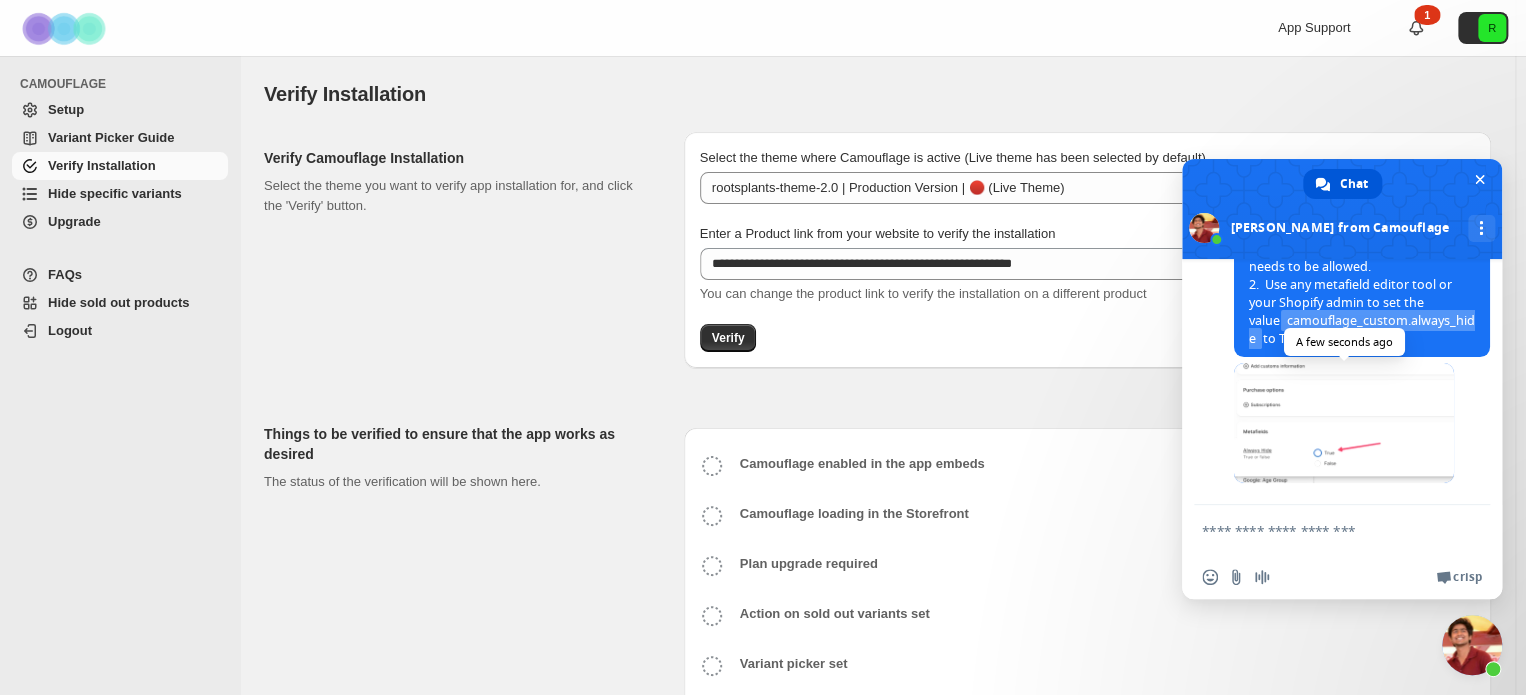click at bounding box center [1344, 423] 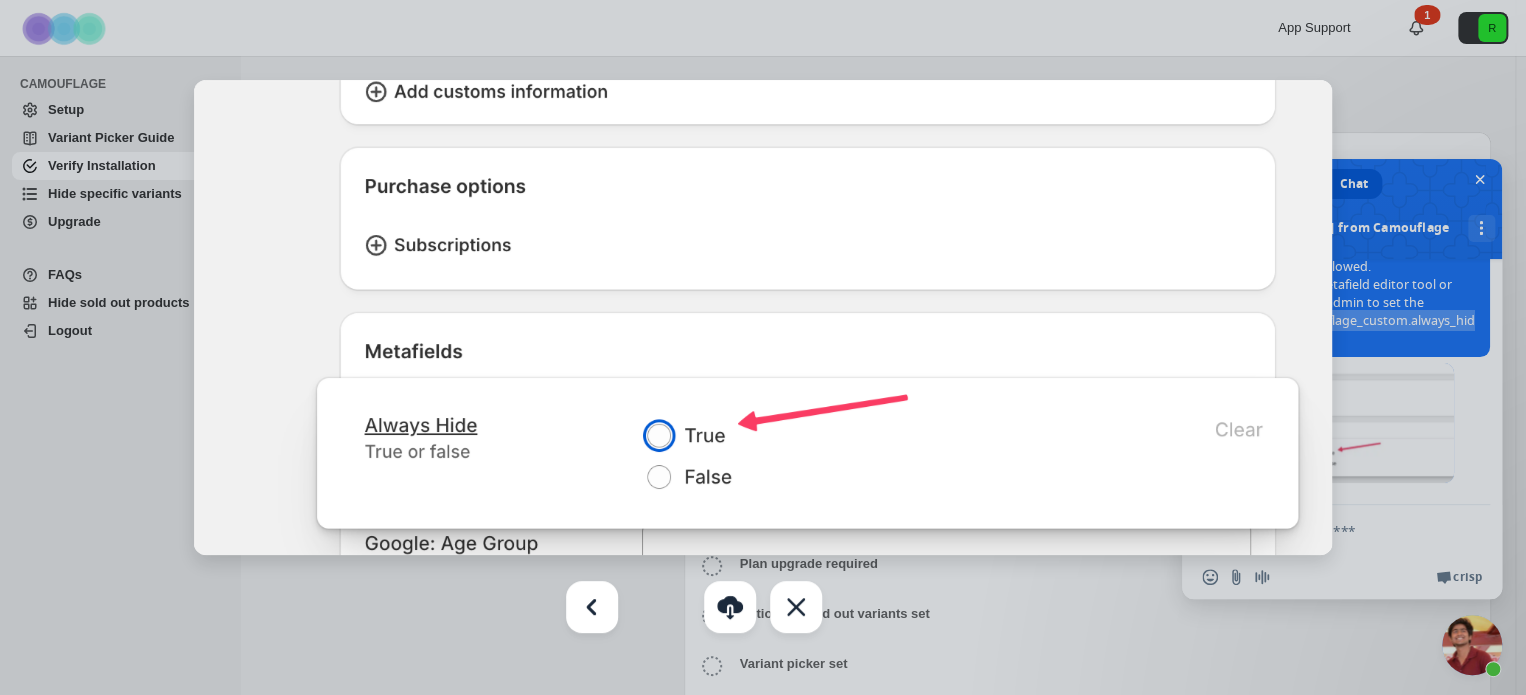 click at bounding box center [763, 347] 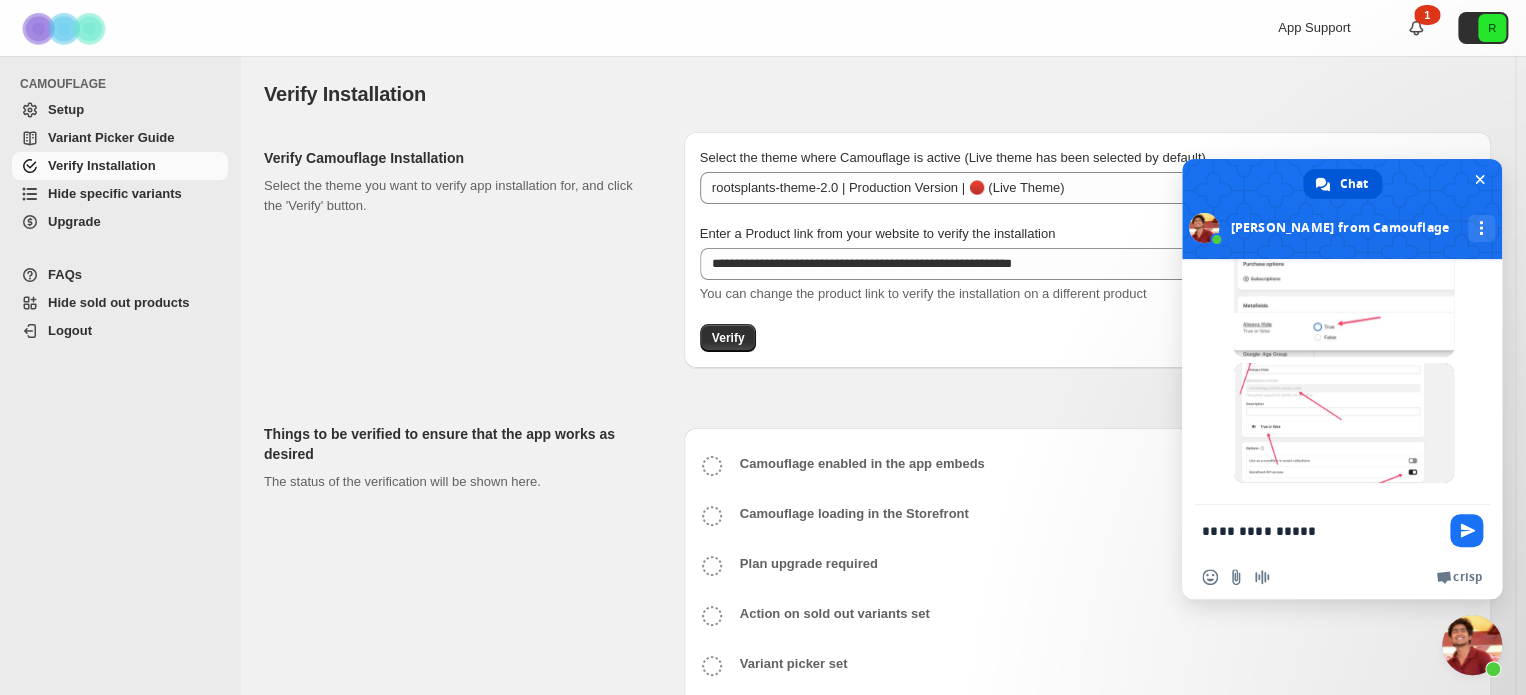 type on "**********" 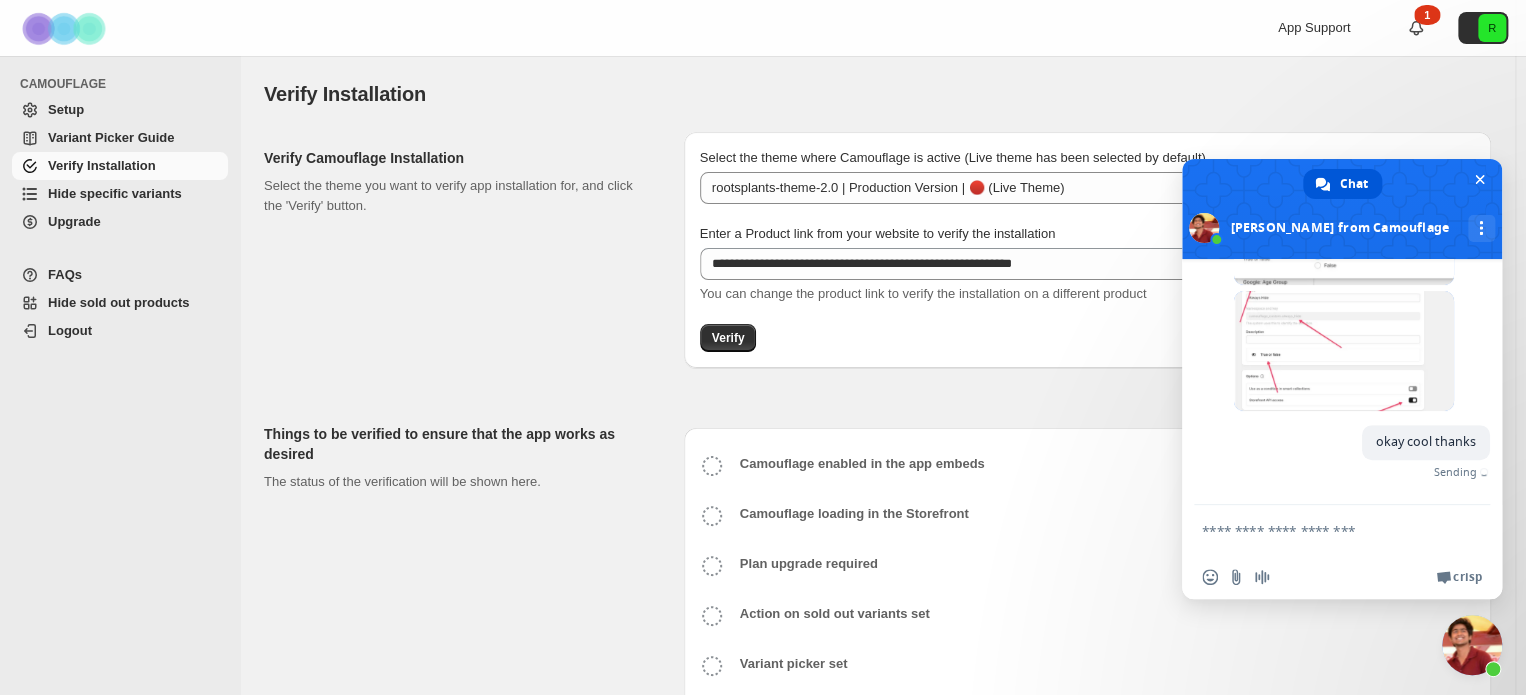 scroll, scrollTop: 4448, scrollLeft: 0, axis: vertical 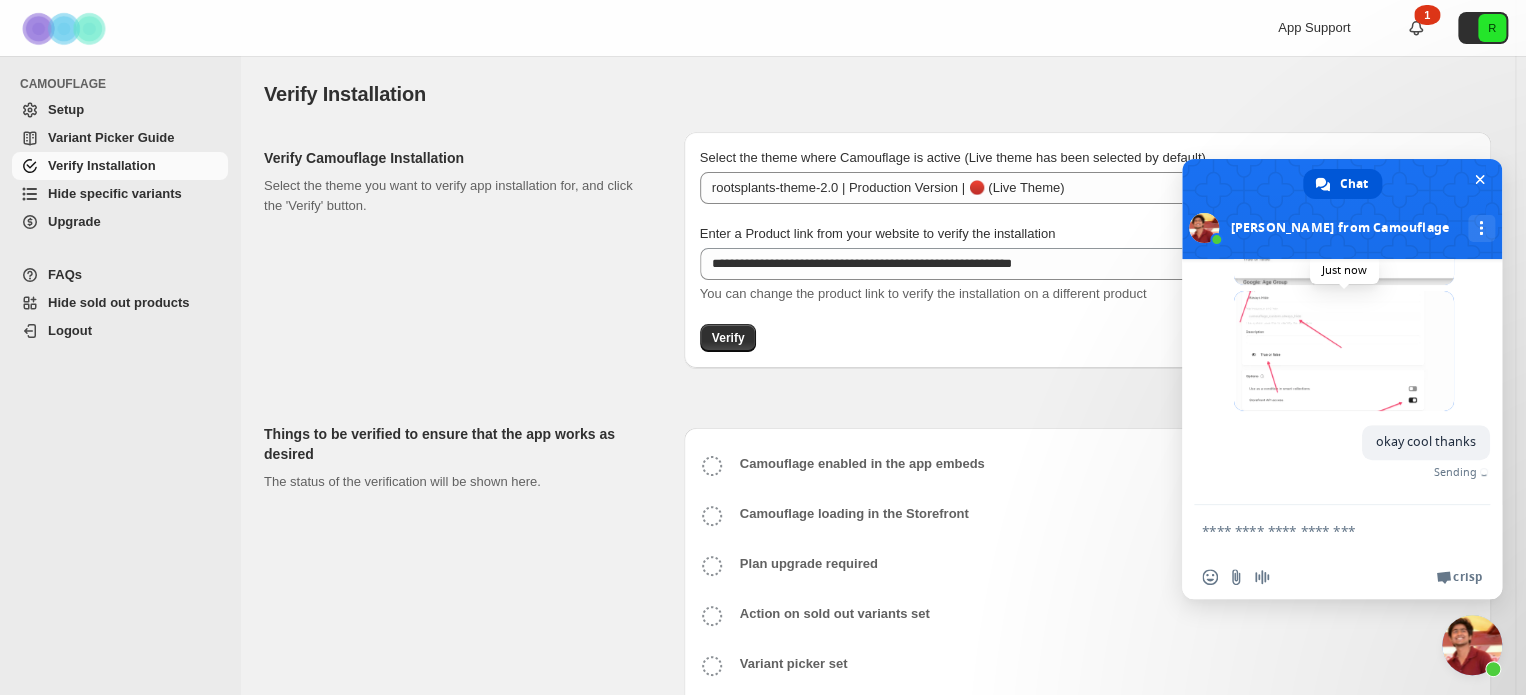 click at bounding box center (1344, 351) 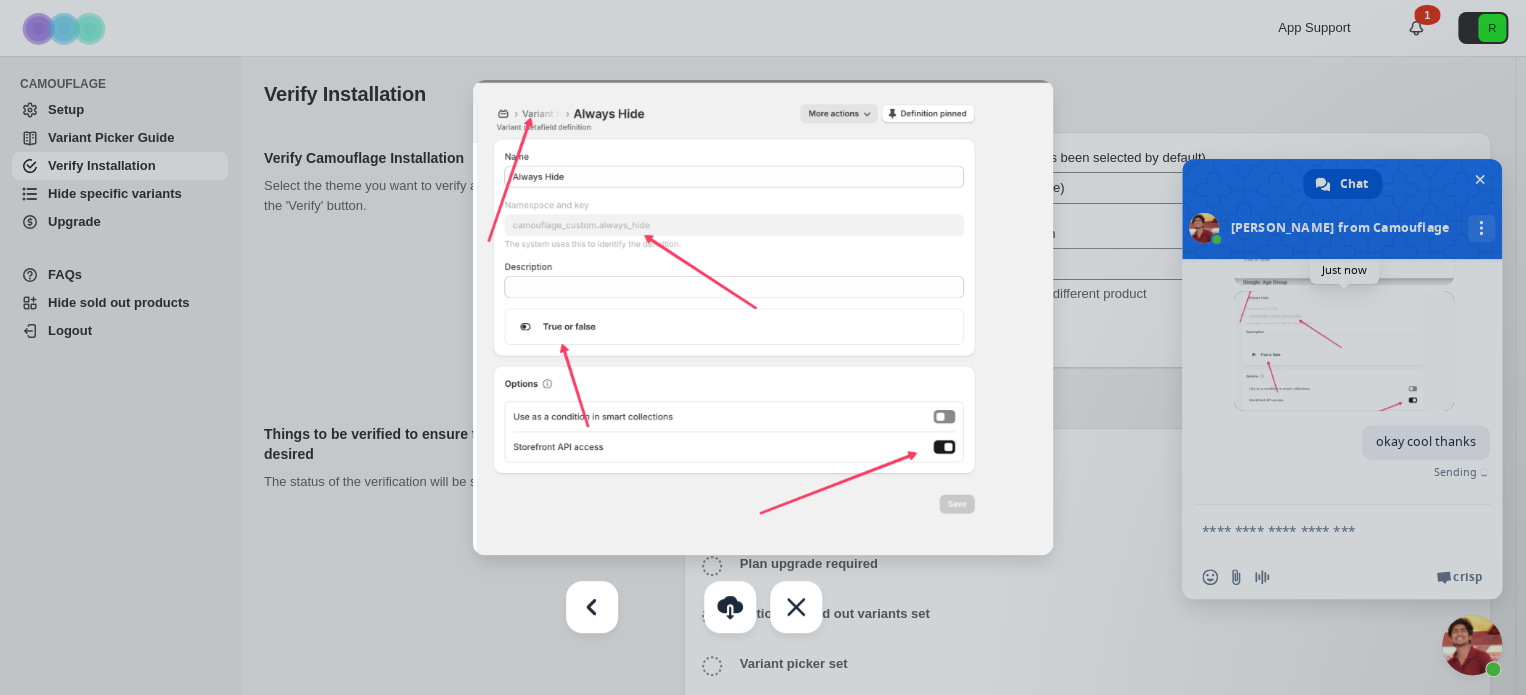 scroll, scrollTop: 4424, scrollLeft: 0, axis: vertical 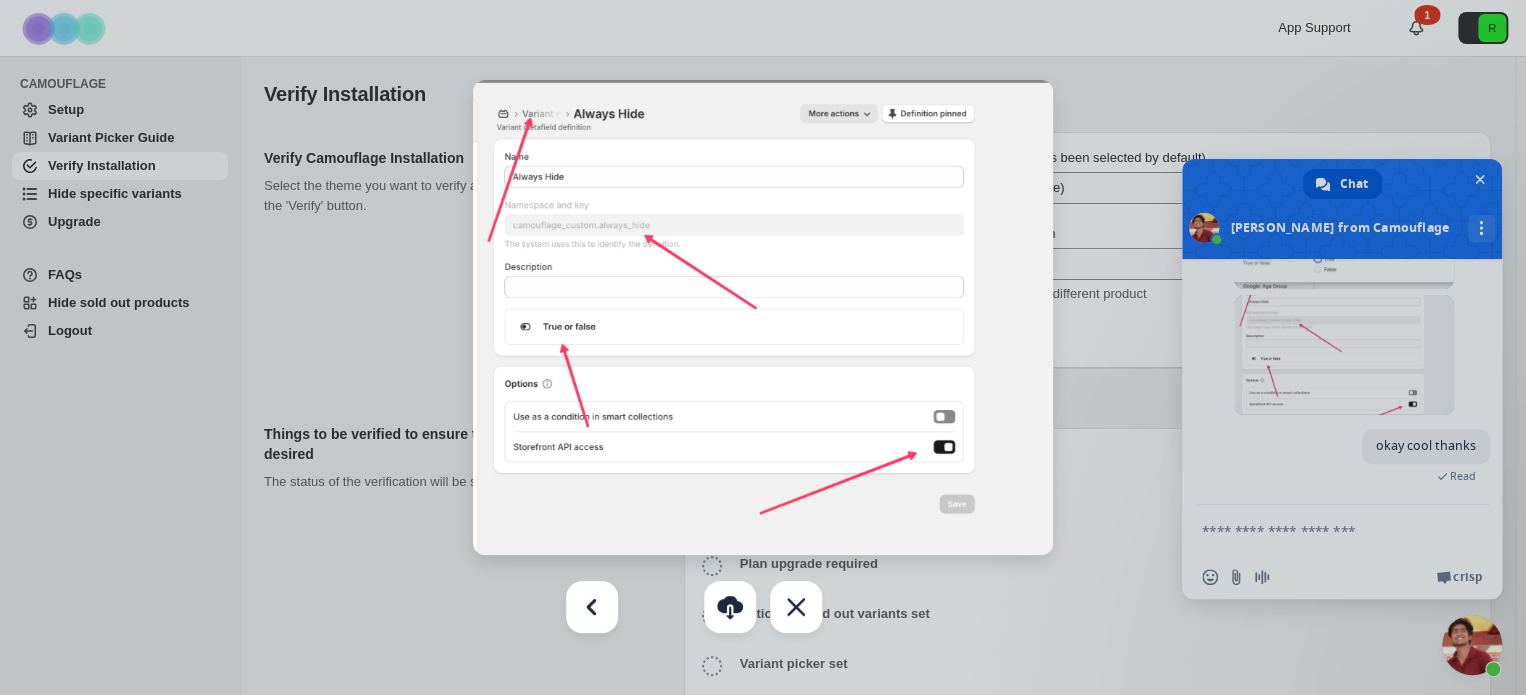 click at bounding box center [763, 347] 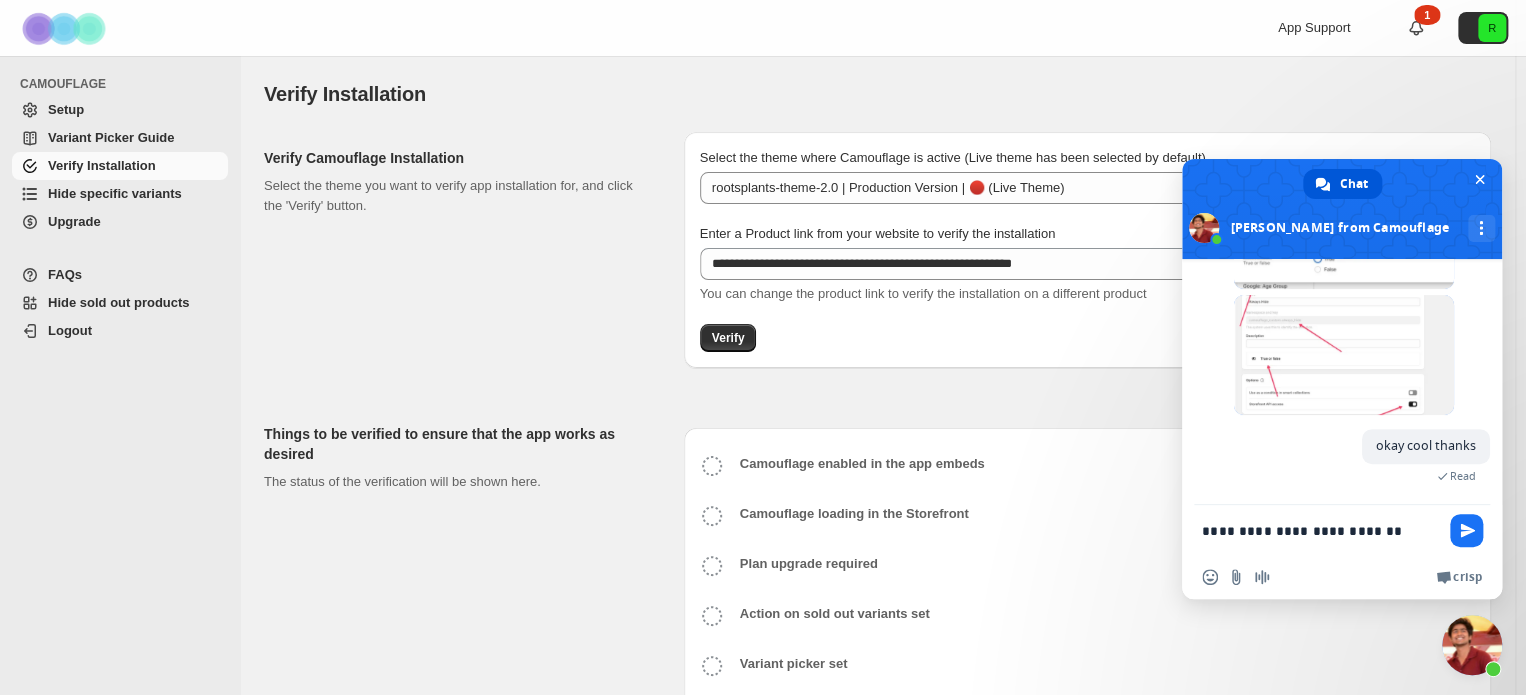 type on "**********" 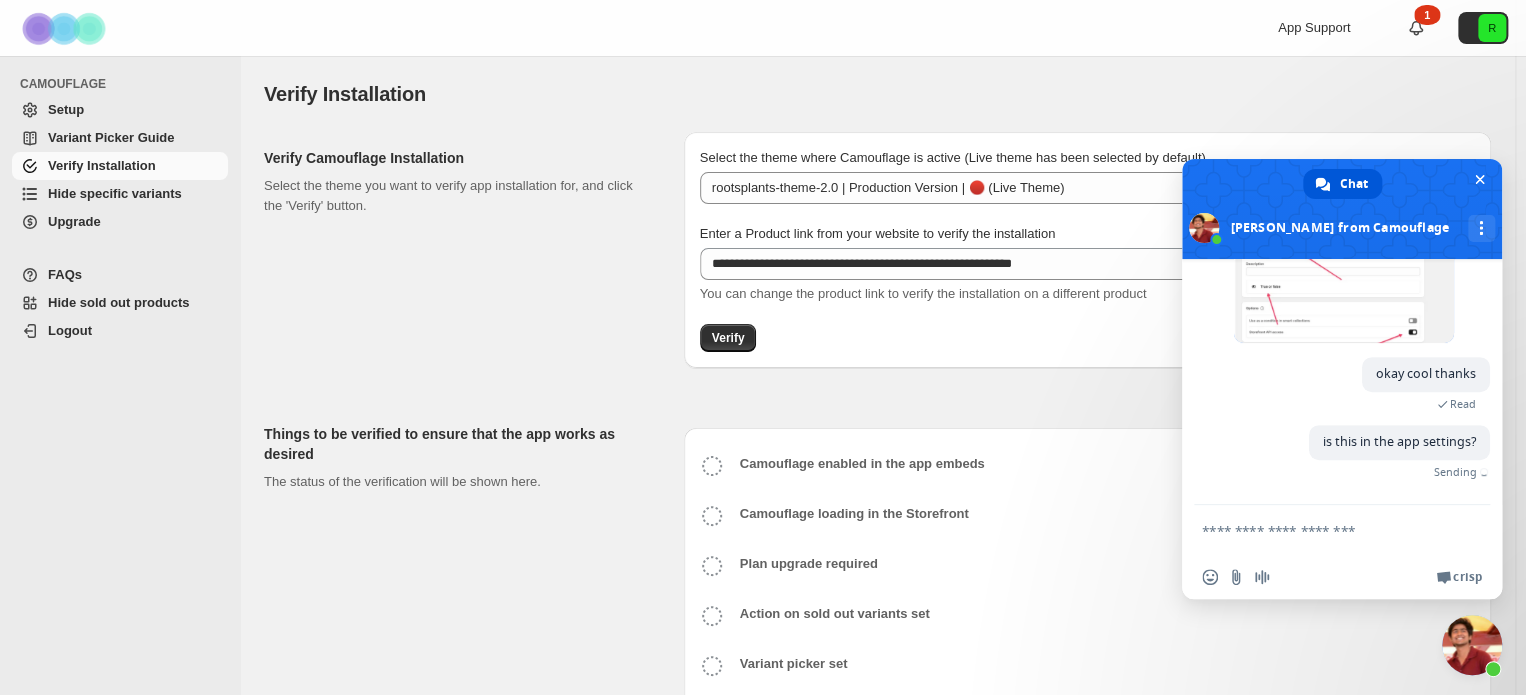 scroll, scrollTop: 4448, scrollLeft: 0, axis: vertical 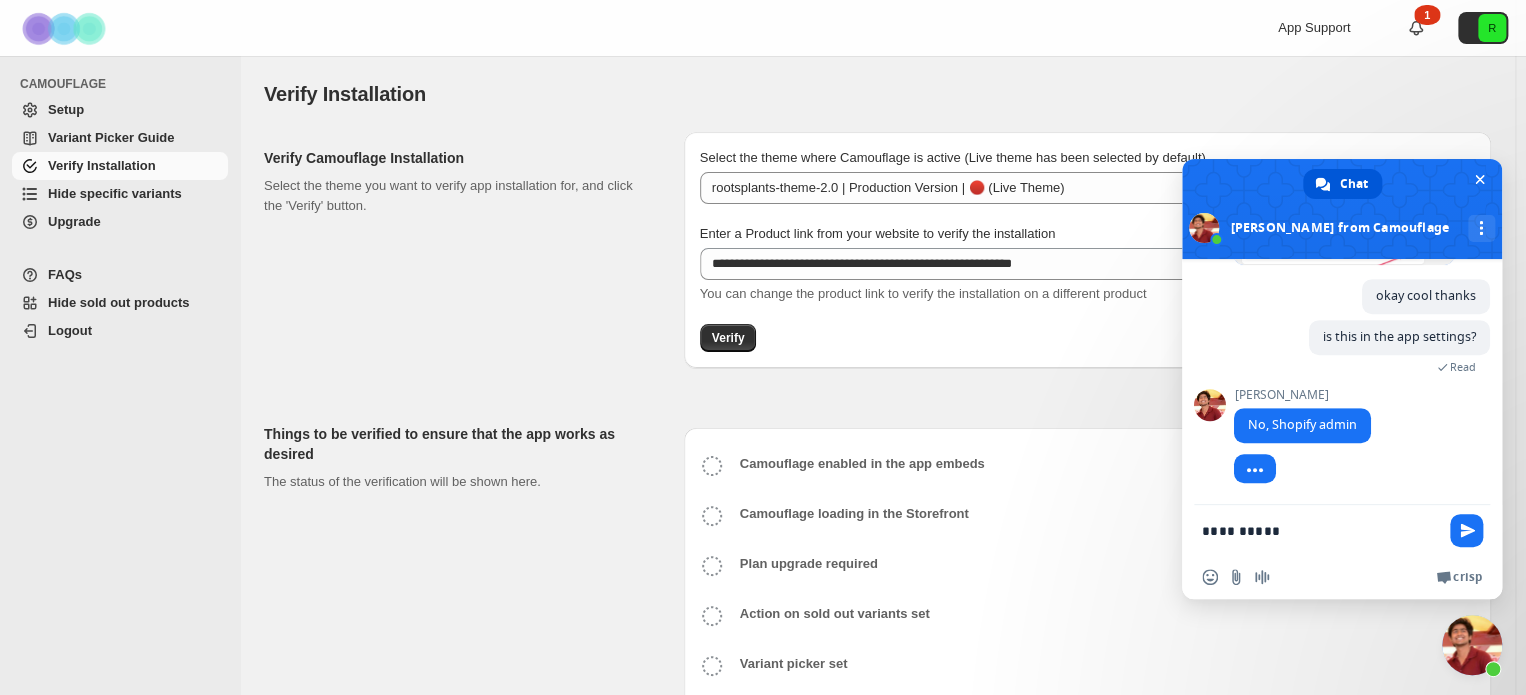 type on "**********" 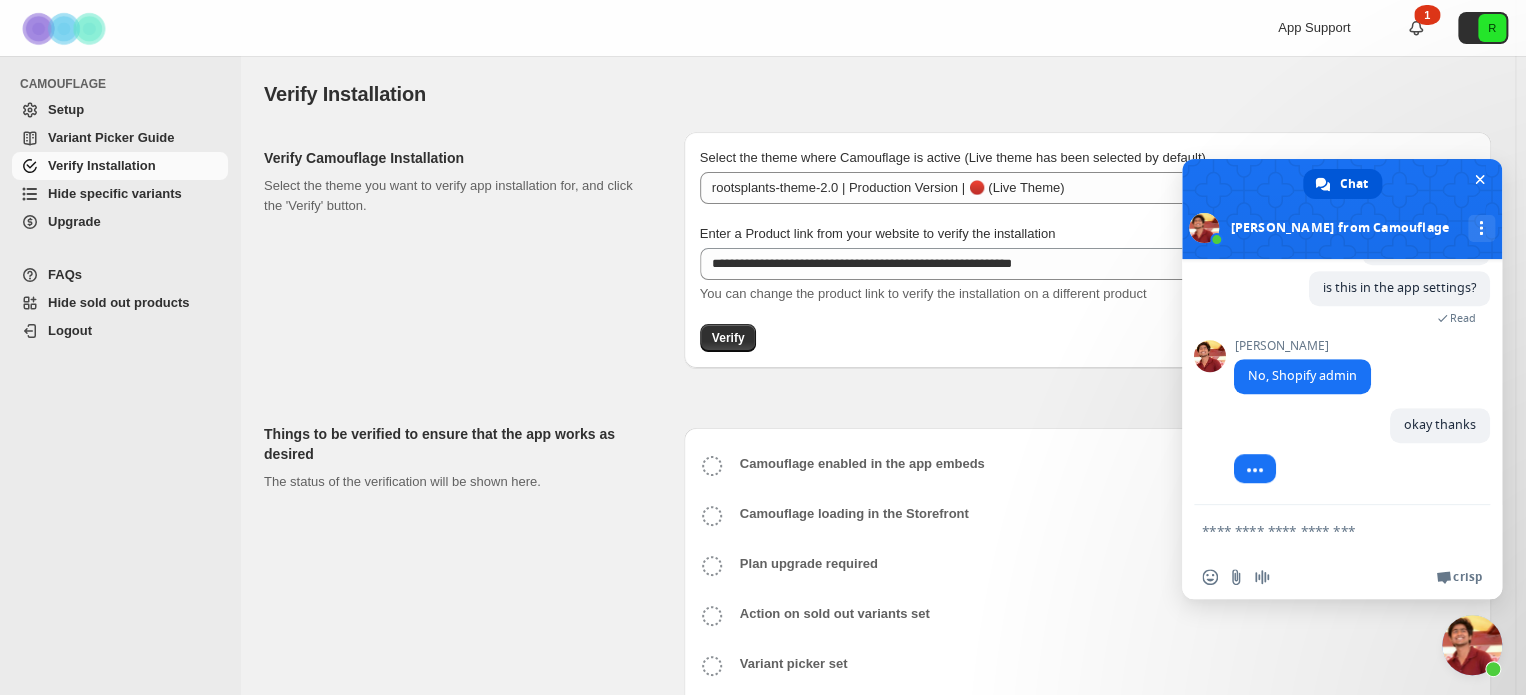 scroll, scrollTop: 4626, scrollLeft: 0, axis: vertical 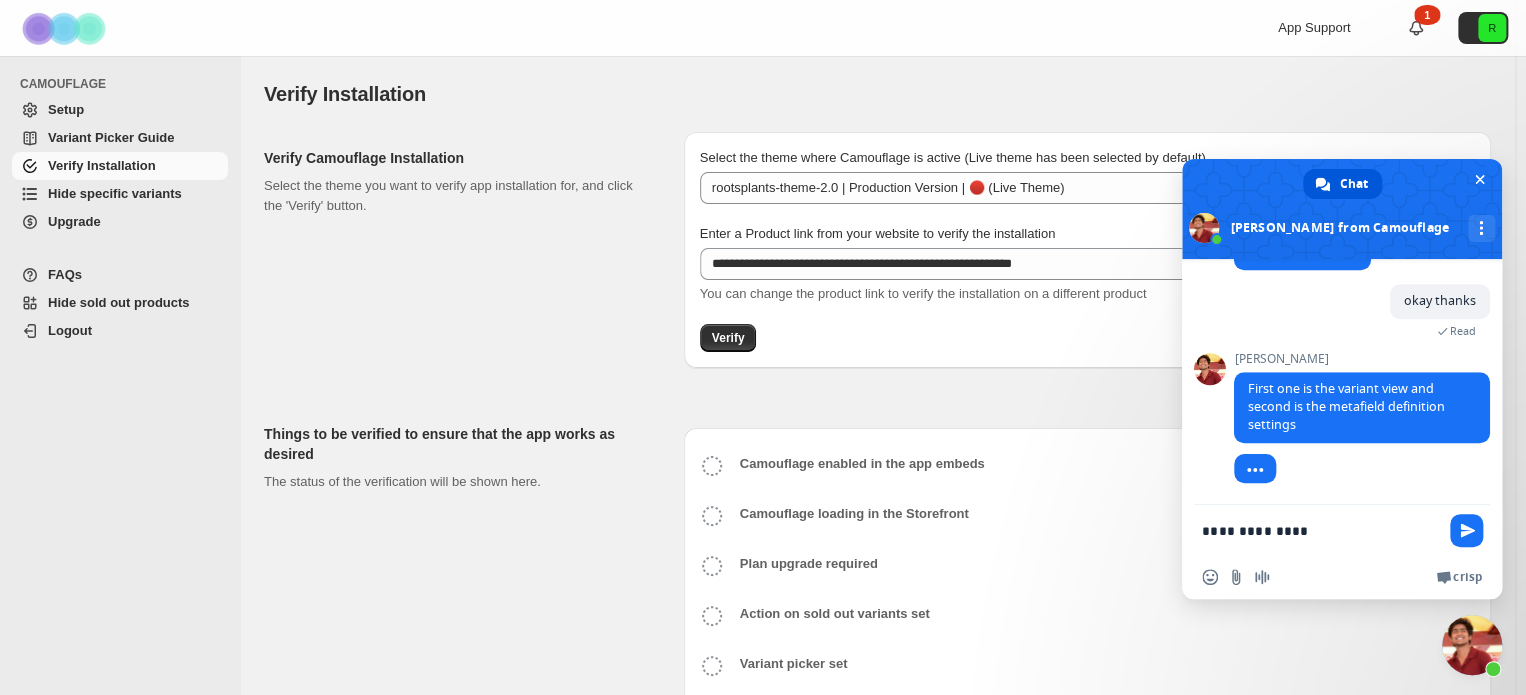 type on "**********" 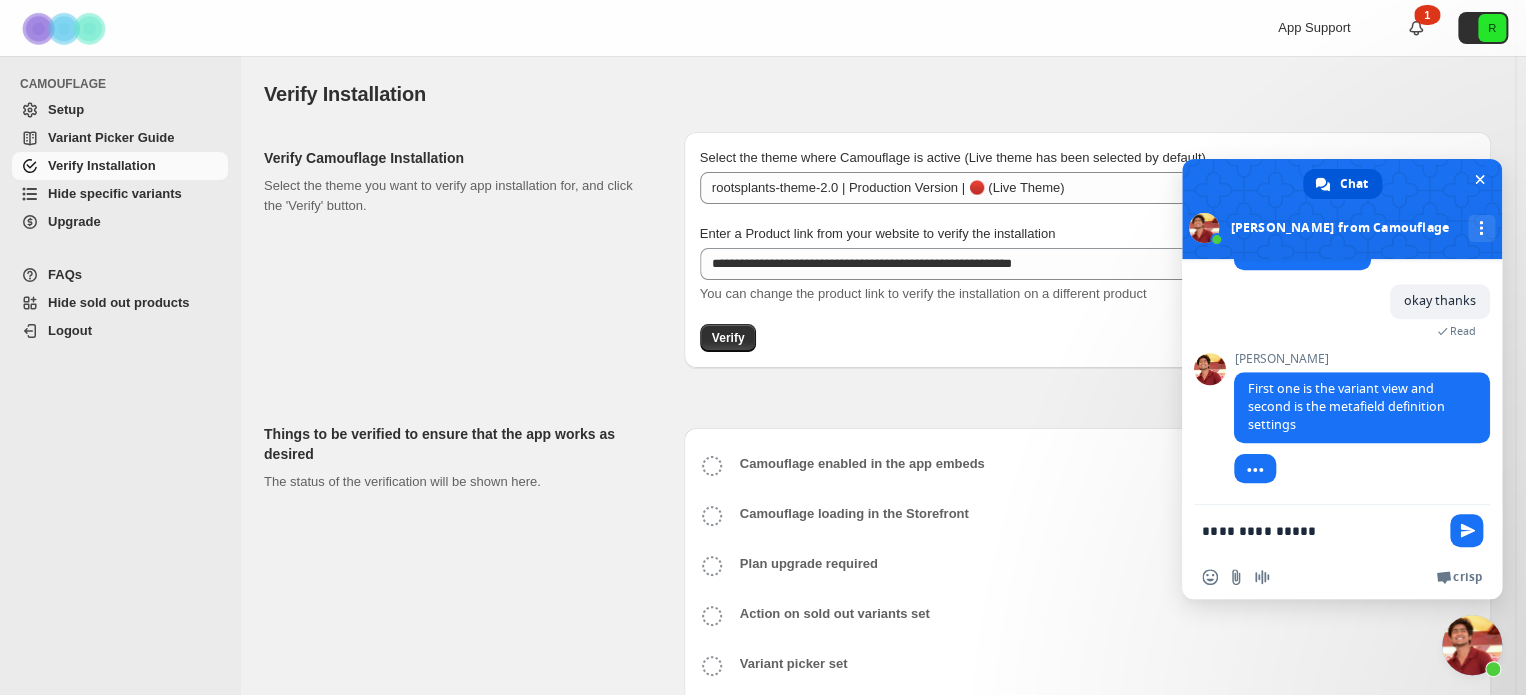 type 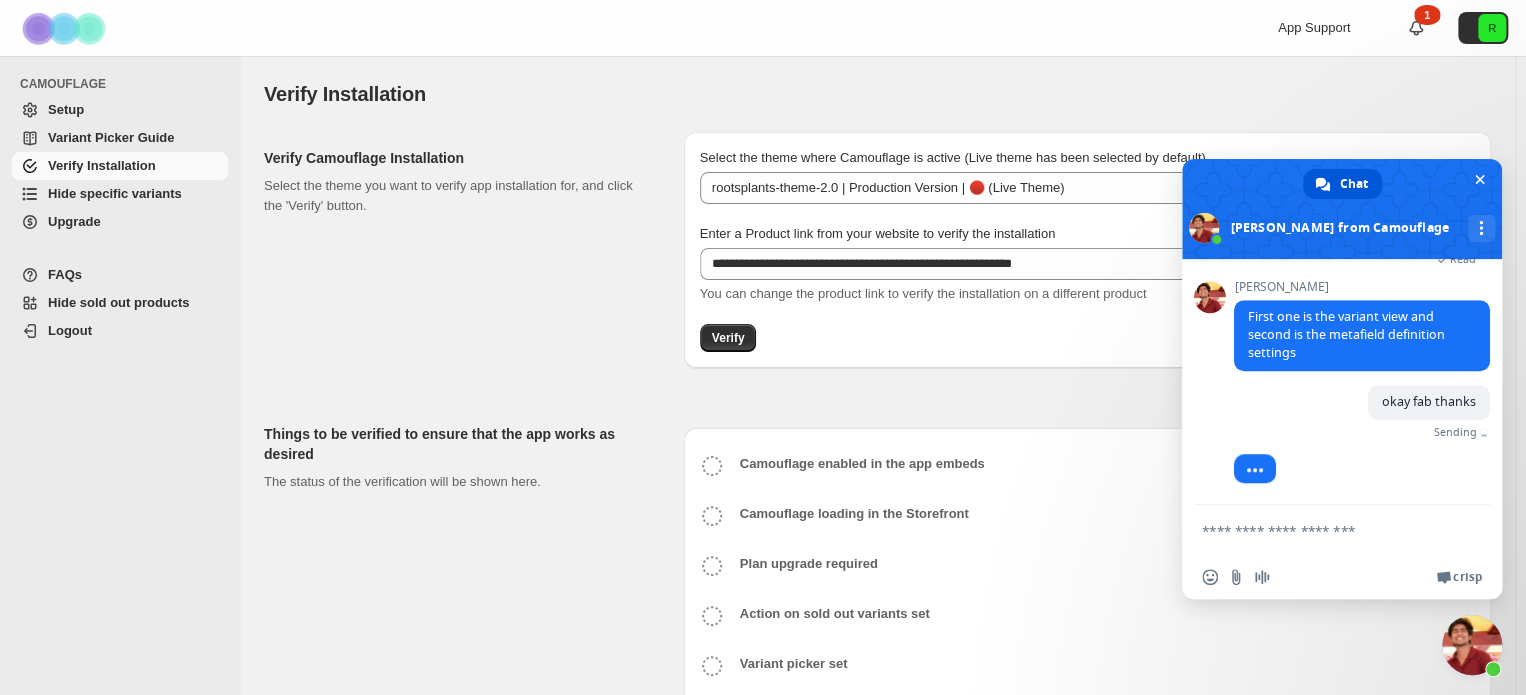 scroll, scrollTop: 4784, scrollLeft: 0, axis: vertical 